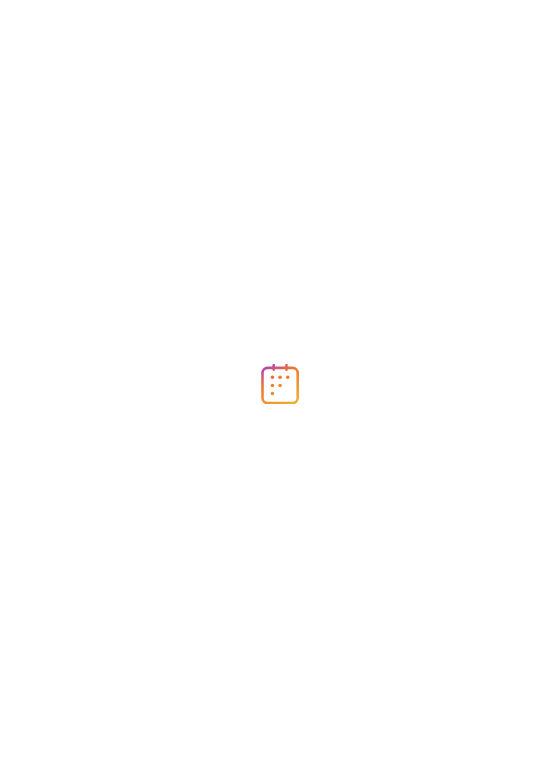 scroll, scrollTop: 0, scrollLeft: 0, axis: both 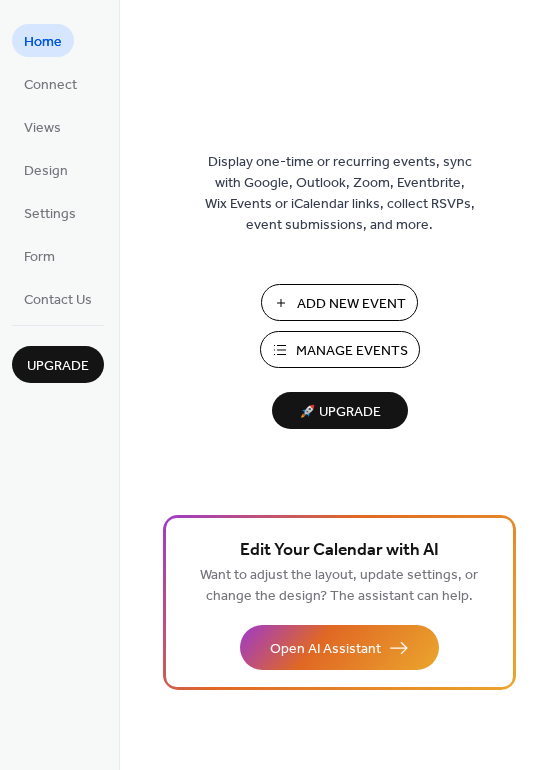 click on "Manage Events" at bounding box center (352, 351) 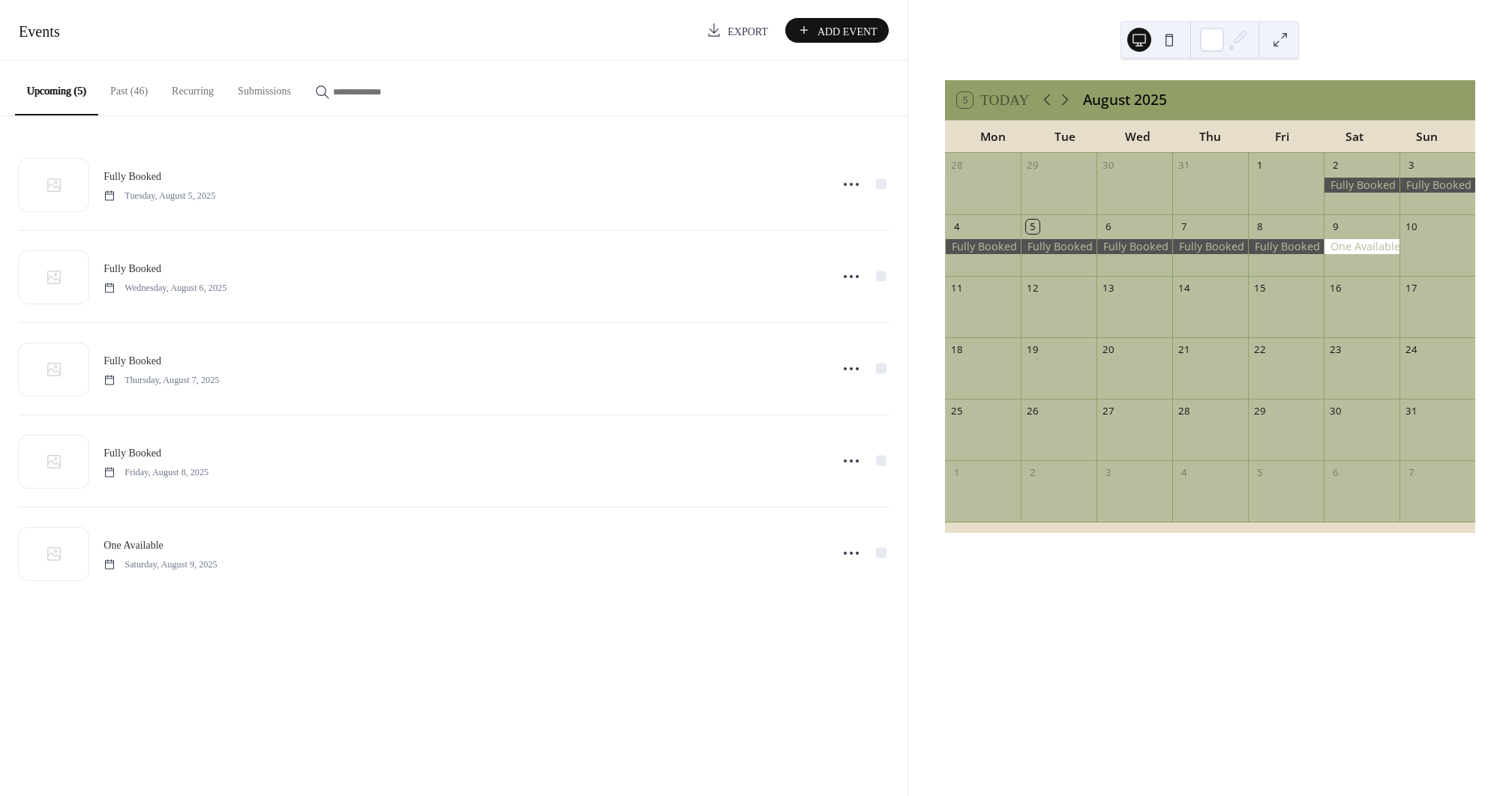 scroll, scrollTop: 0, scrollLeft: 0, axis: both 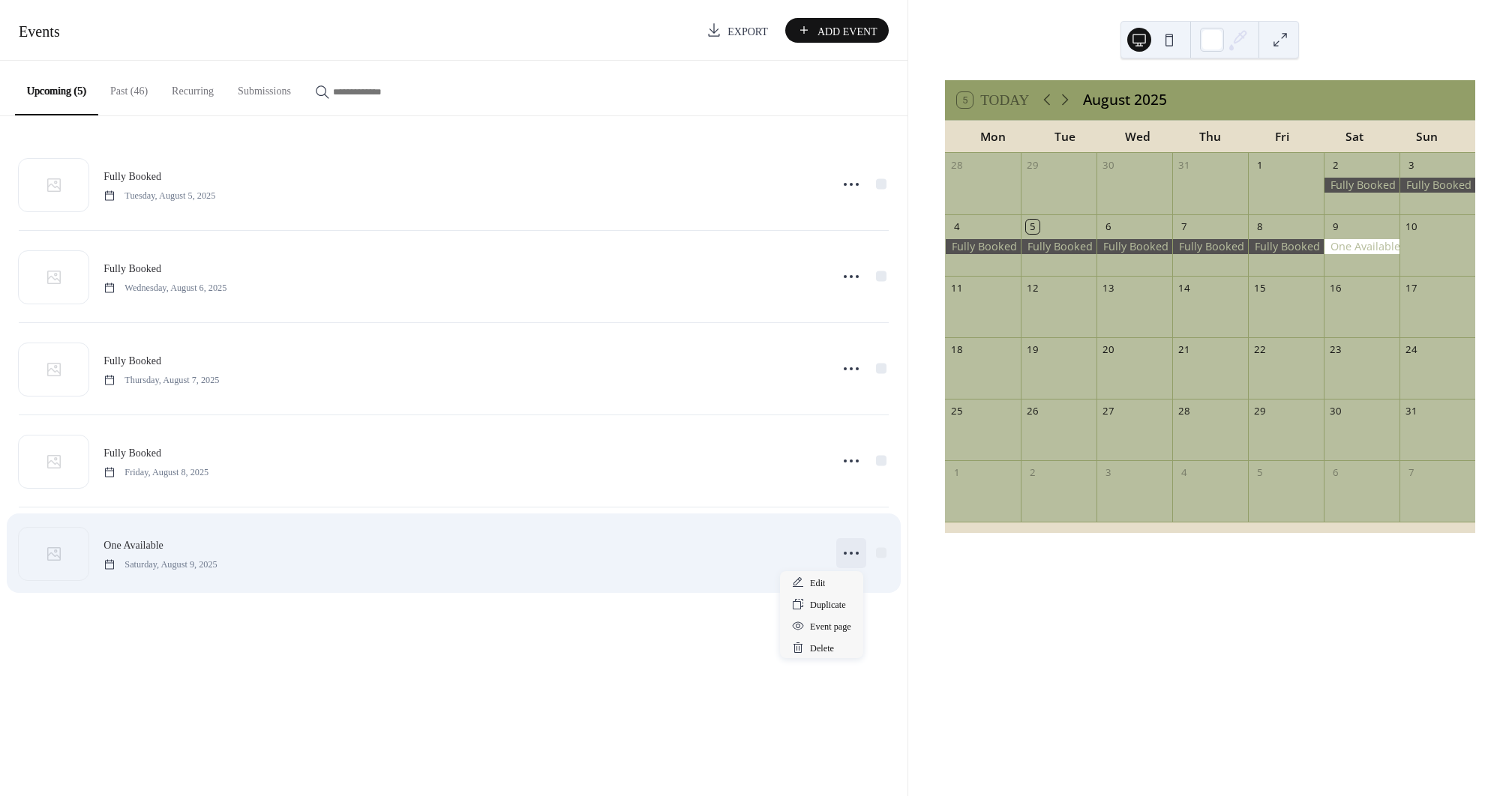 click 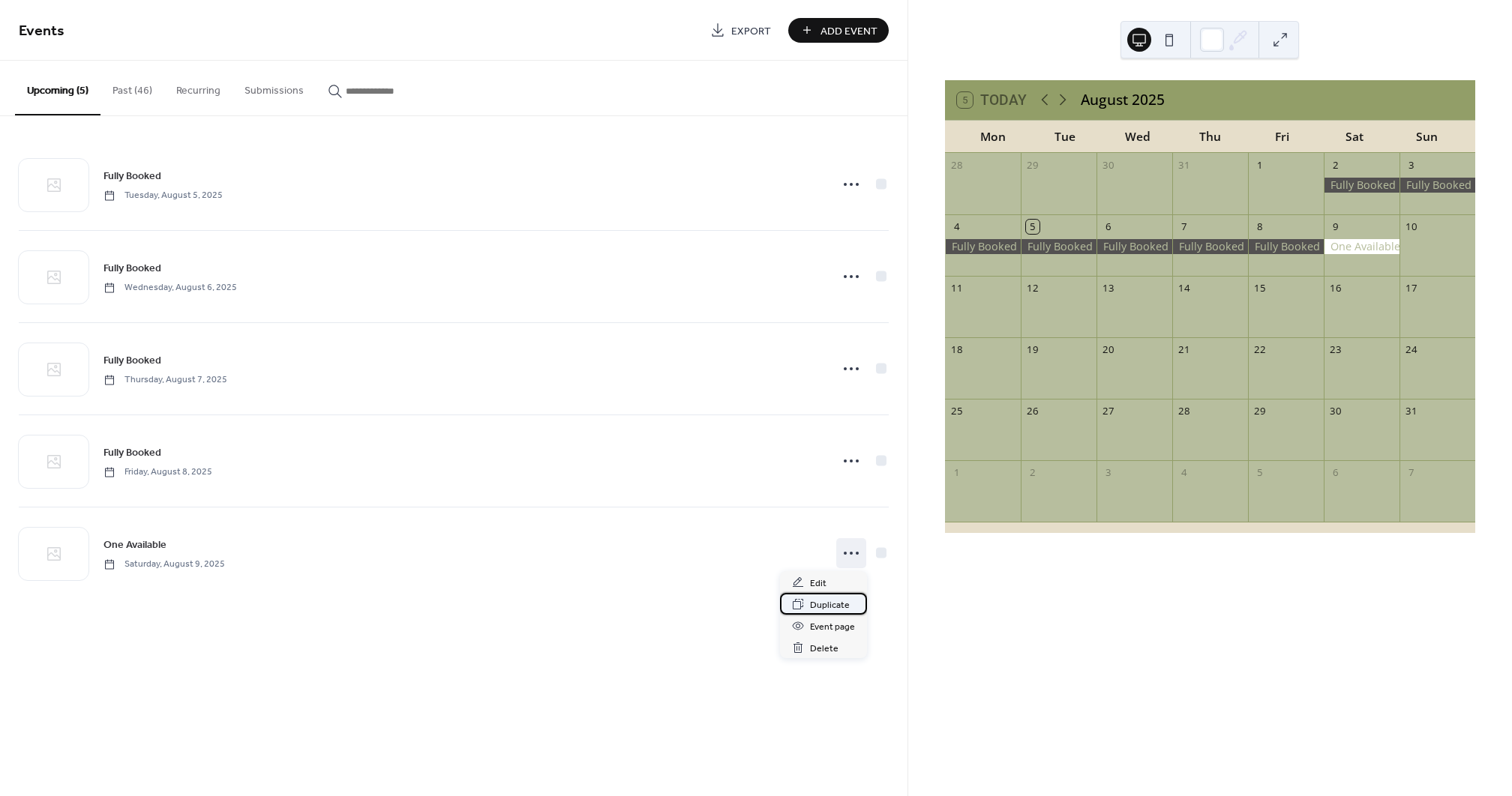 click on "Duplicate" at bounding box center (830, 605) 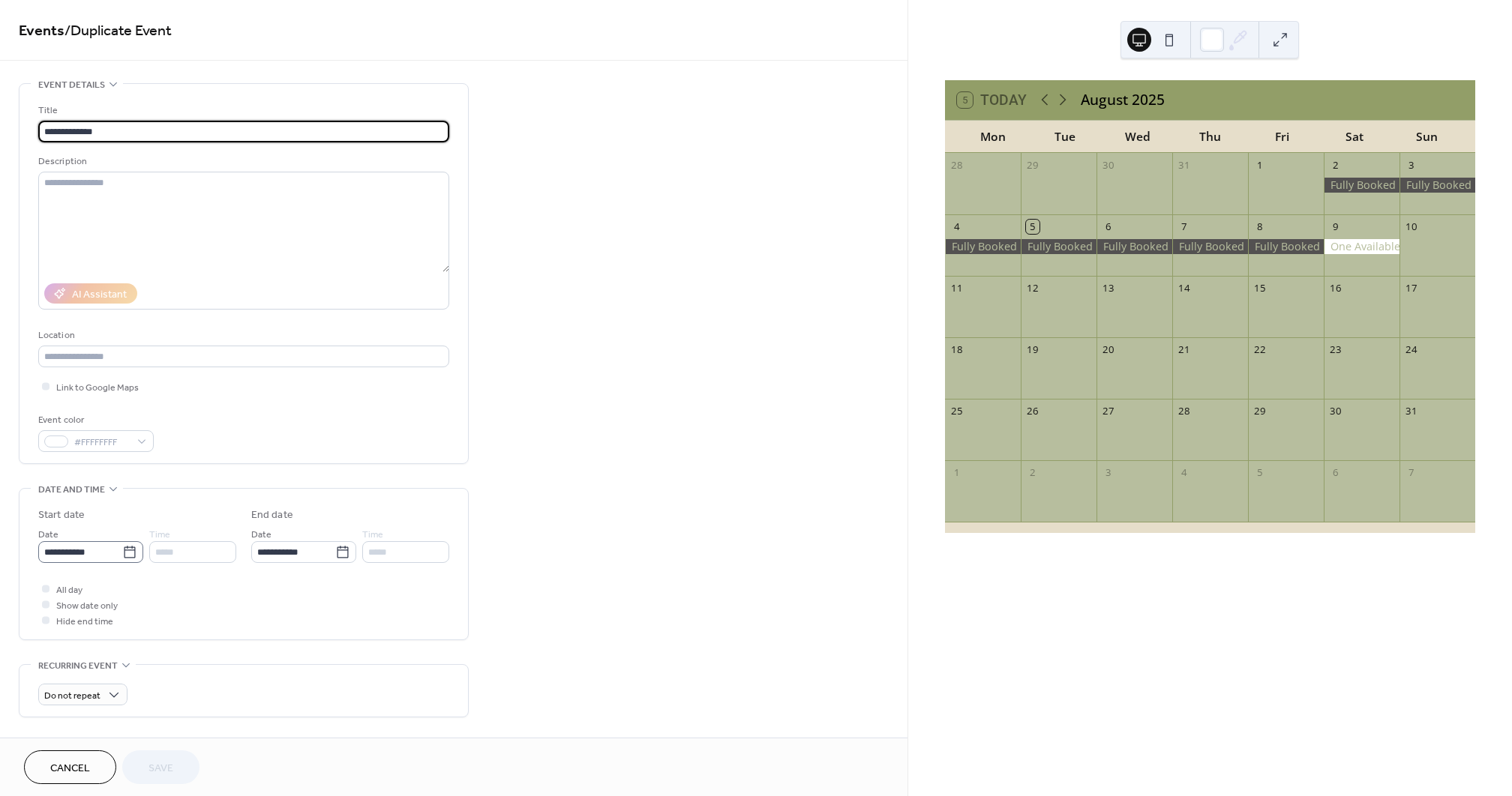 click 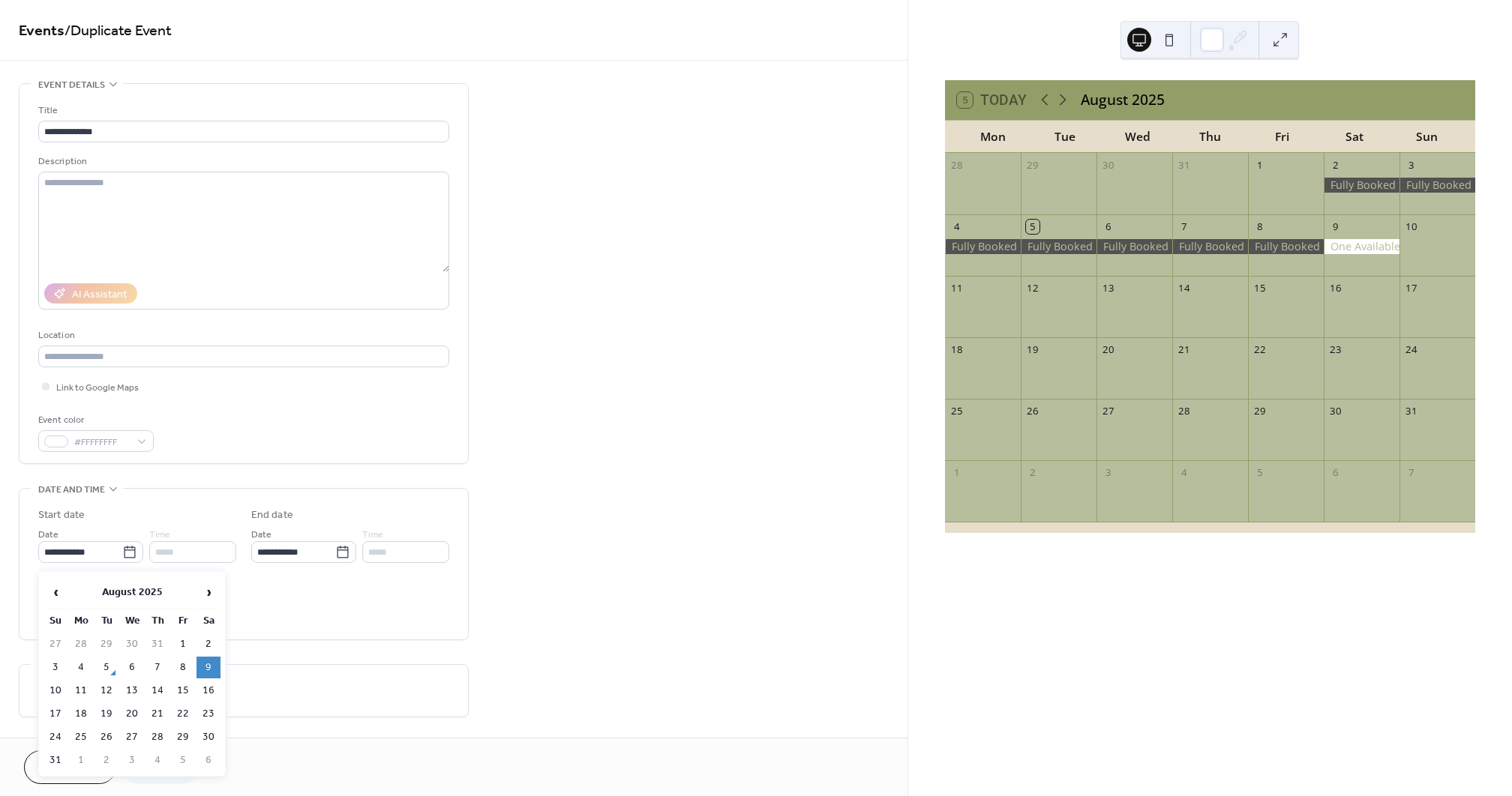 click on "13" at bounding box center [132, 690] 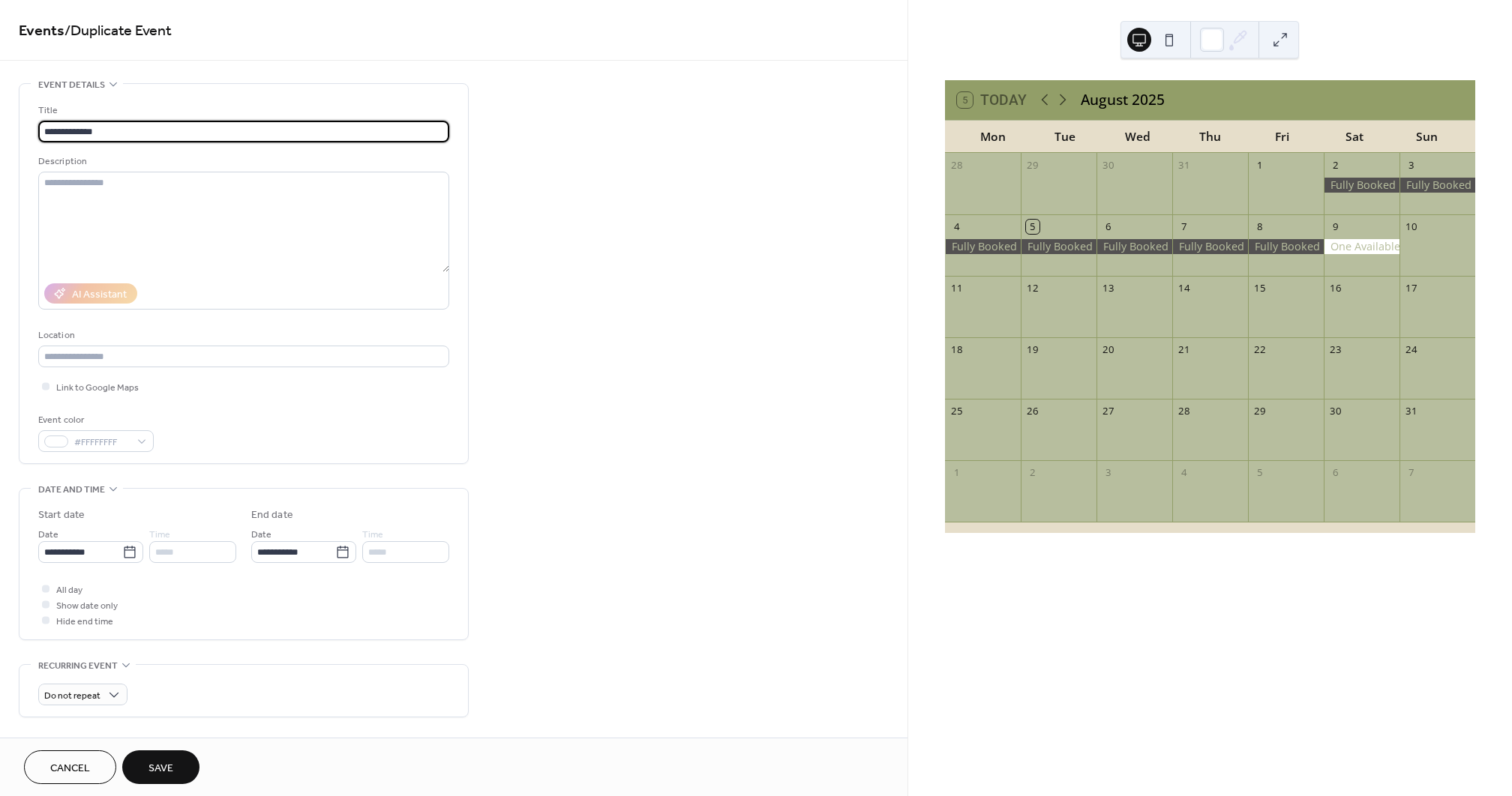 click on "**********" at bounding box center (244, 131) 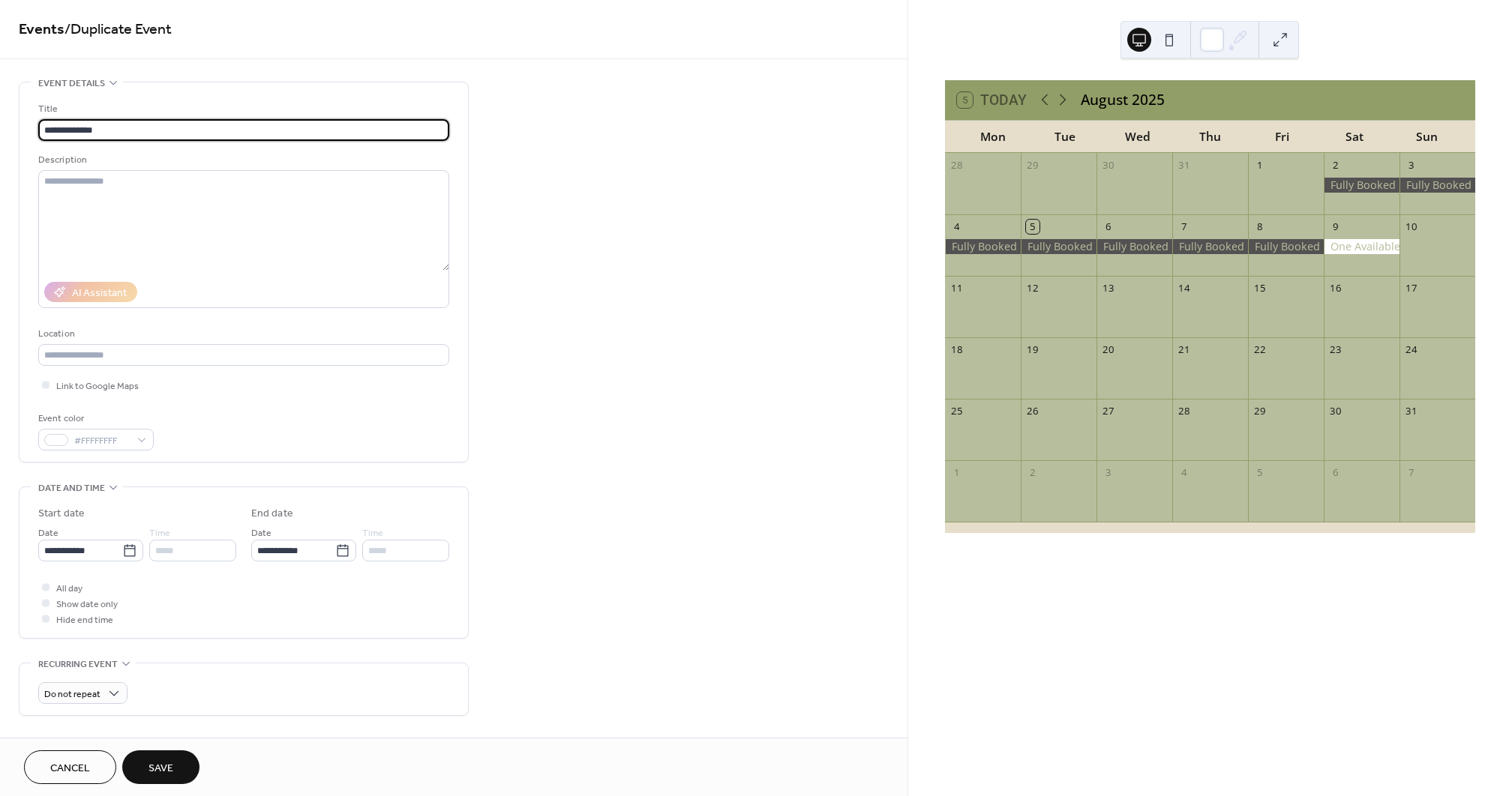 scroll, scrollTop: 5, scrollLeft: 0, axis: vertical 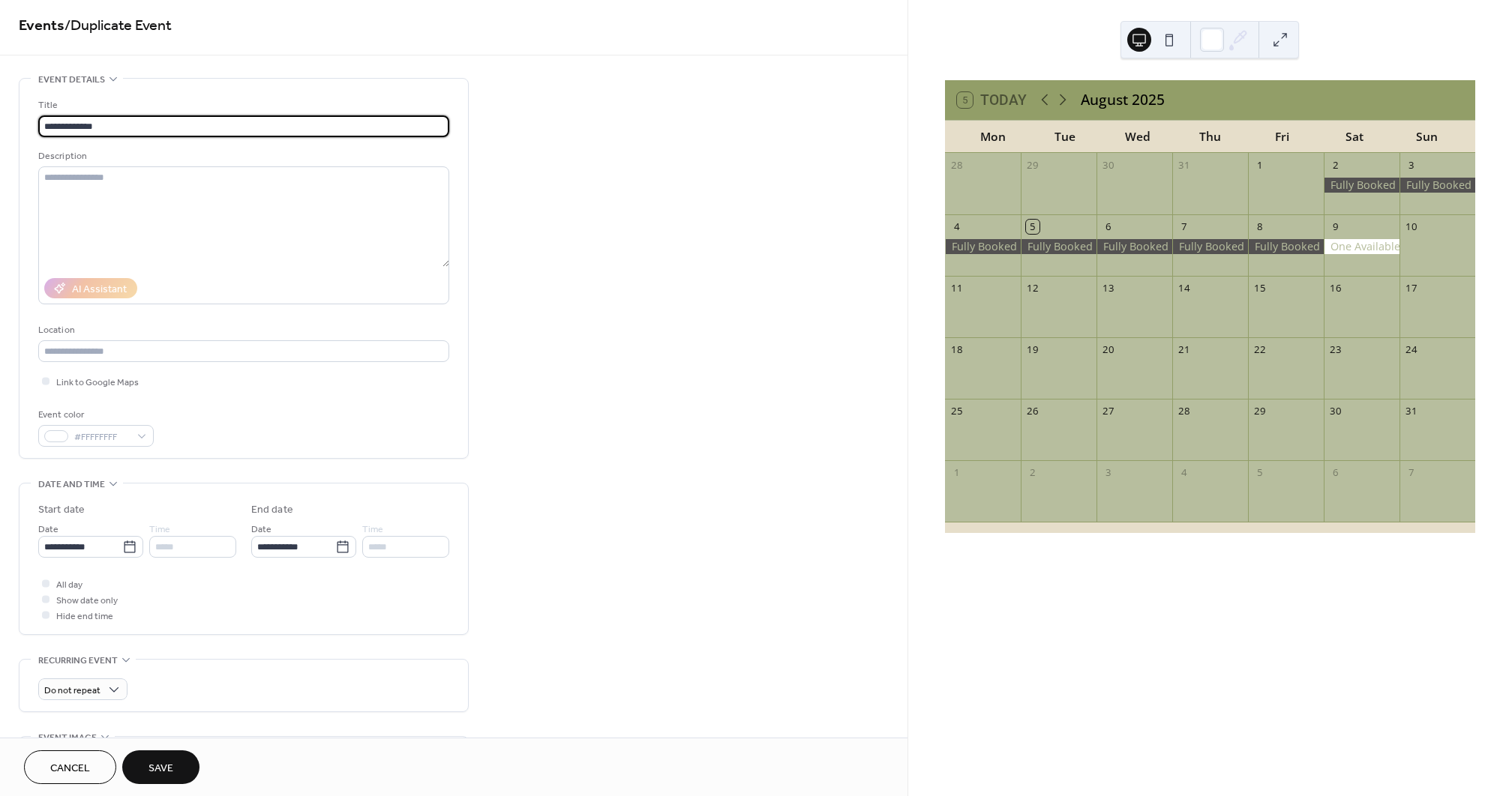 click on "**********" at bounding box center [244, 126] 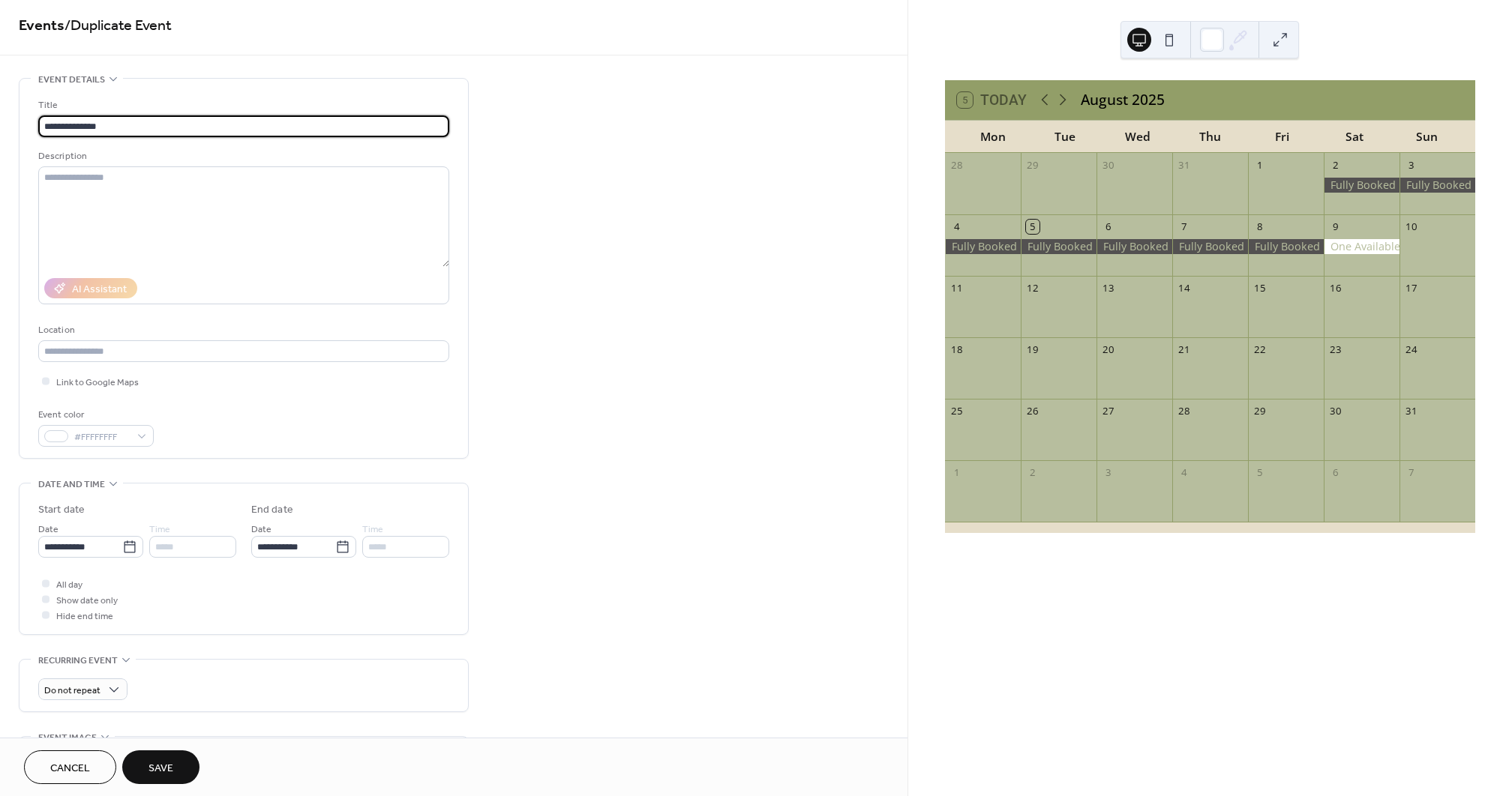 type on "**********" 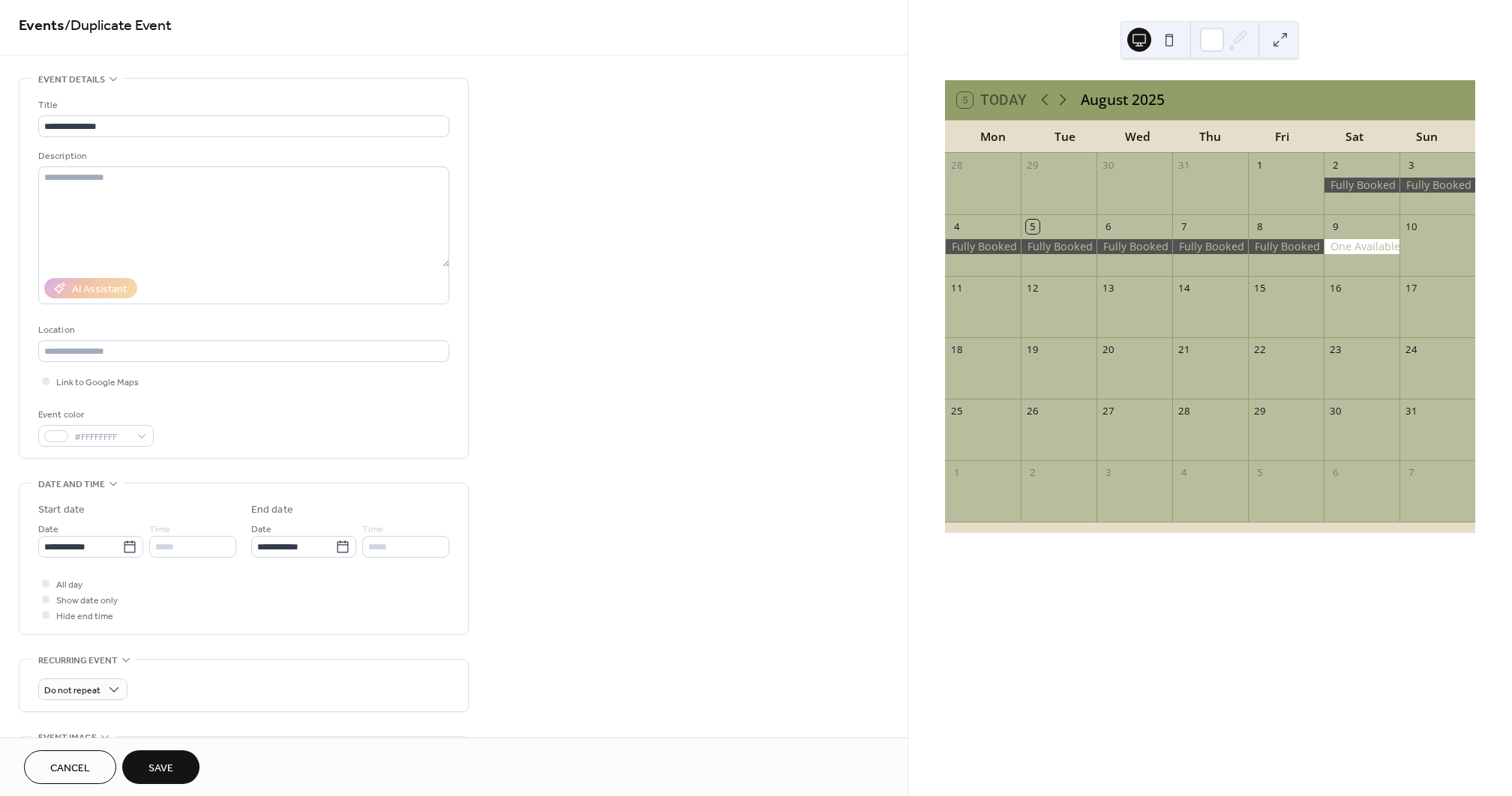 click on "Save" at bounding box center (160, 767) 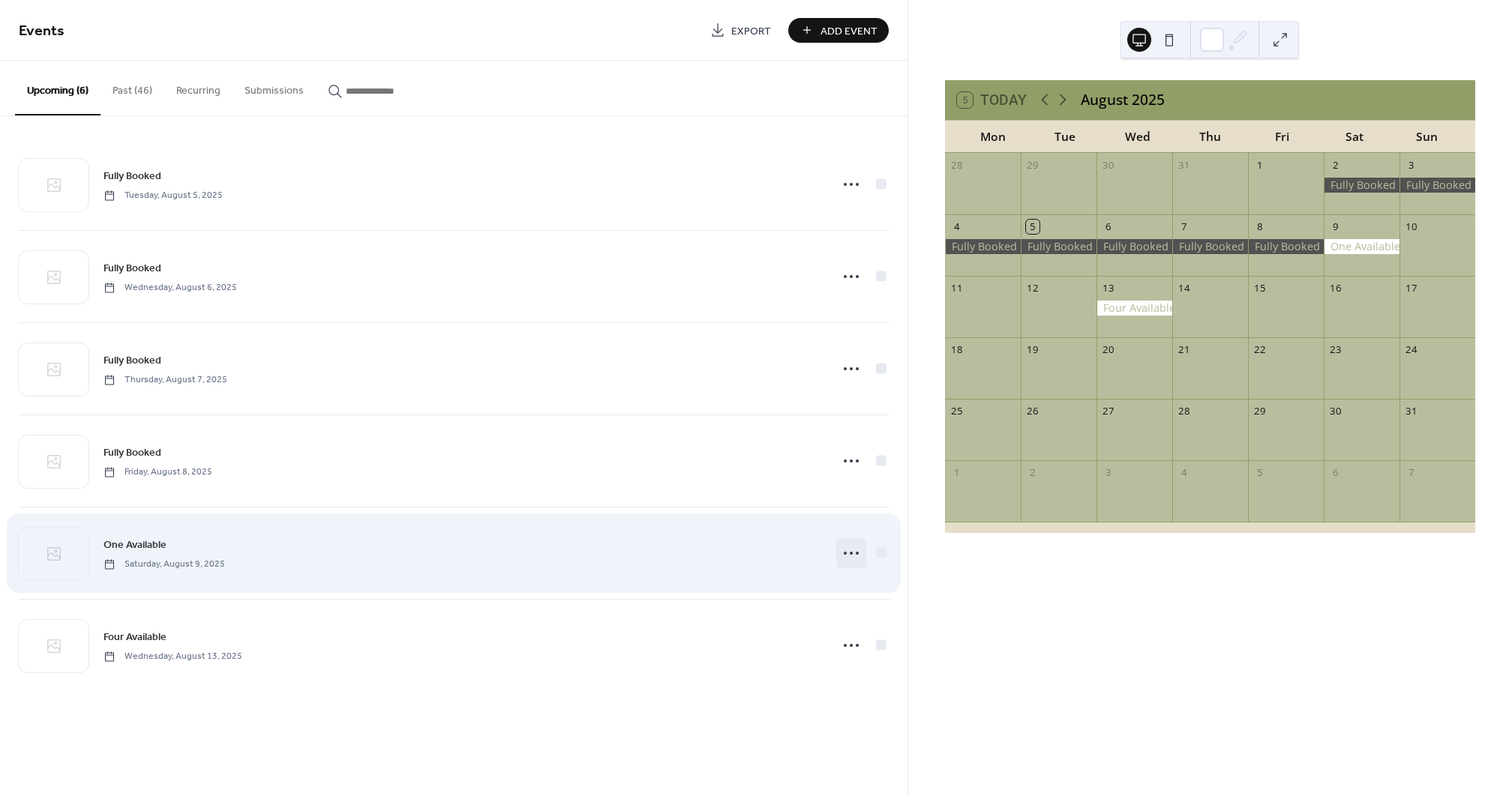 click 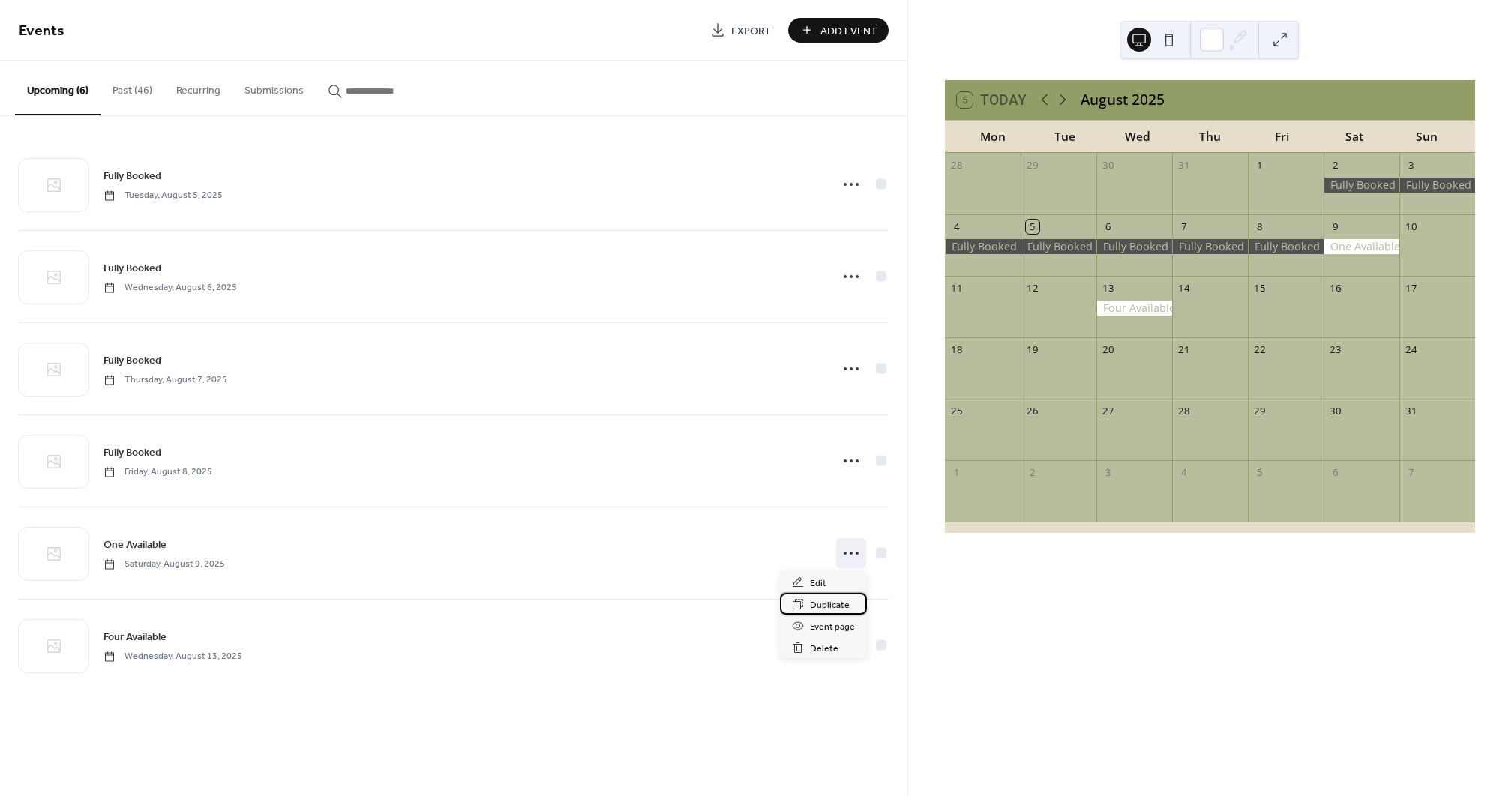 click on "Duplicate" at bounding box center [830, 605] 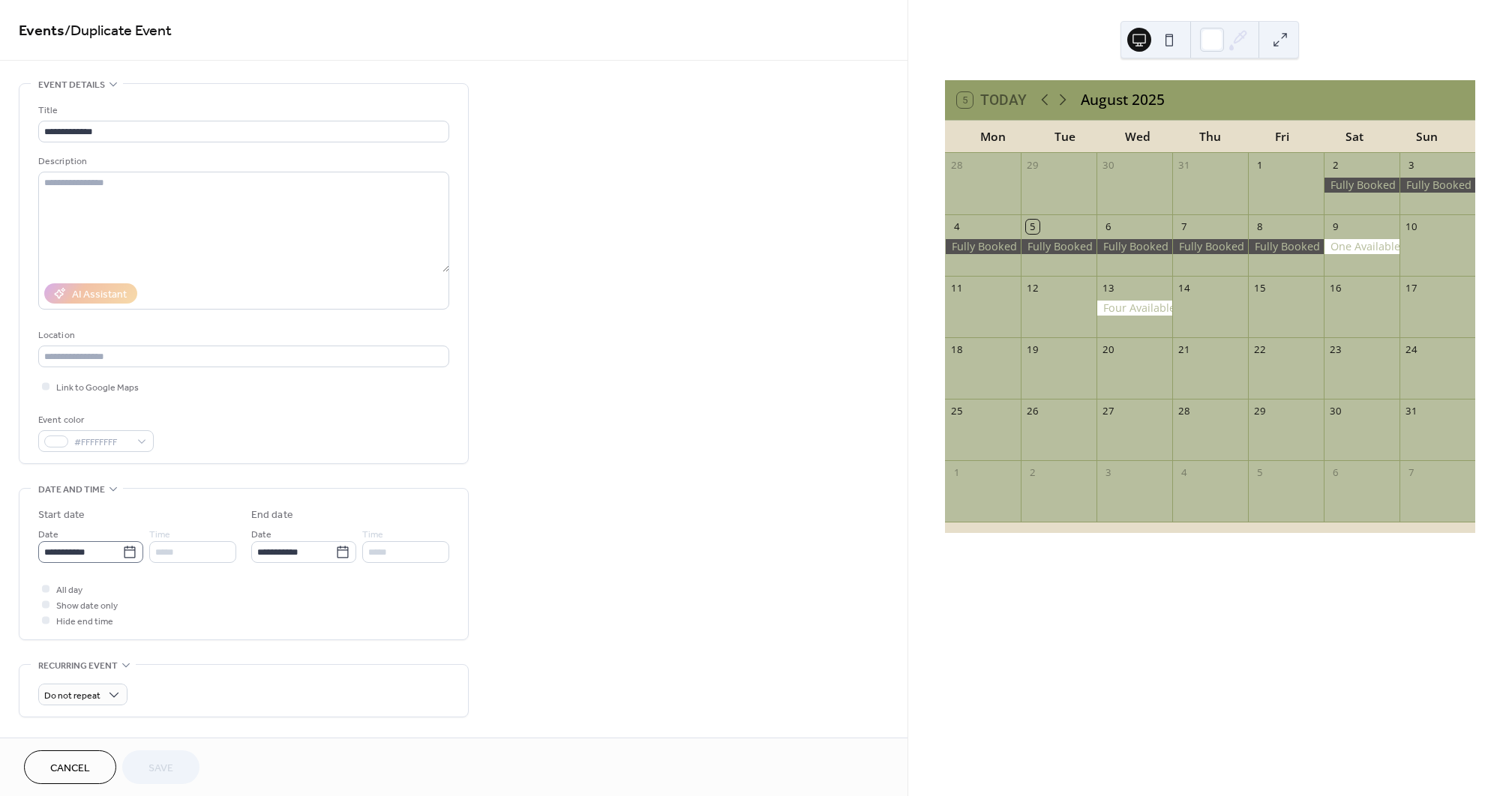 click 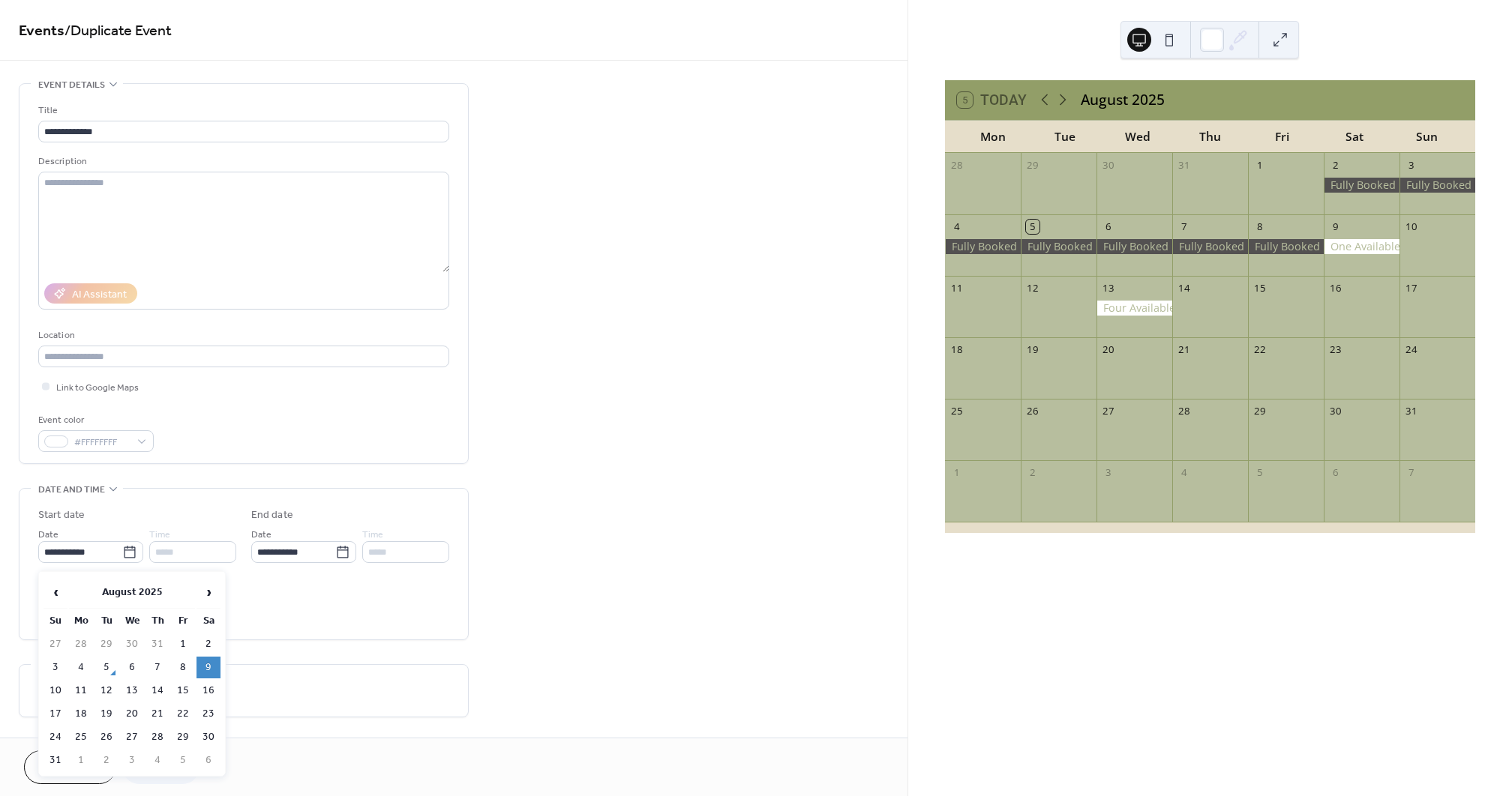 click on "16" at bounding box center (208, 690) 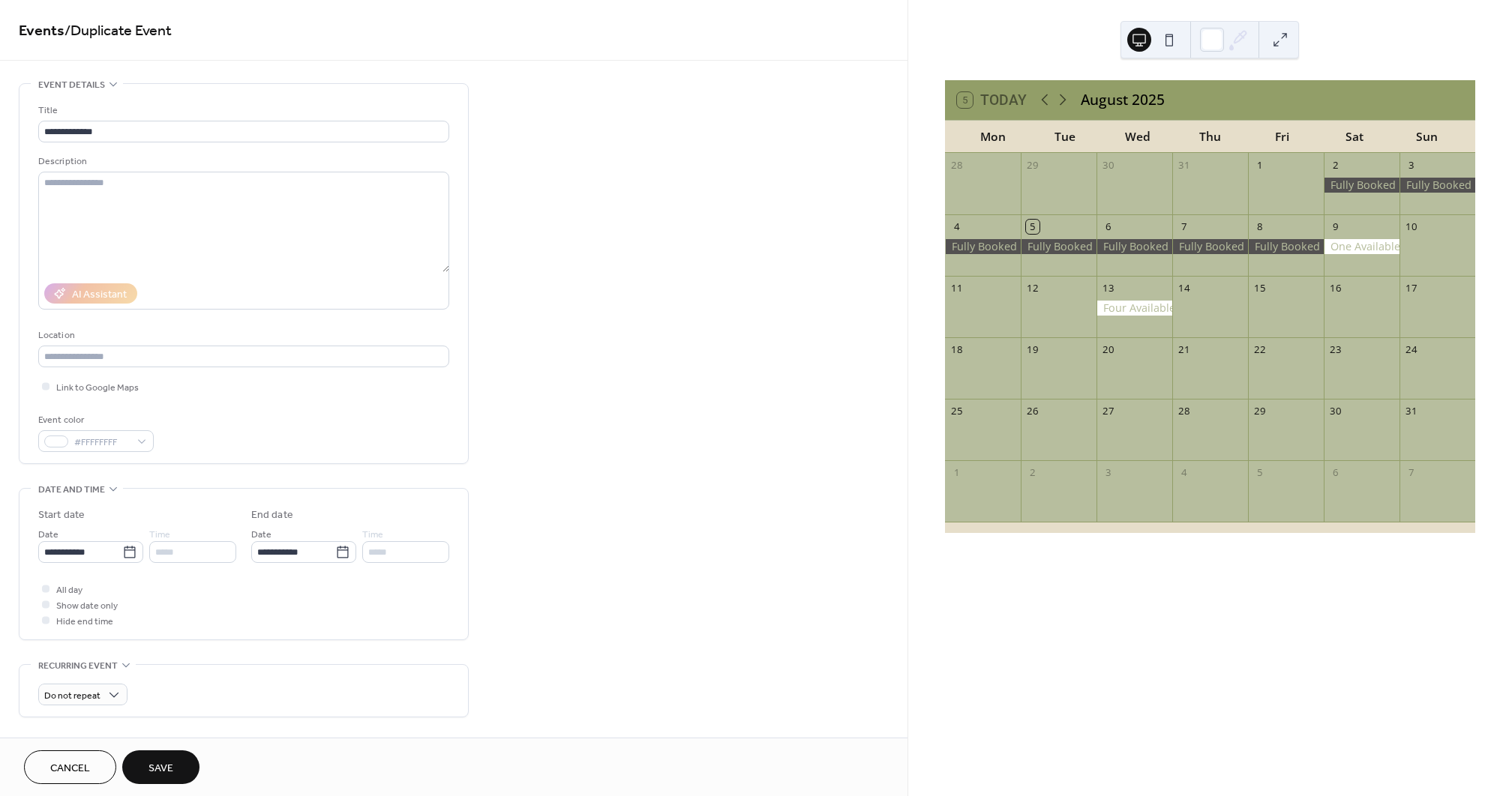 click on "Save" at bounding box center [160, 768] 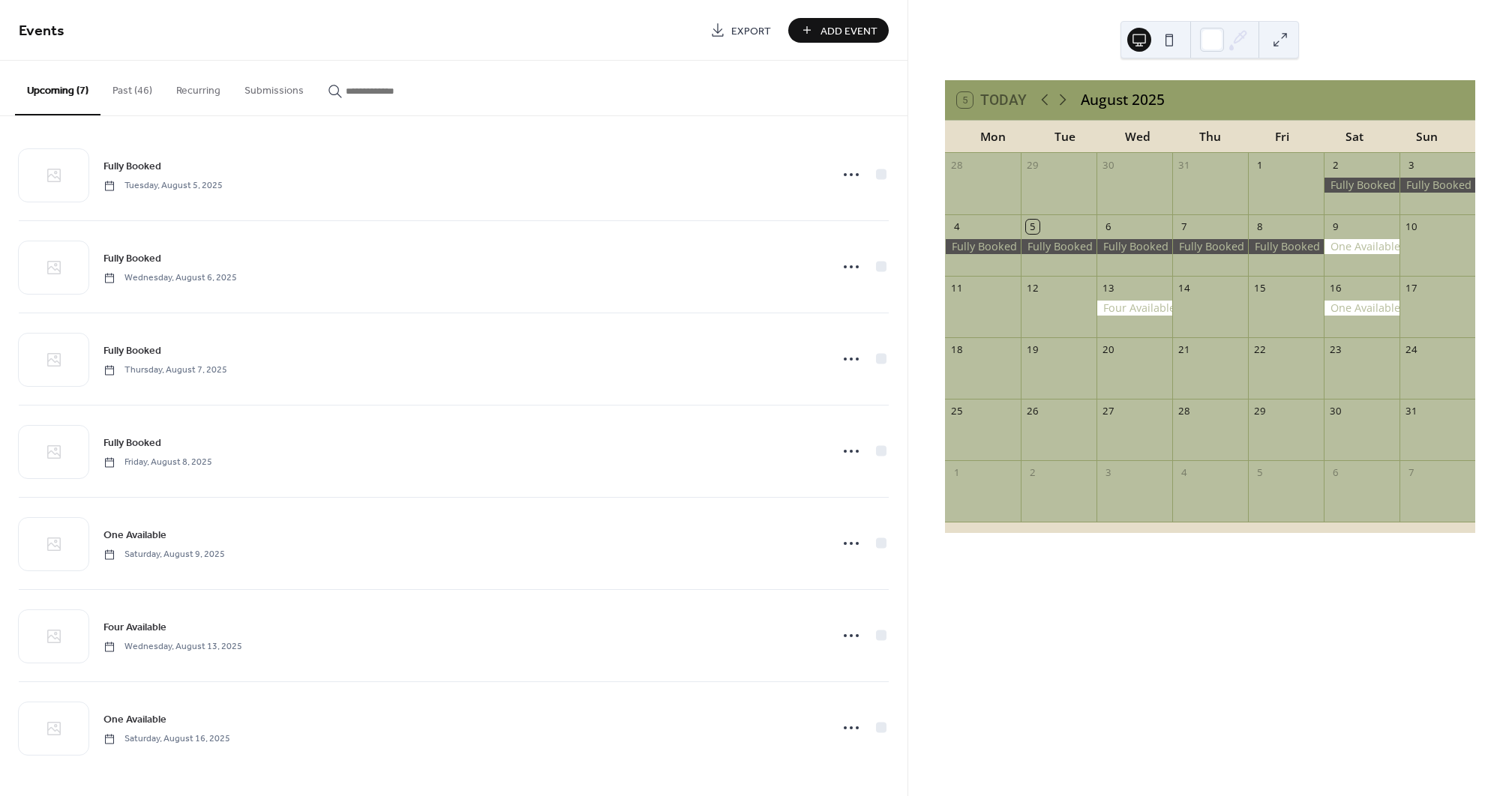 scroll, scrollTop: 10, scrollLeft: 0, axis: vertical 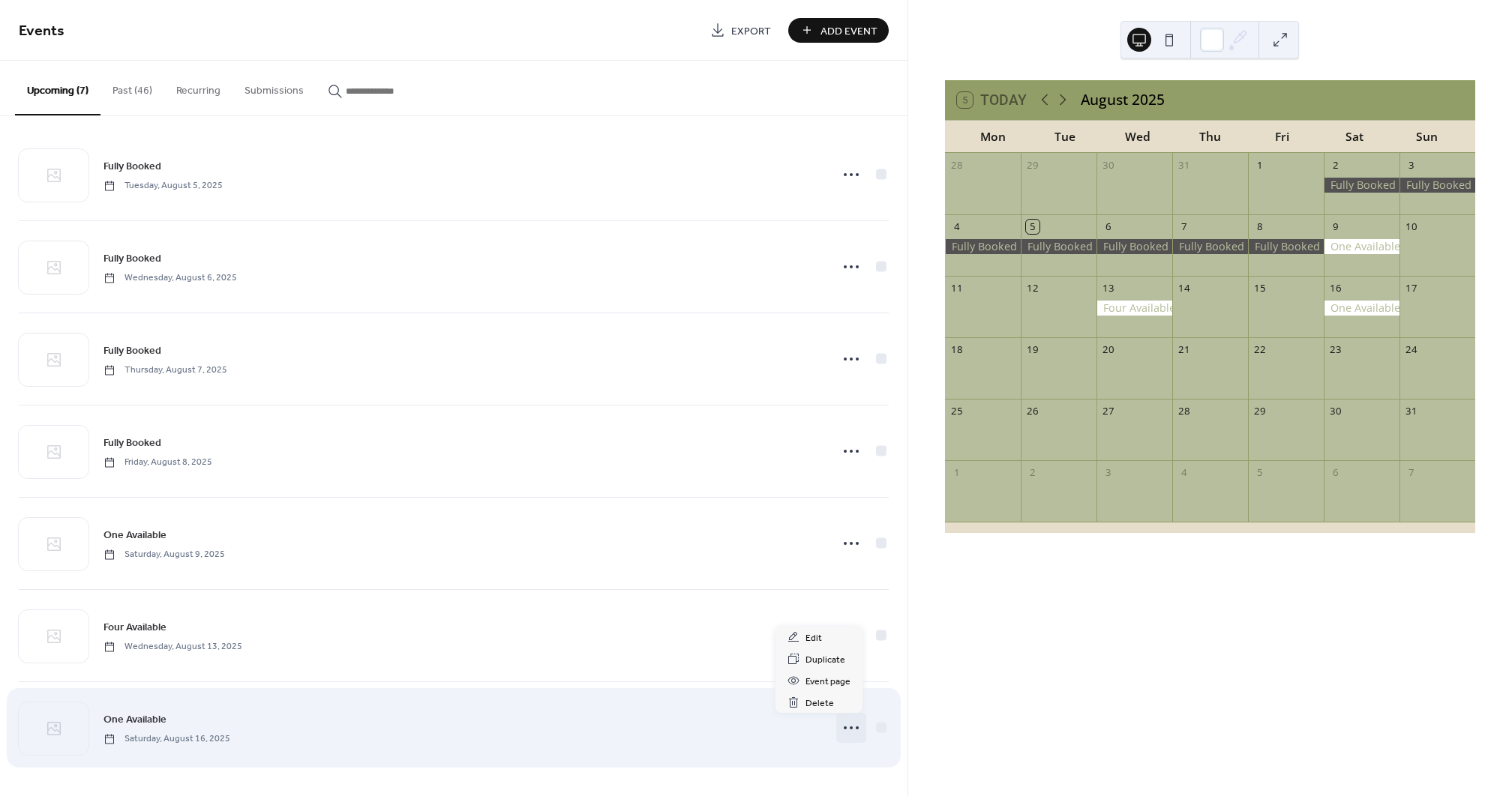 click 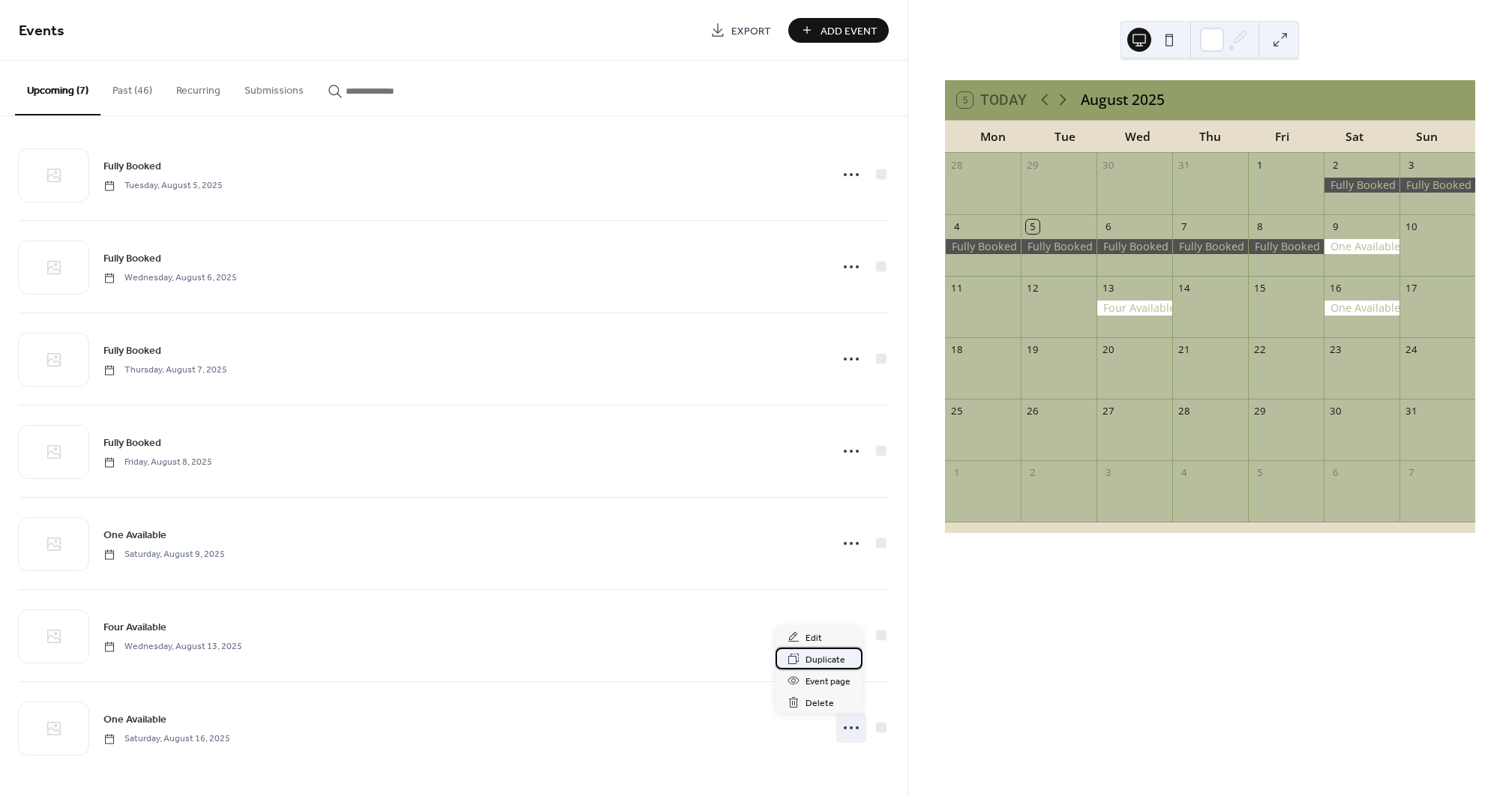 click on "Duplicate" at bounding box center (825, 660) 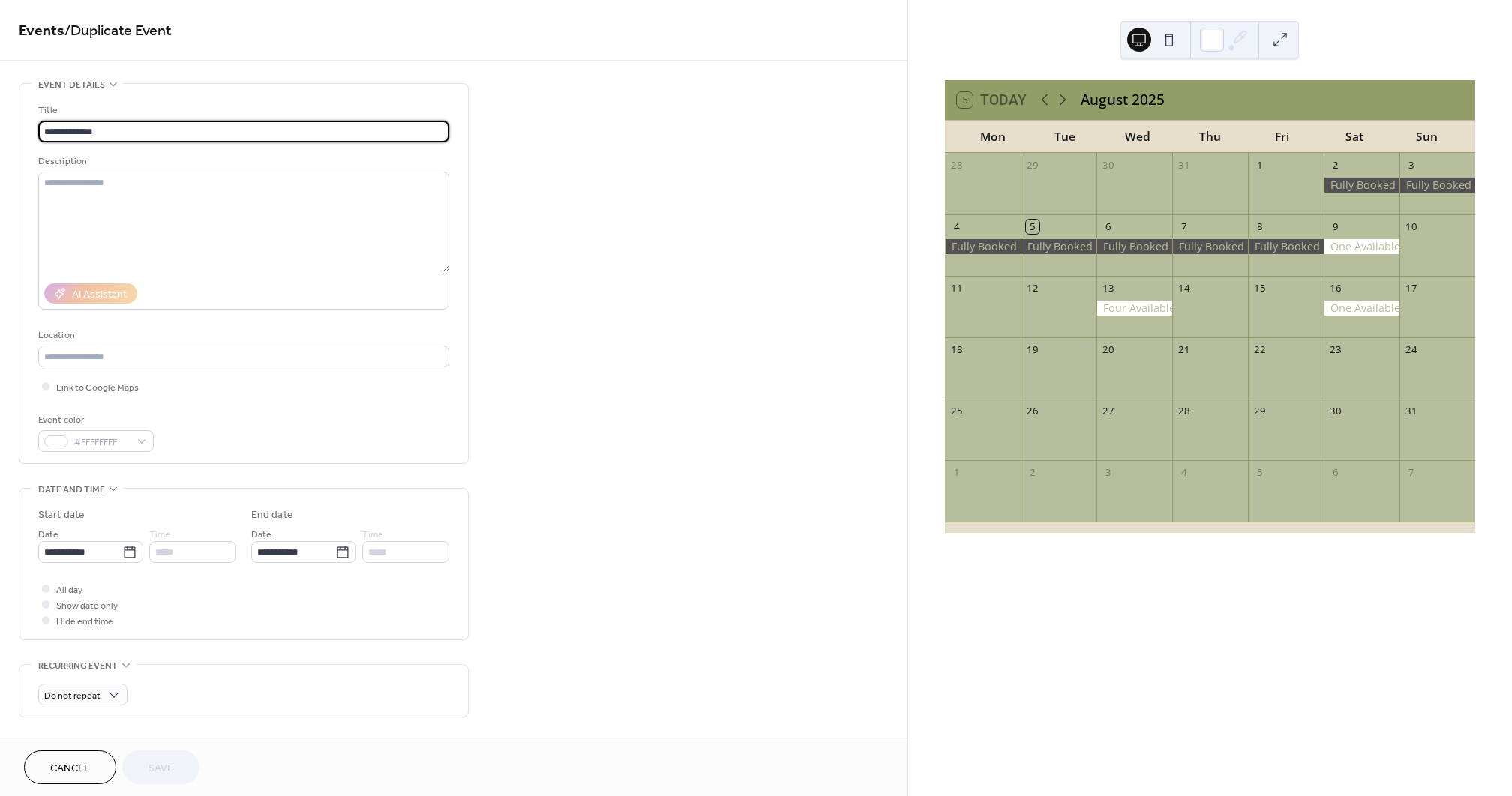 click on "**********" at bounding box center [244, 131] 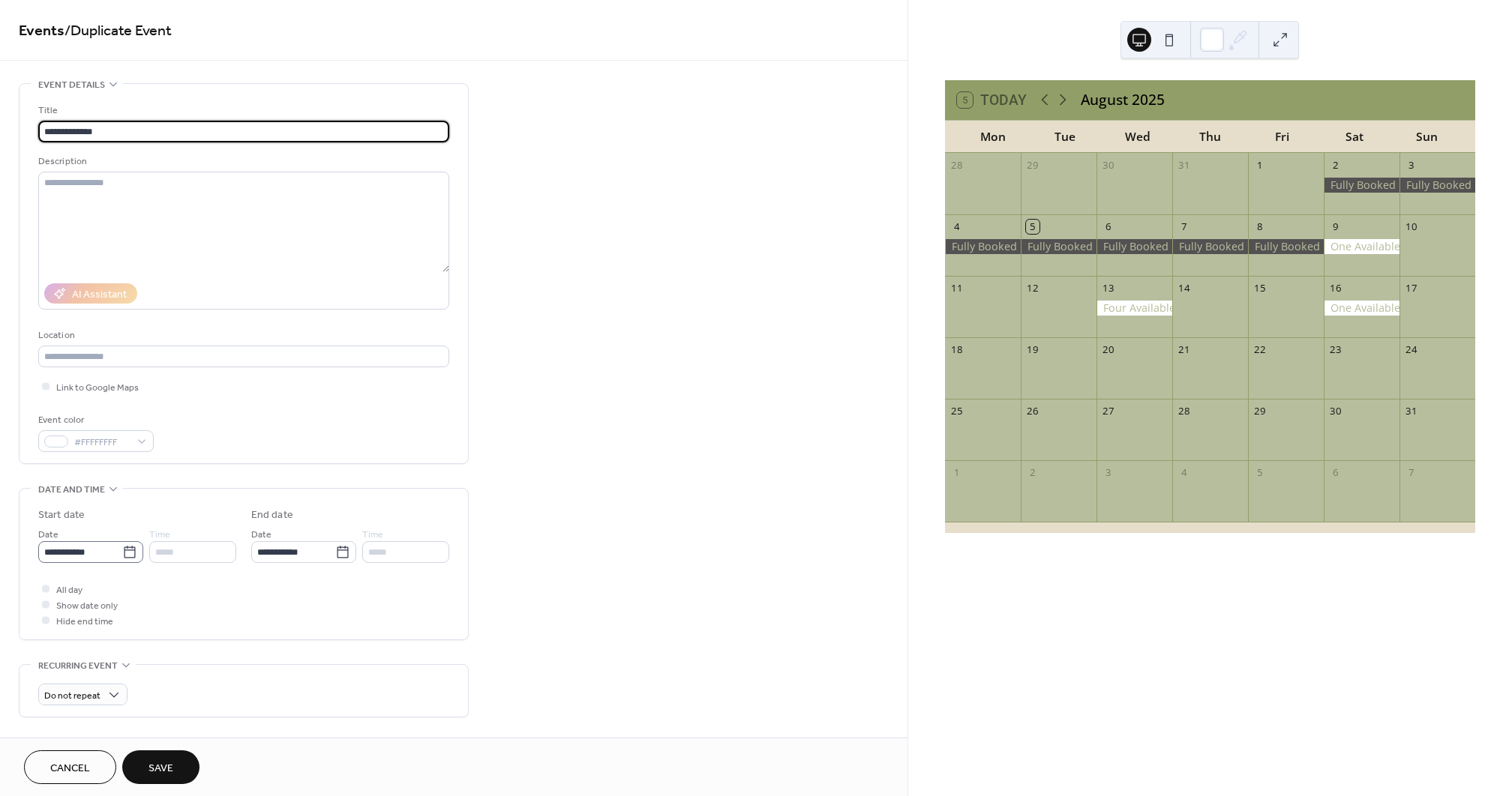 type on "**********" 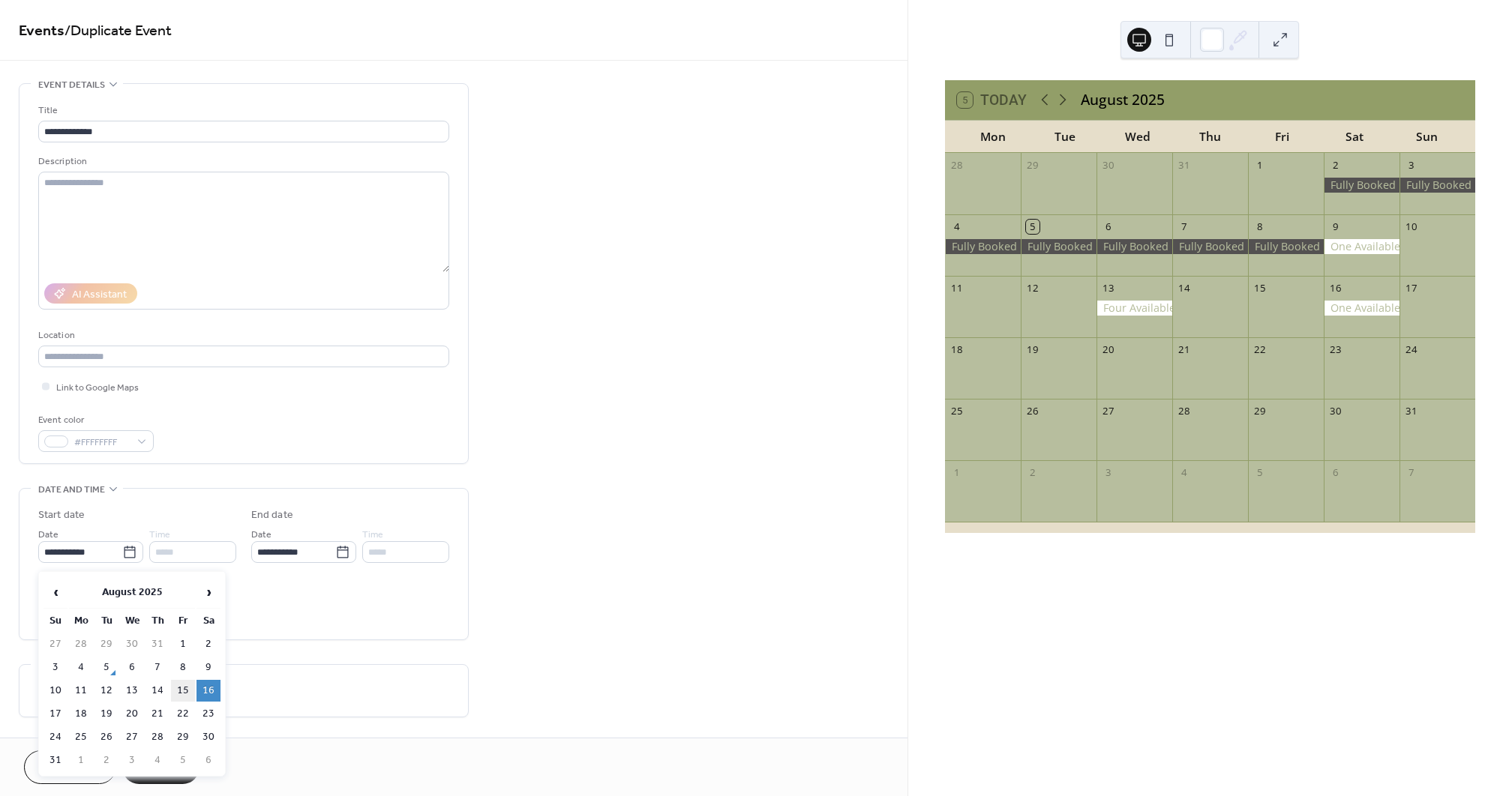 click on "15" at bounding box center (183, 690) 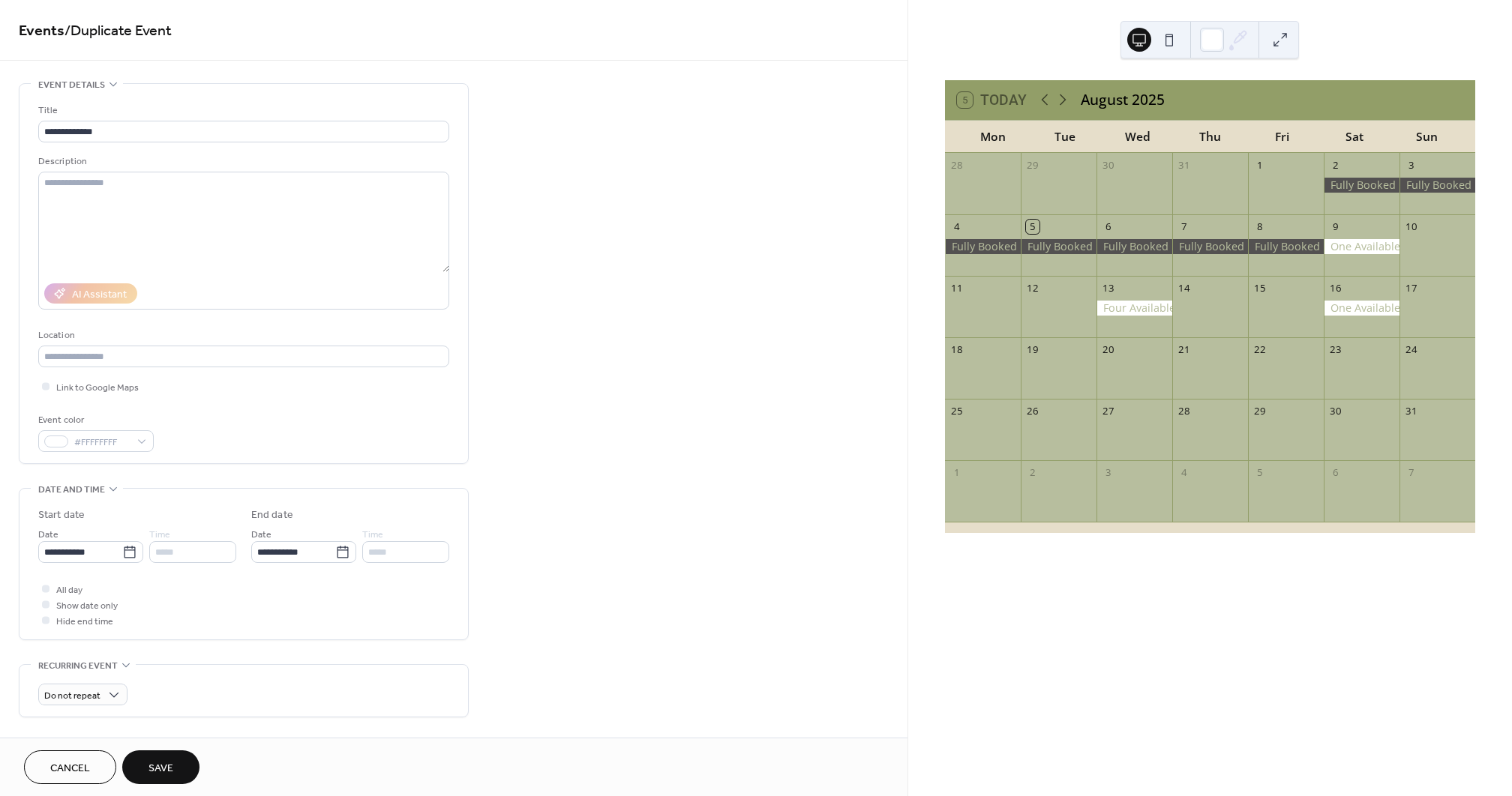 click on "Save" at bounding box center [160, 768] 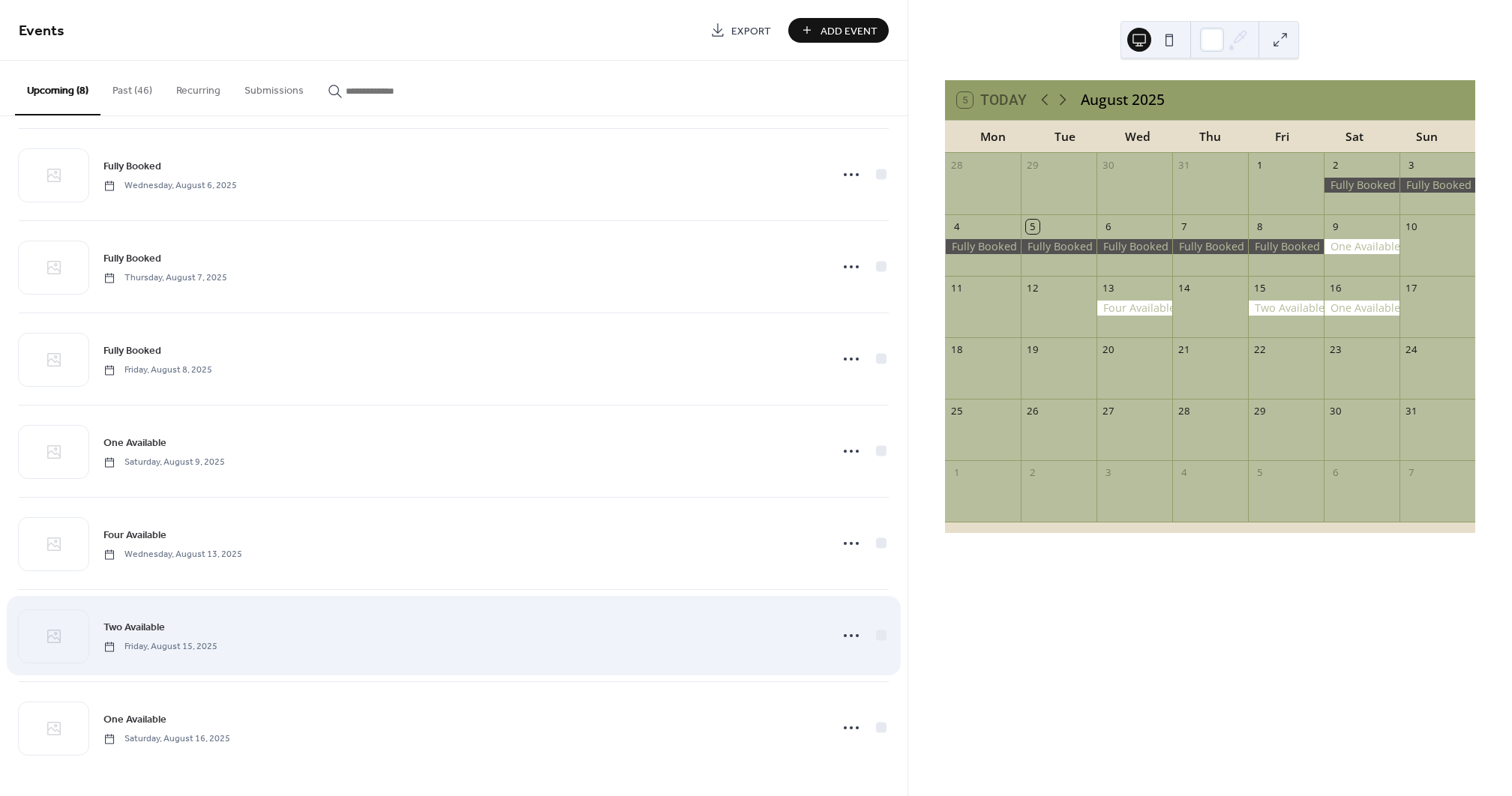 scroll, scrollTop: 102, scrollLeft: 0, axis: vertical 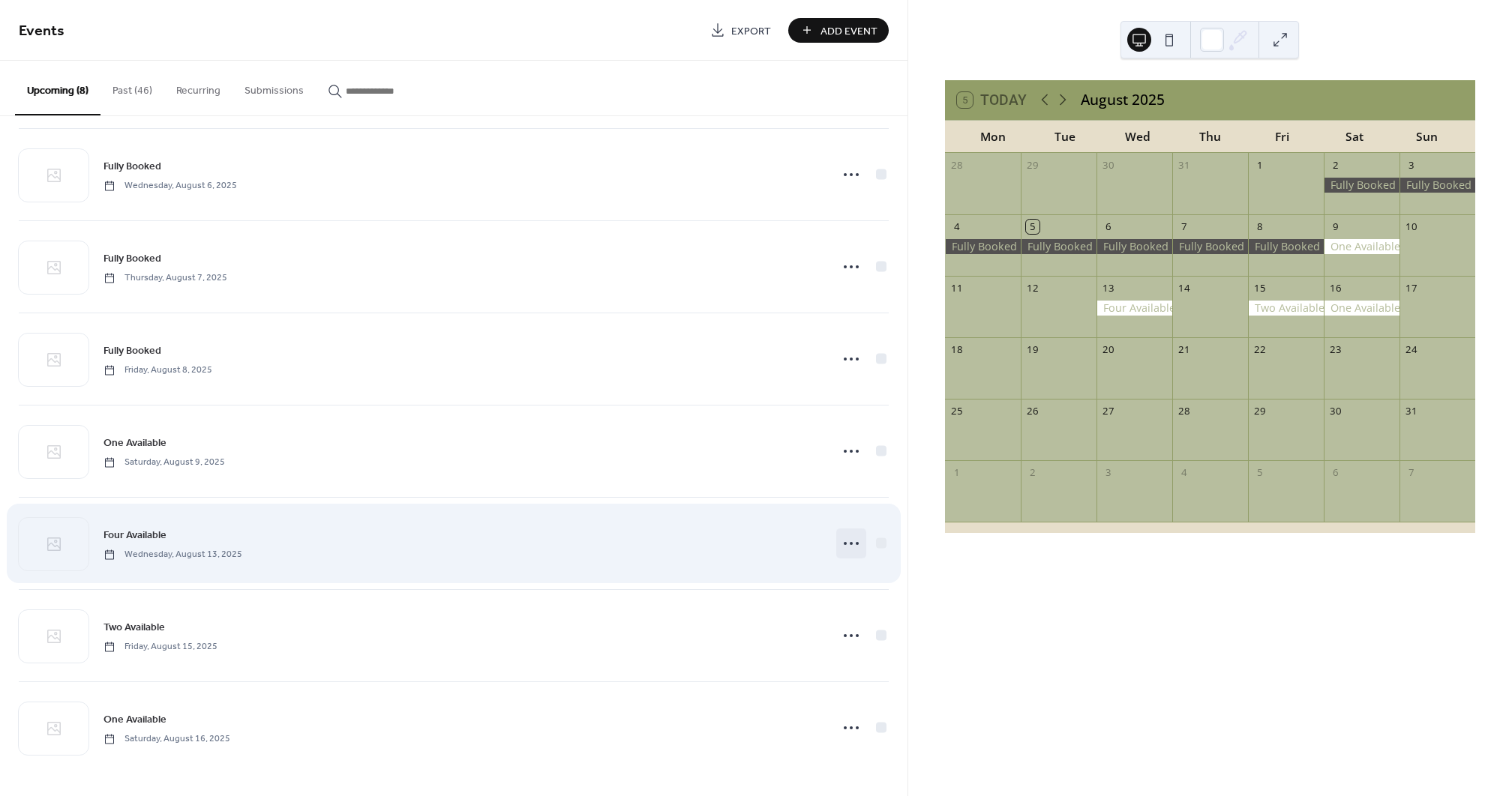 click 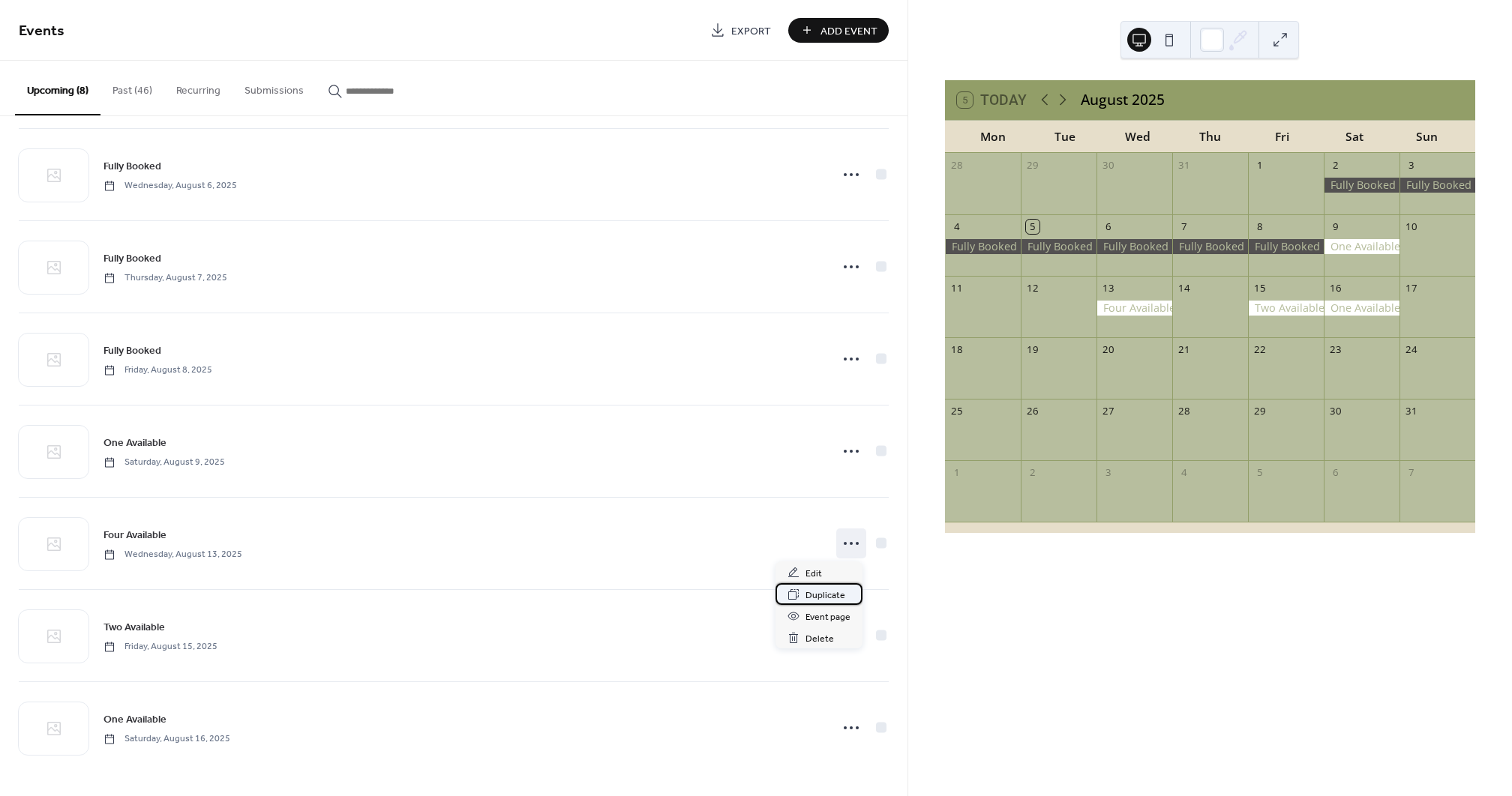 click on "Duplicate" at bounding box center [825, 595] 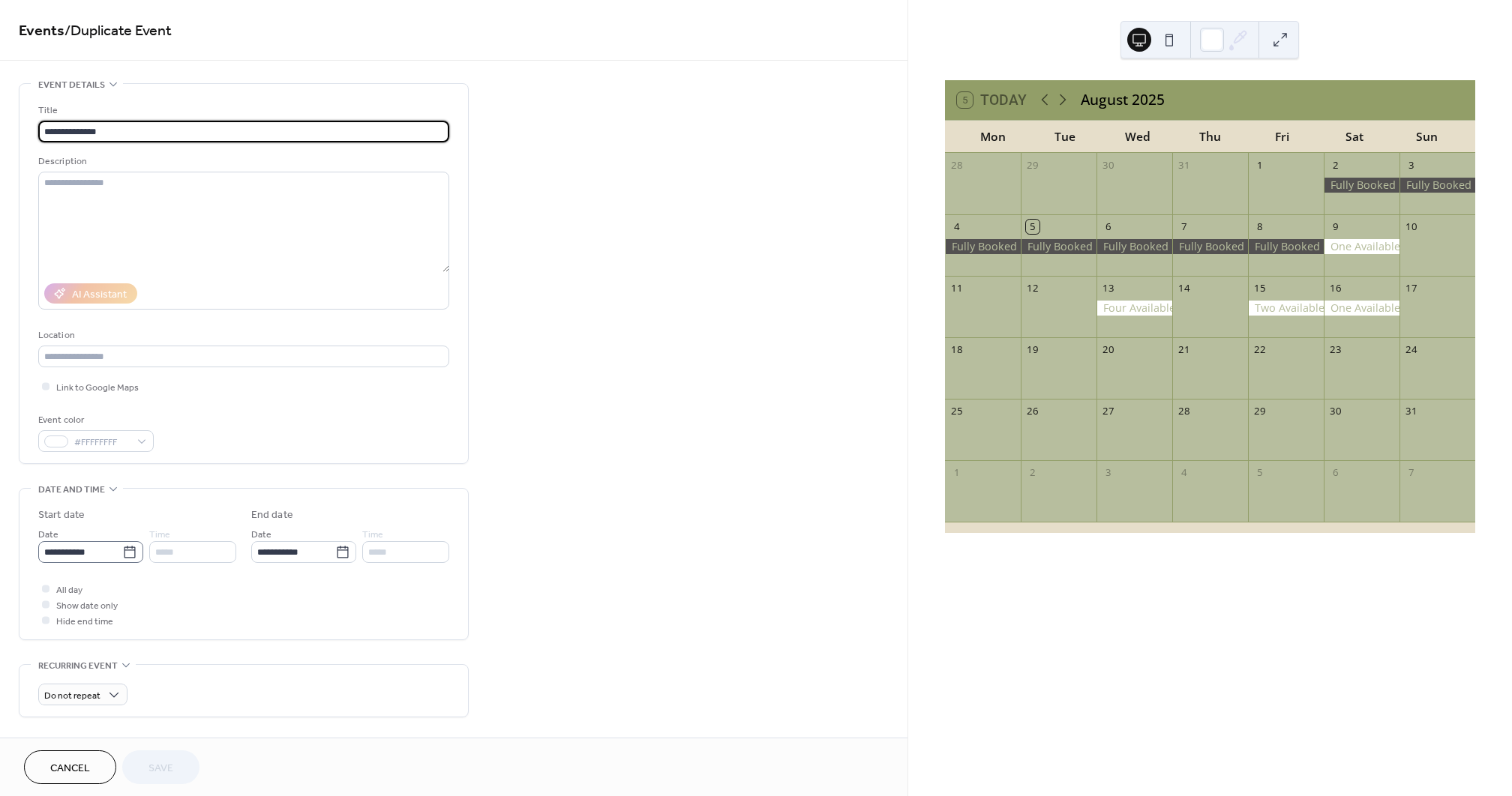 click 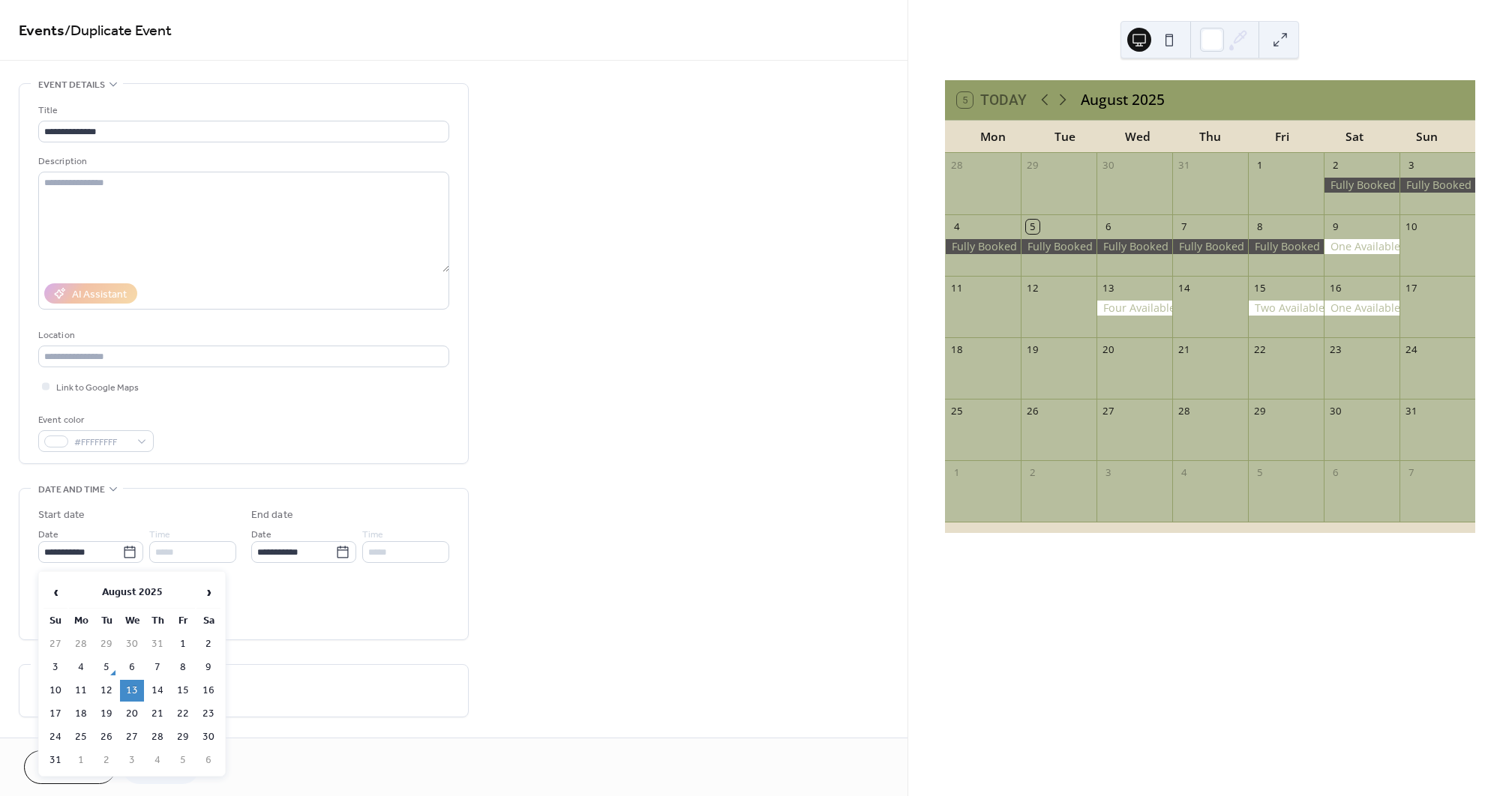 click on "22" at bounding box center (183, 714) 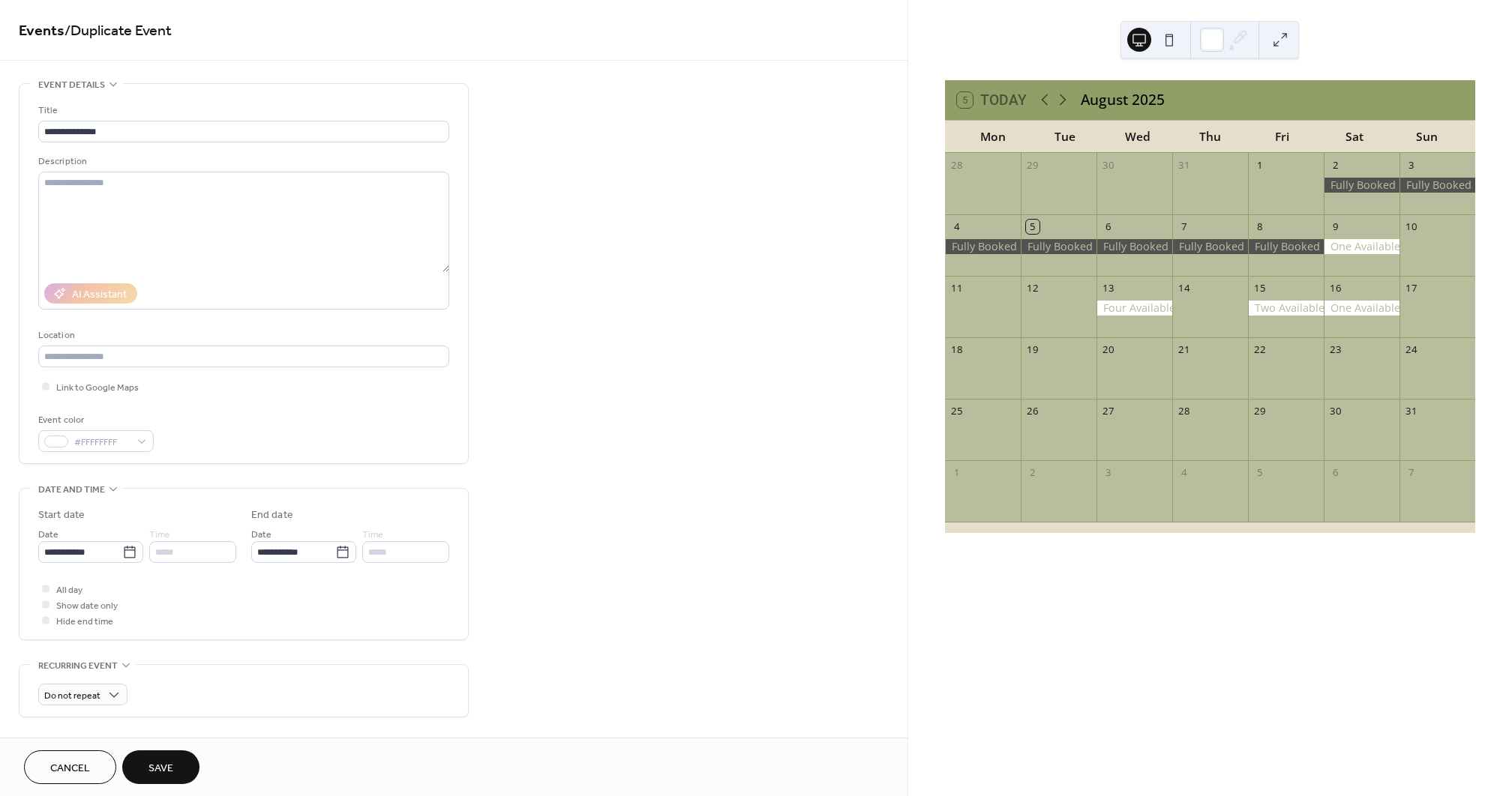 click on "Save" at bounding box center (160, 768) 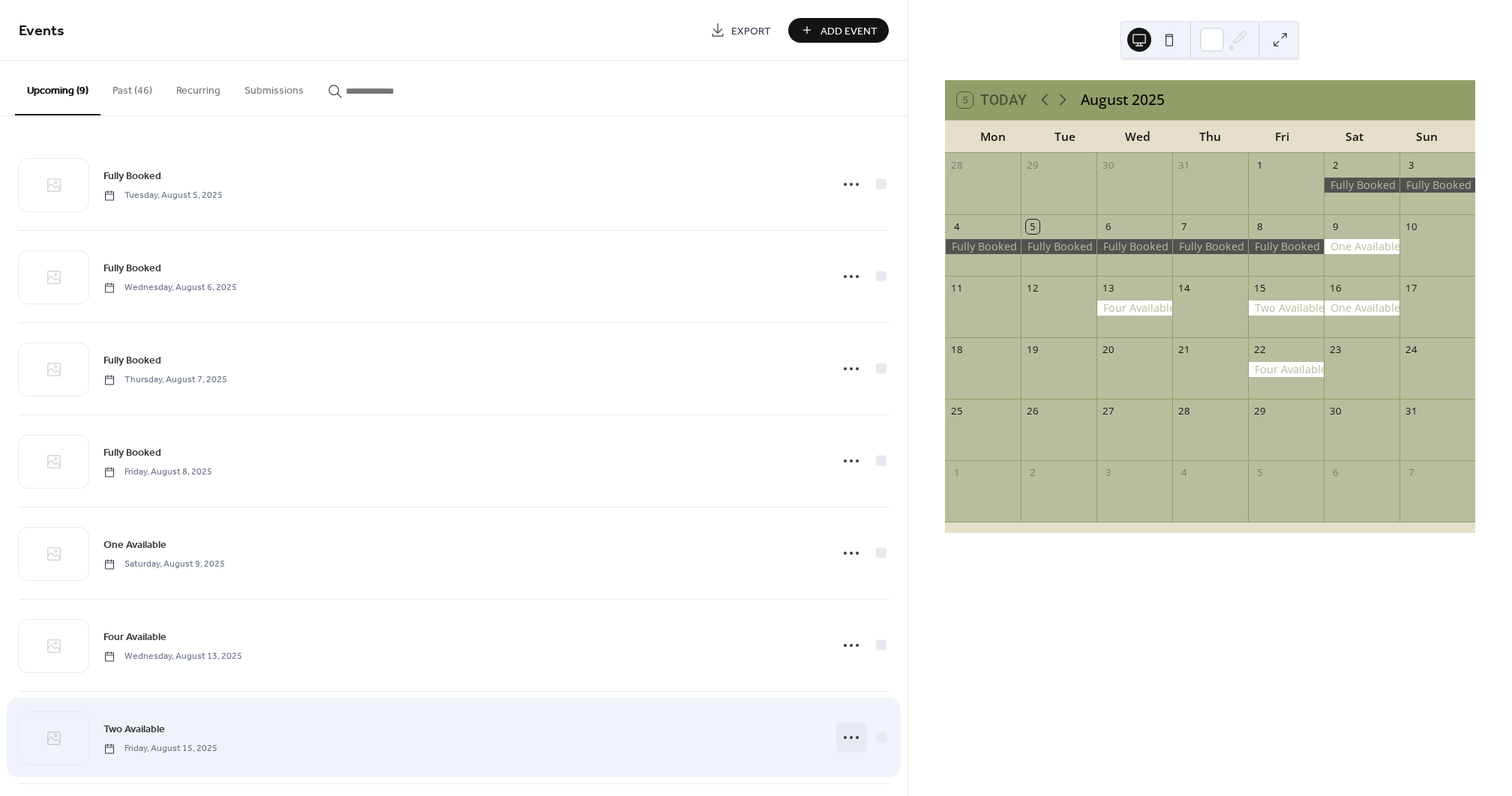 click 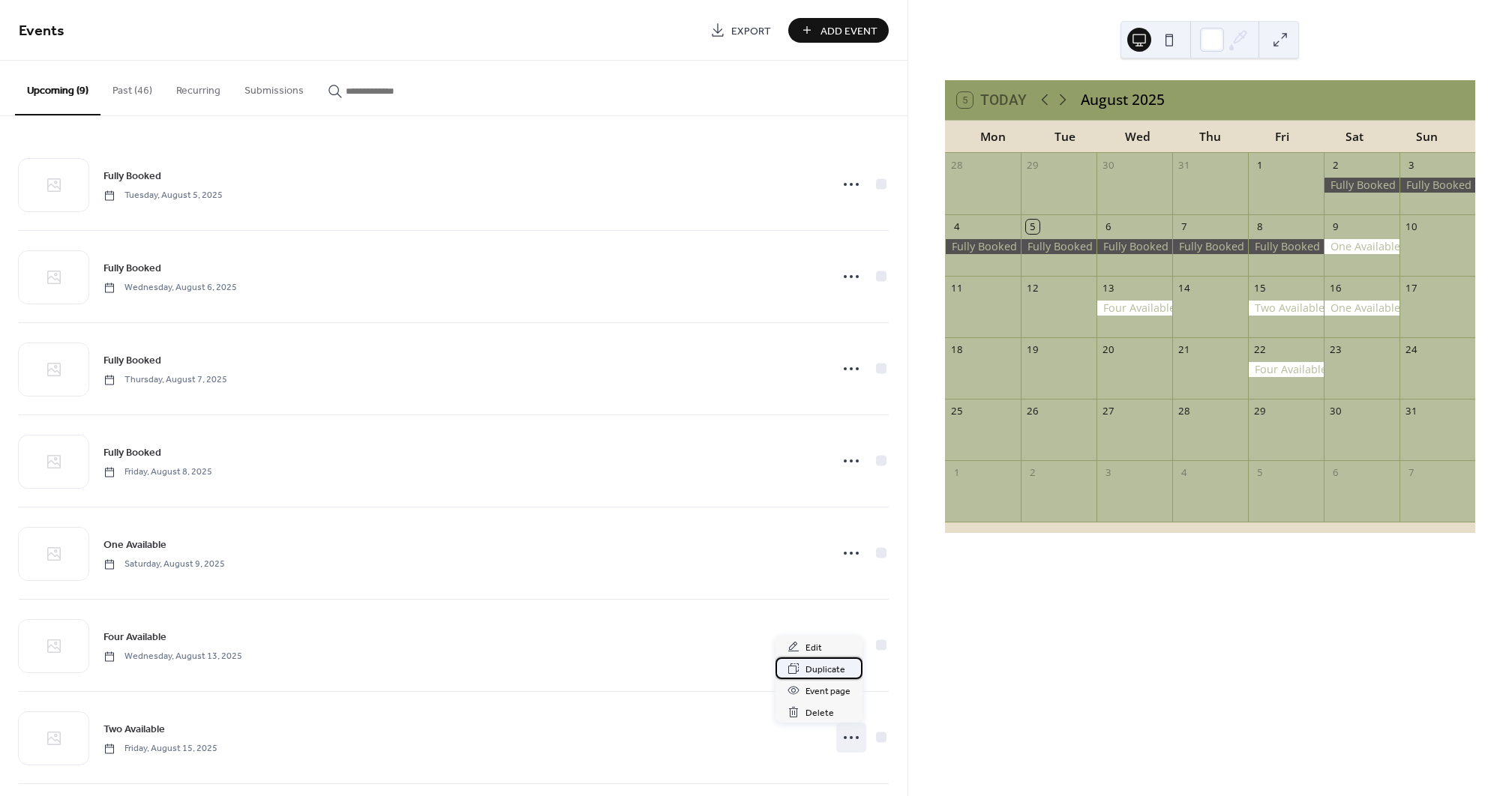 click on "Duplicate" at bounding box center (825, 669) 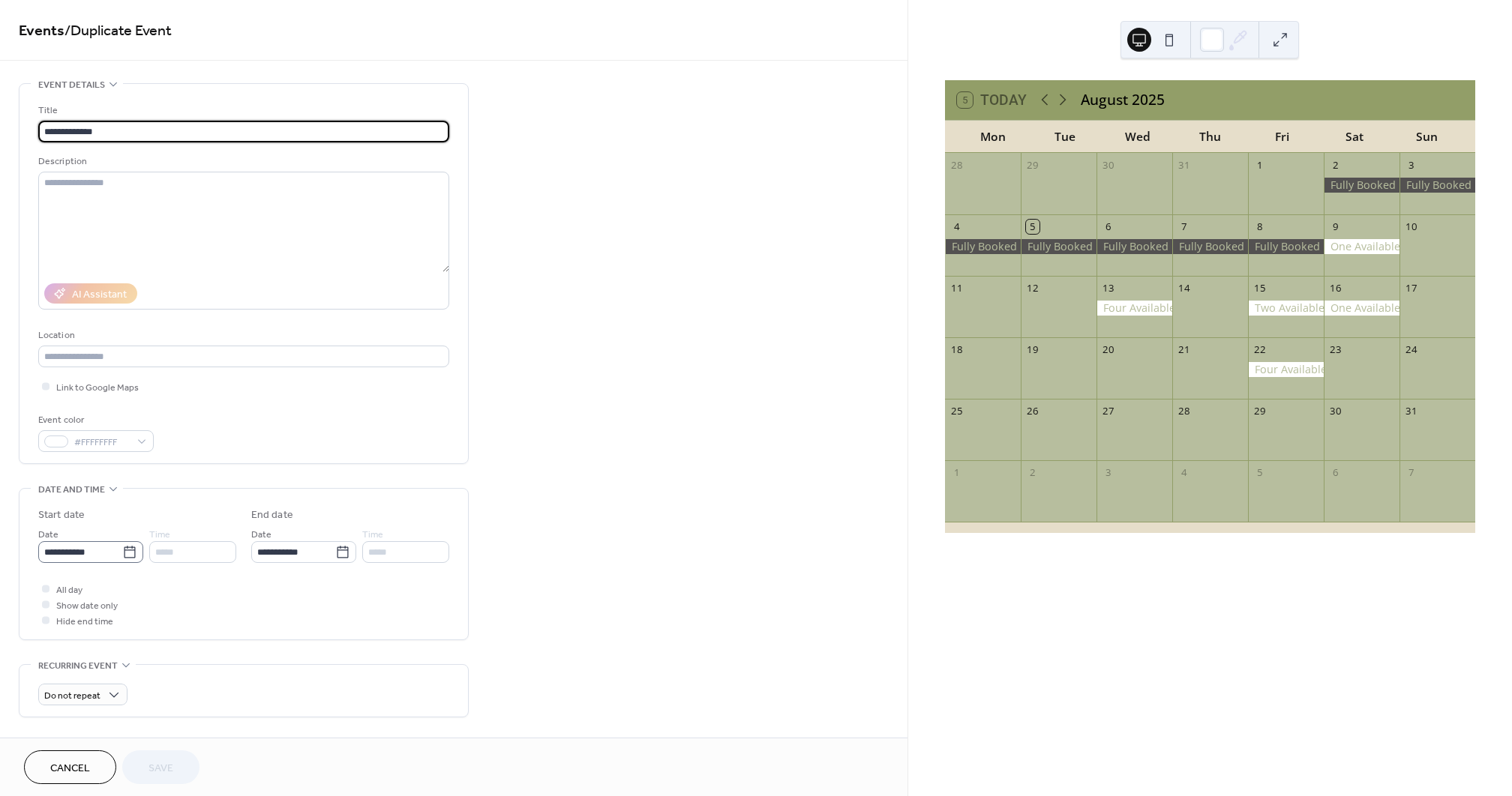 click 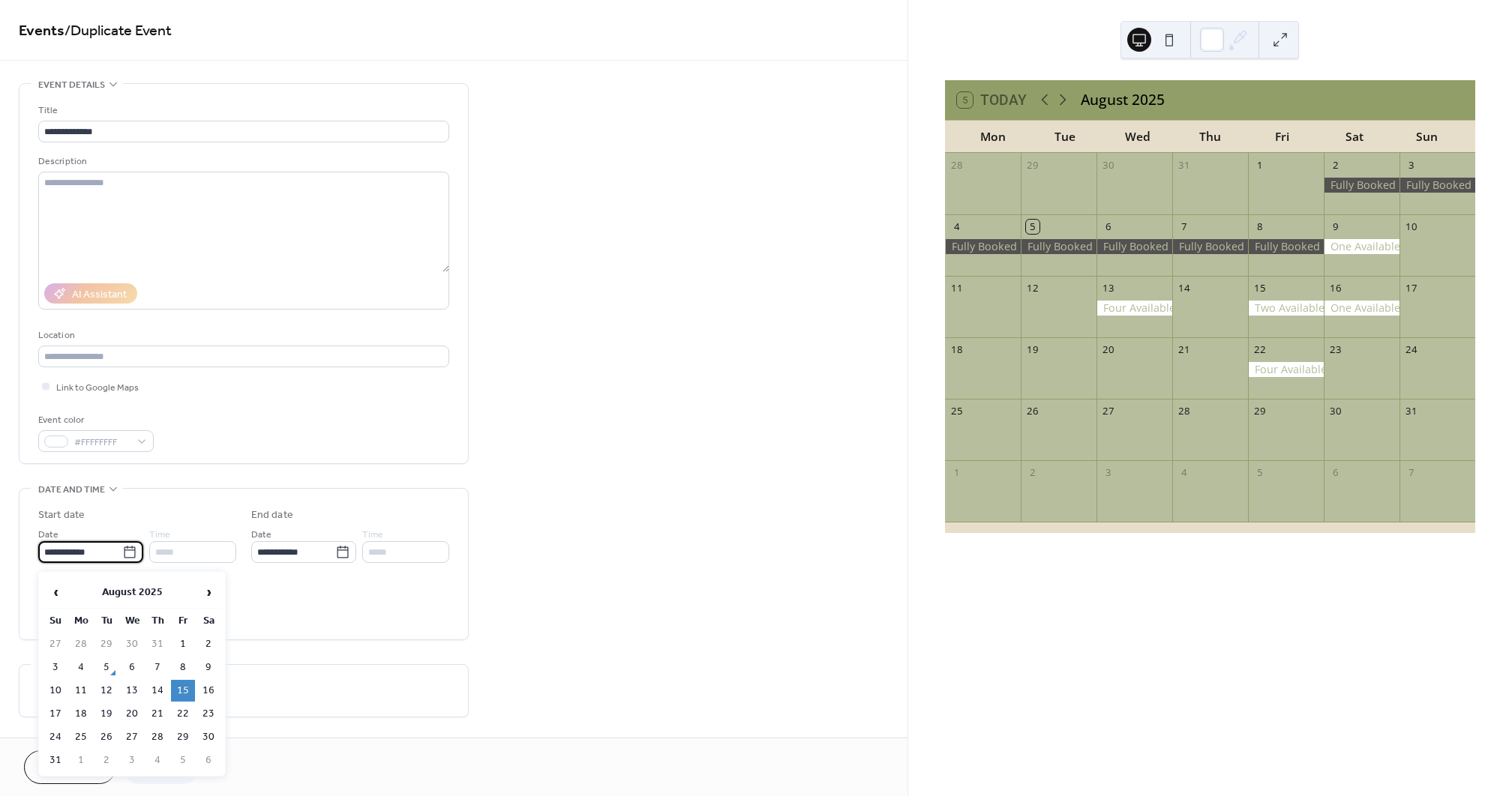 click on "23" at bounding box center (208, 714) 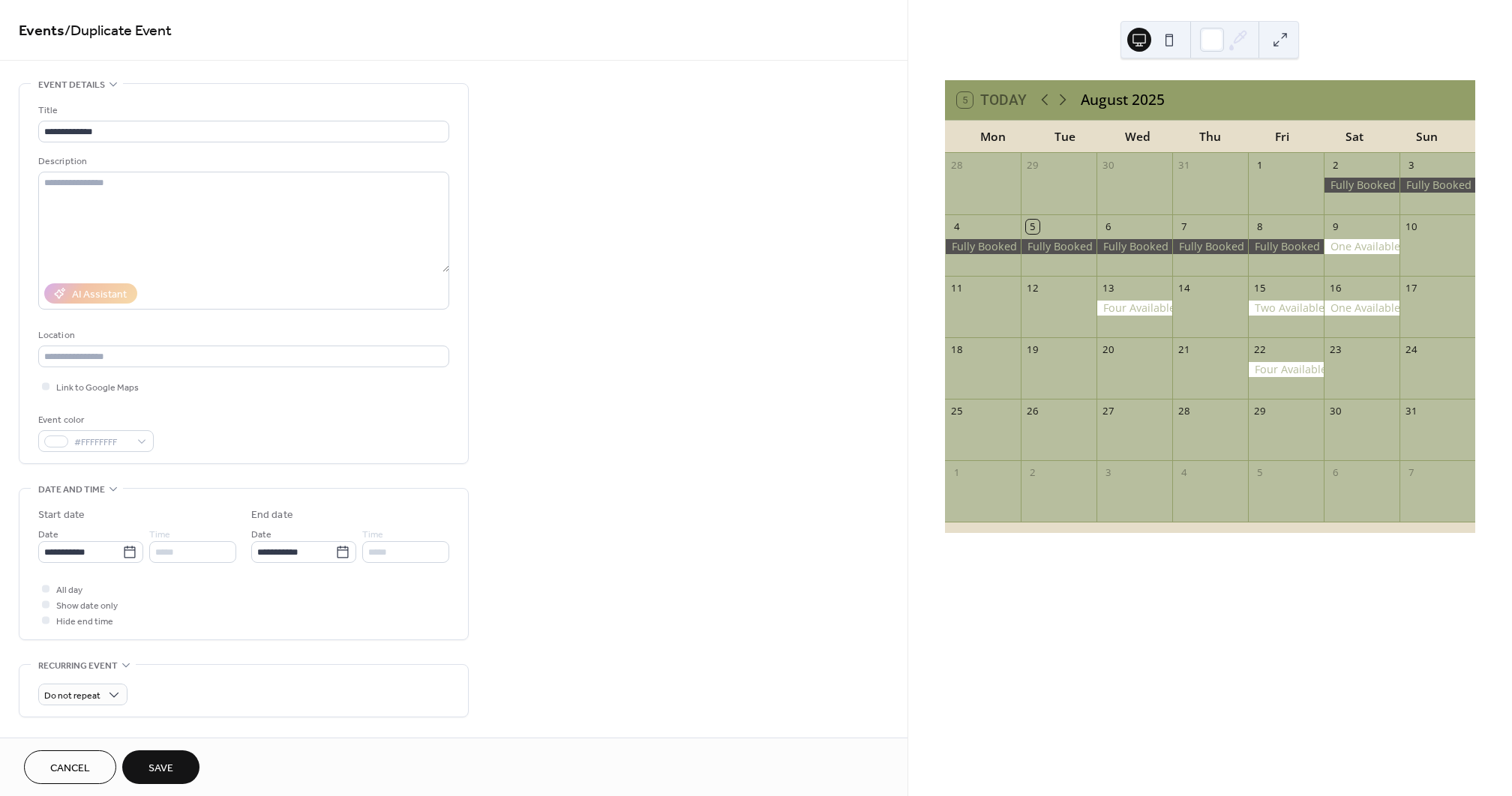 click on "Save" at bounding box center (160, 768) 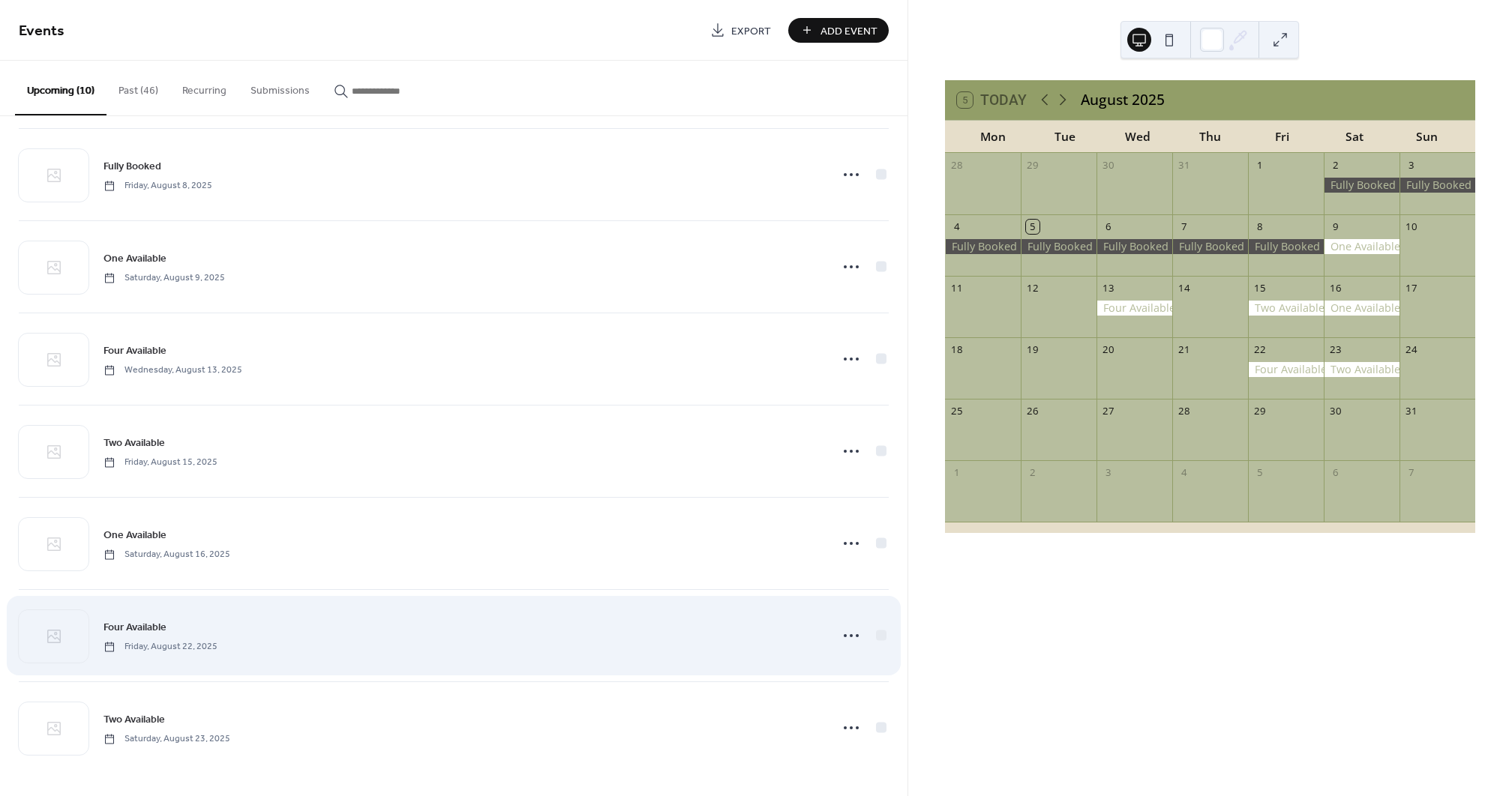 scroll, scrollTop: 286, scrollLeft: 0, axis: vertical 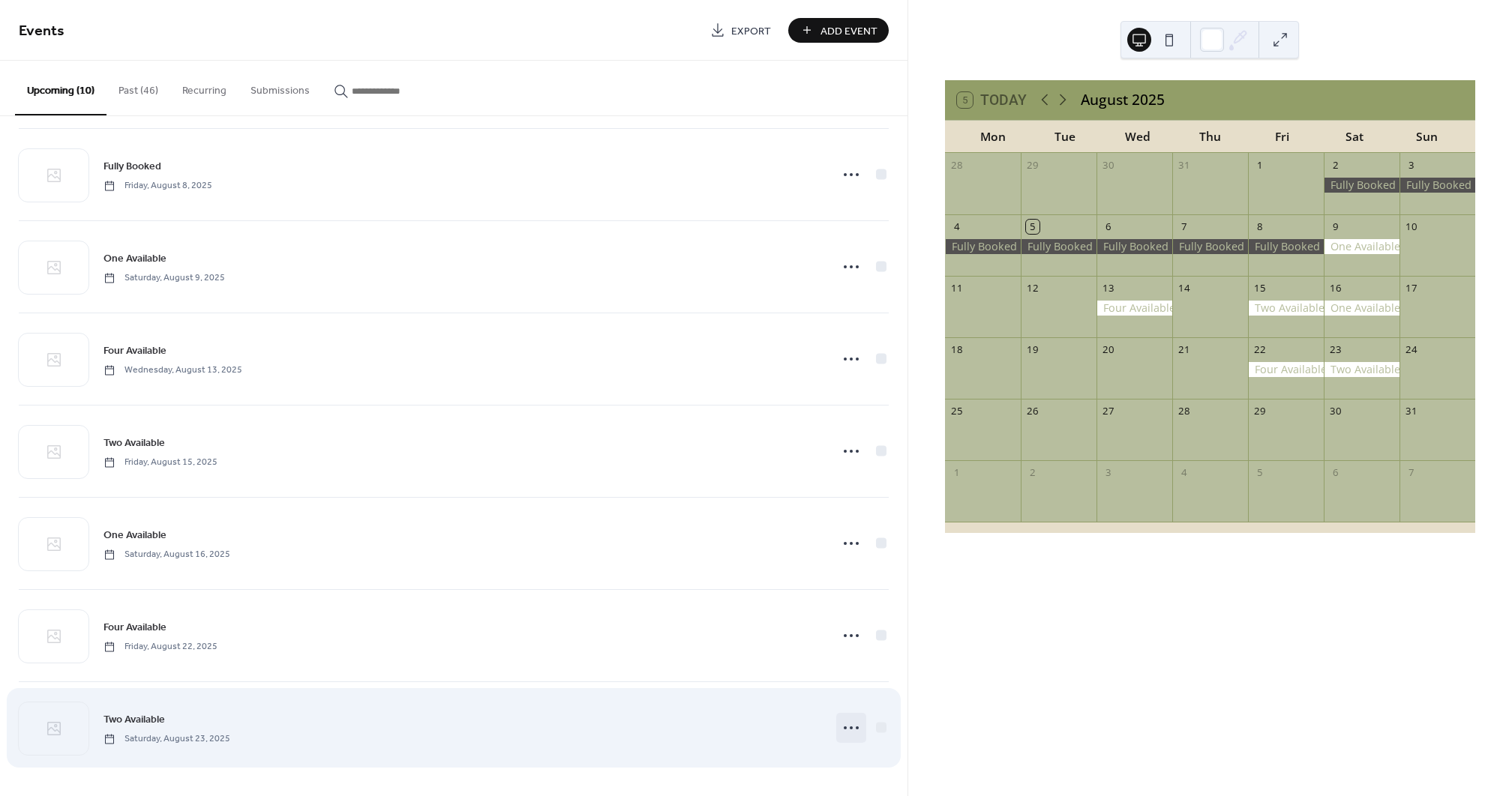 click 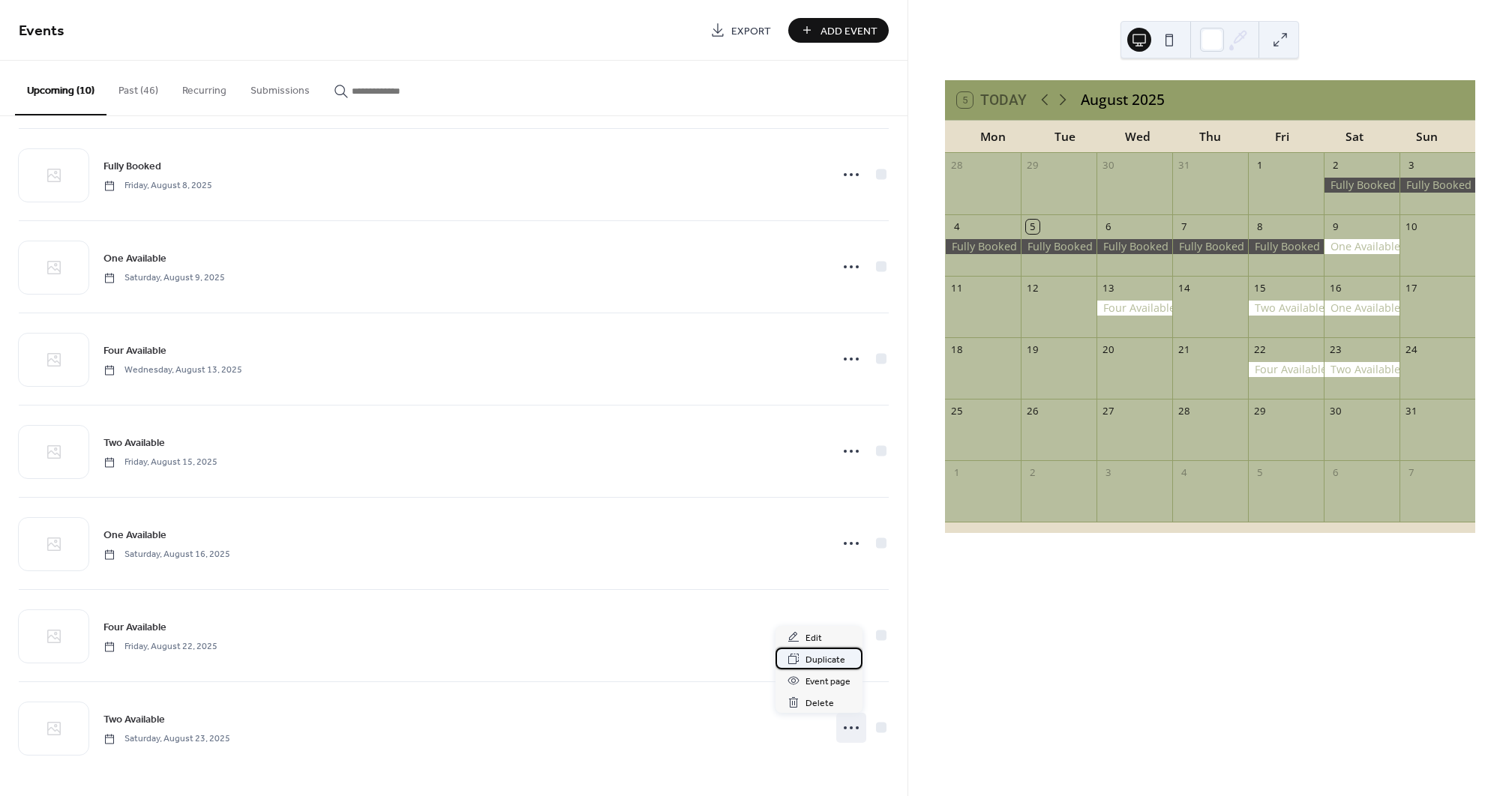 click on "Duplicate" at bounding box center [825, 660] 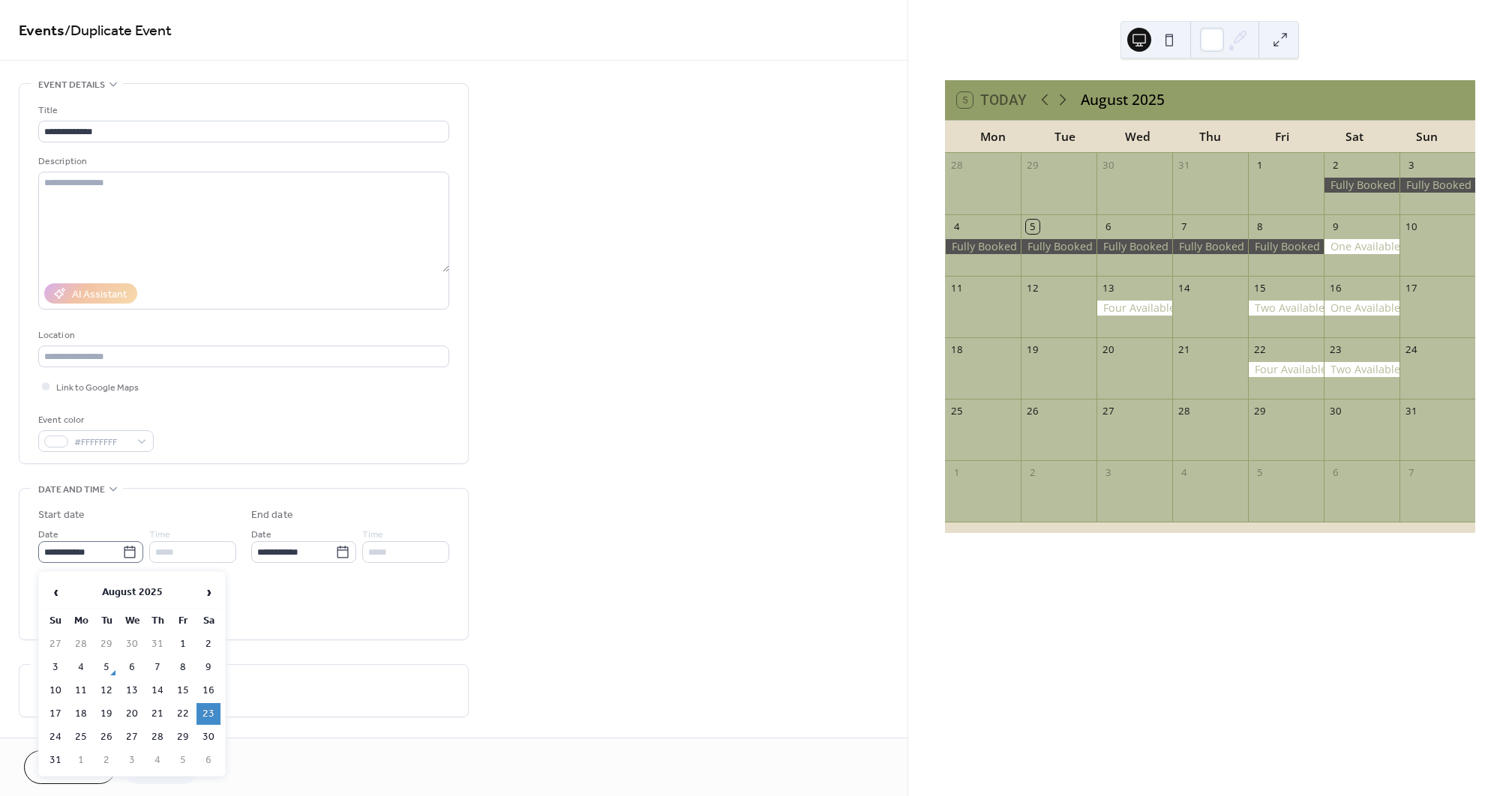 click on "**********" at bounding box center (91, 552) 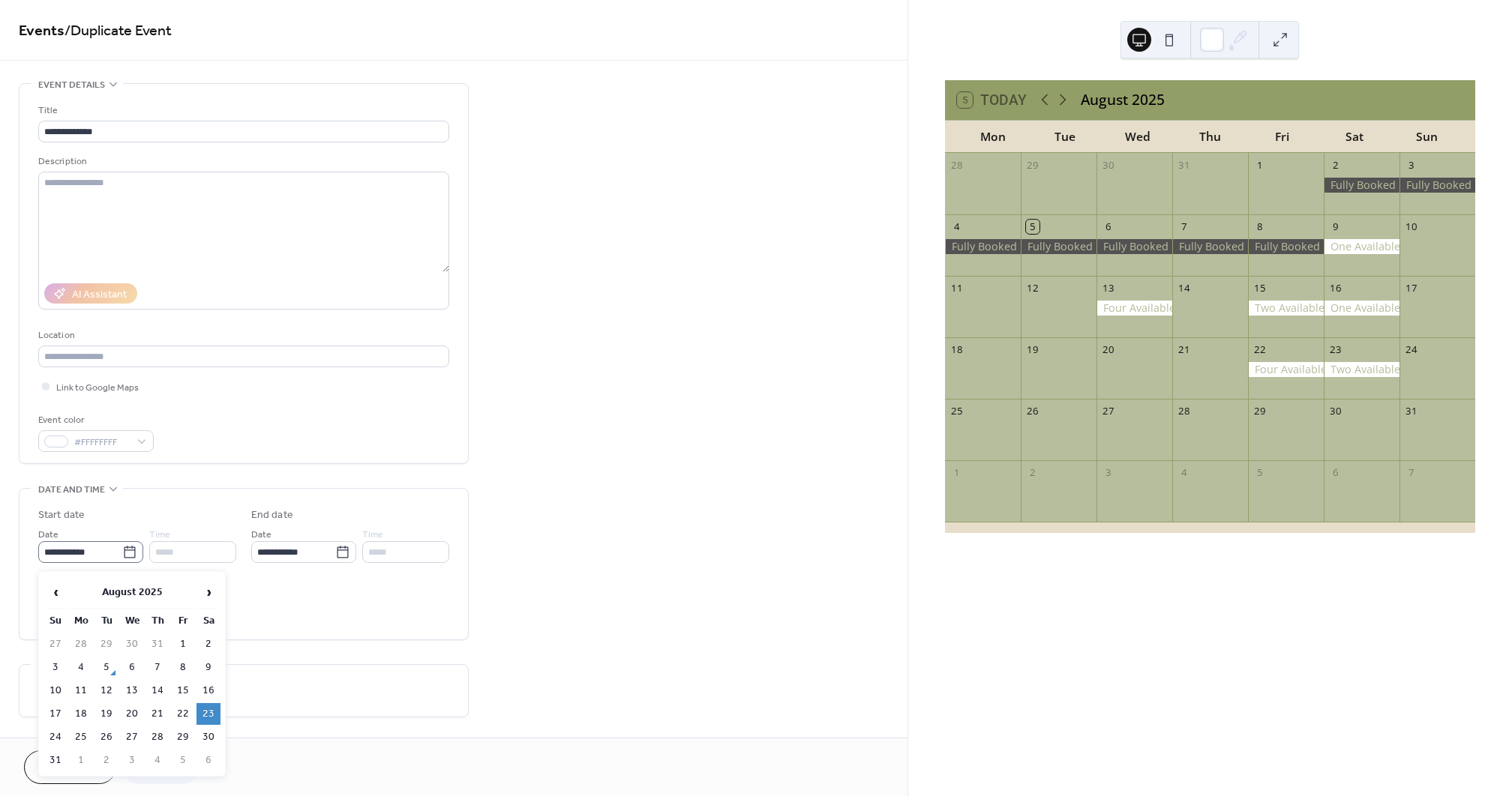 click on "**********" at bounding box center [80, 552] 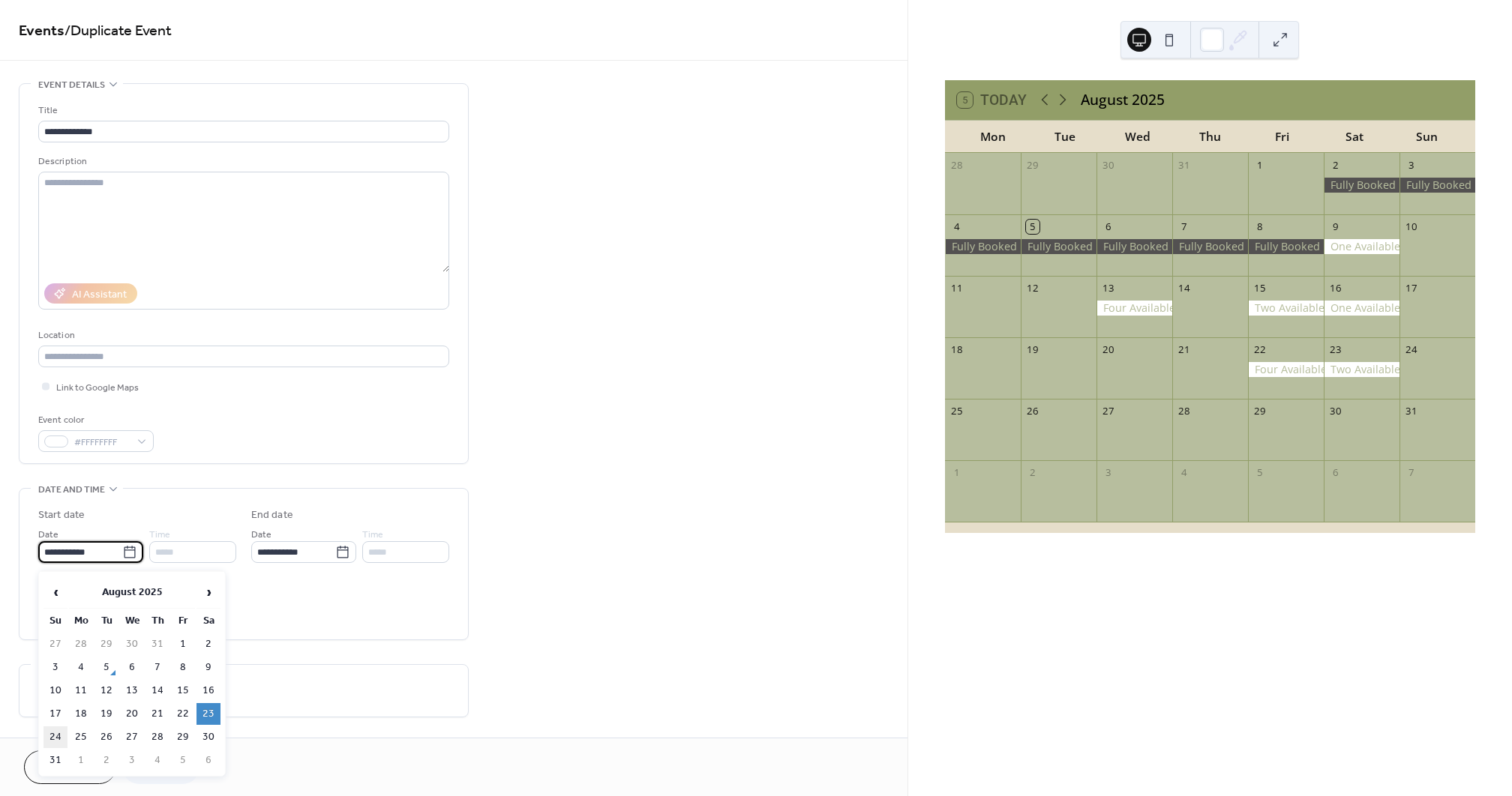 click on "24" at bounding box center [56, 737] 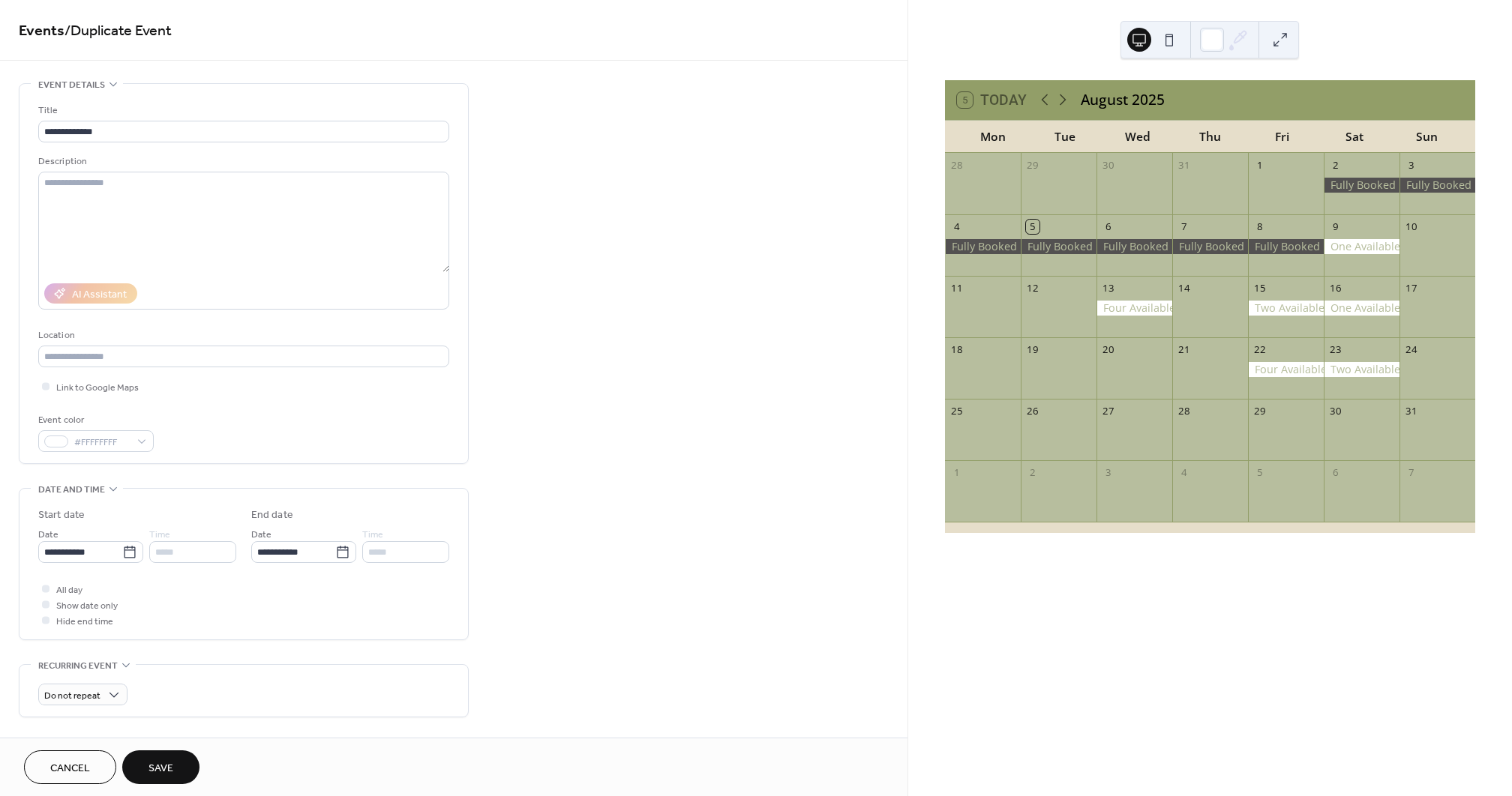 type on "**********" 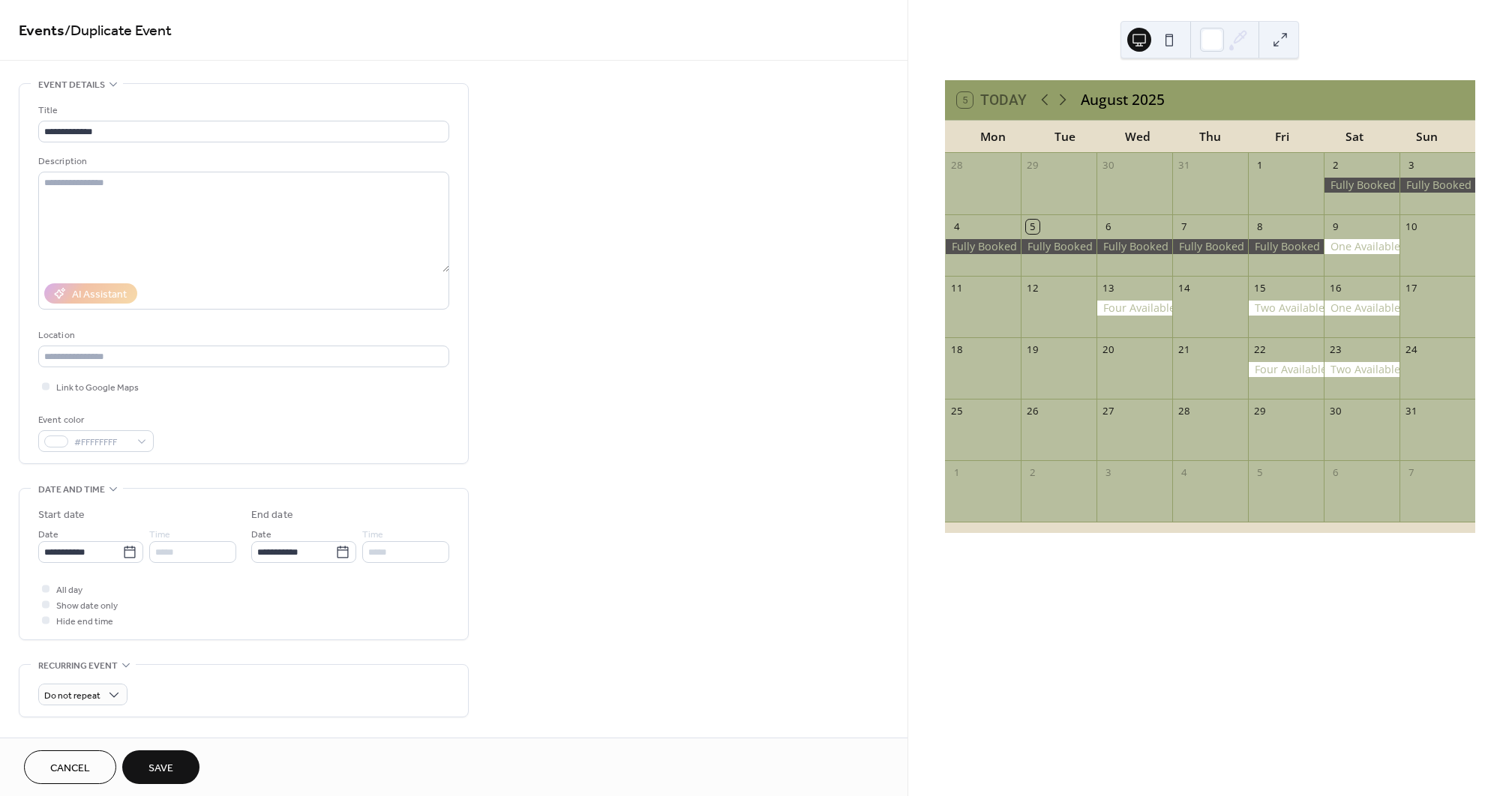 type on "**********" 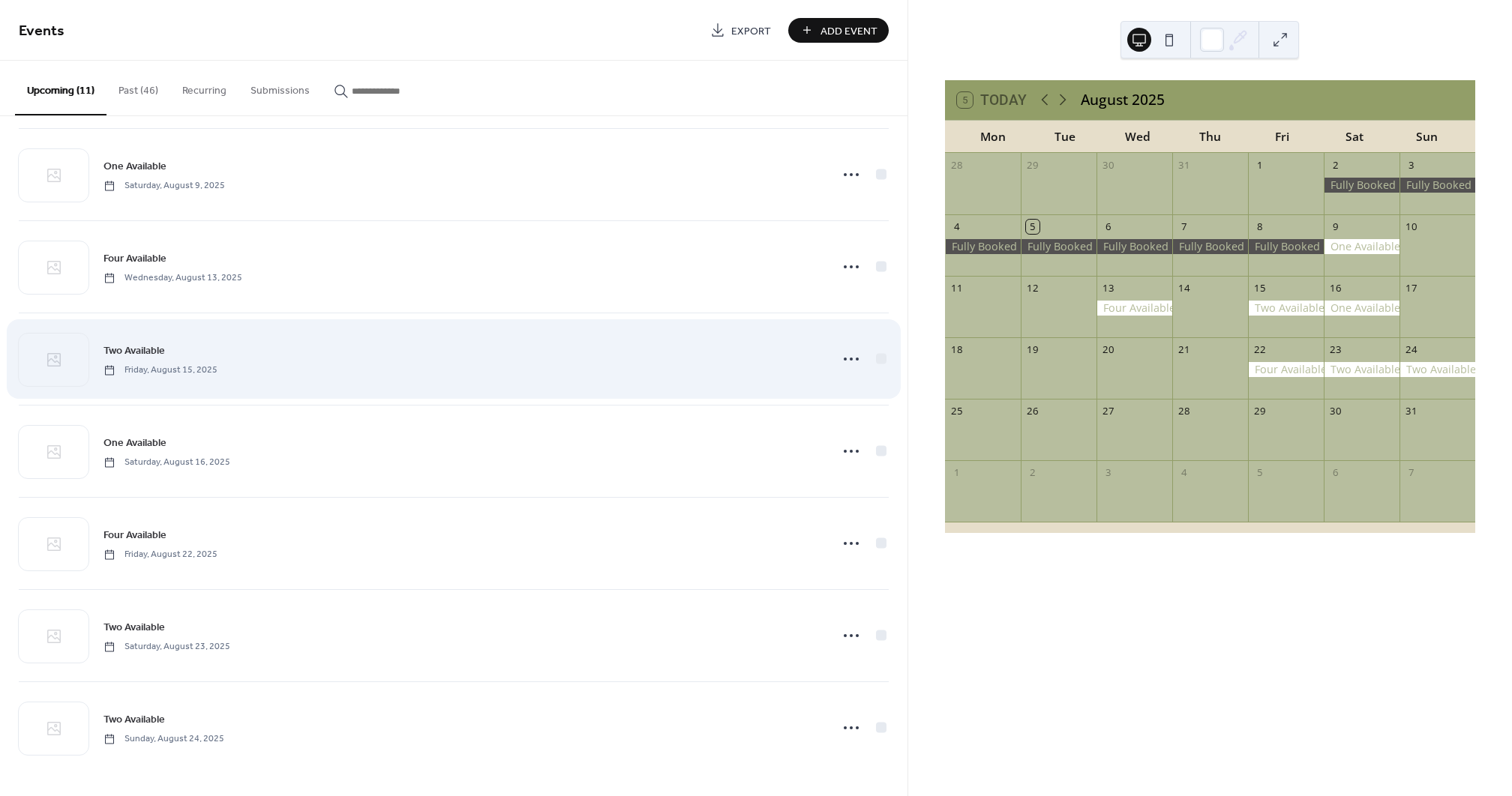 scroll, scrollTop: 379, scrollLeft: 0, axis: vertical 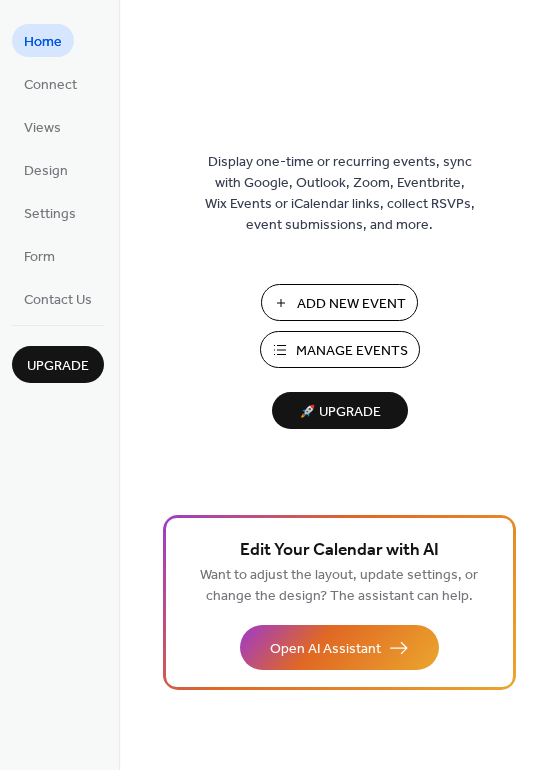 click on "Manage Events" at bounding box center (352, 351) 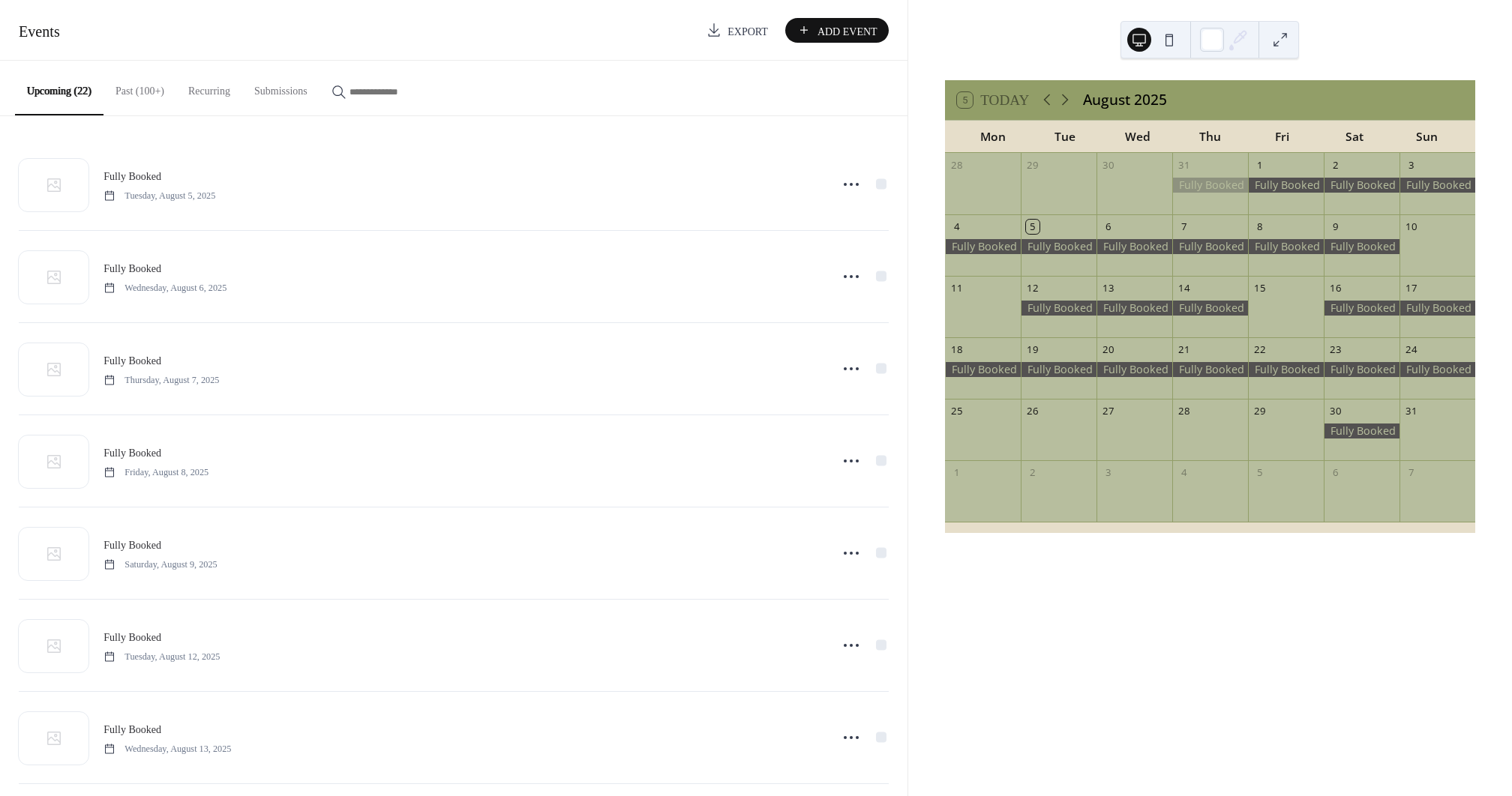 scroll, scrollTop: 0, scrollLeft: 0, axis: both 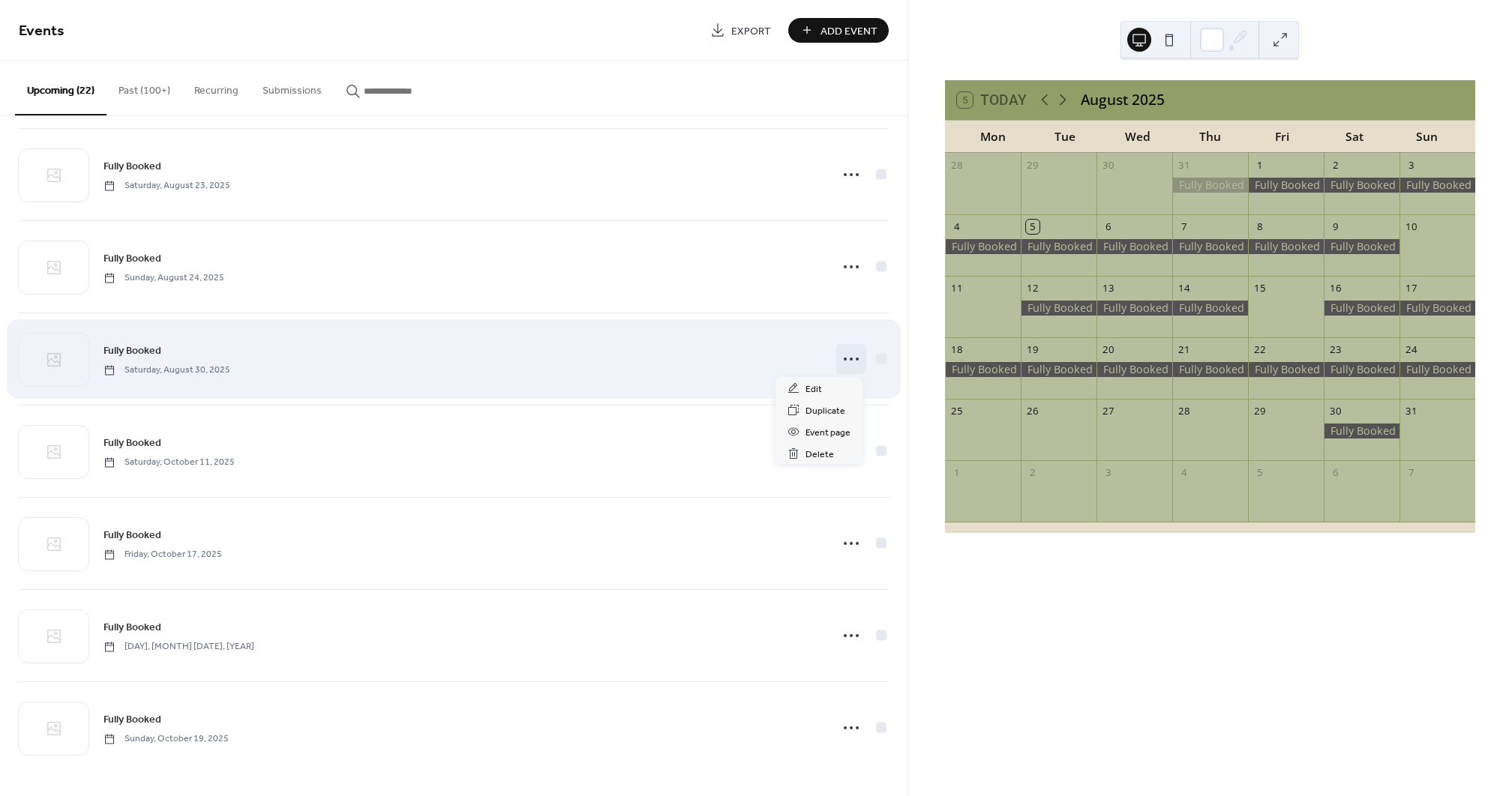 click 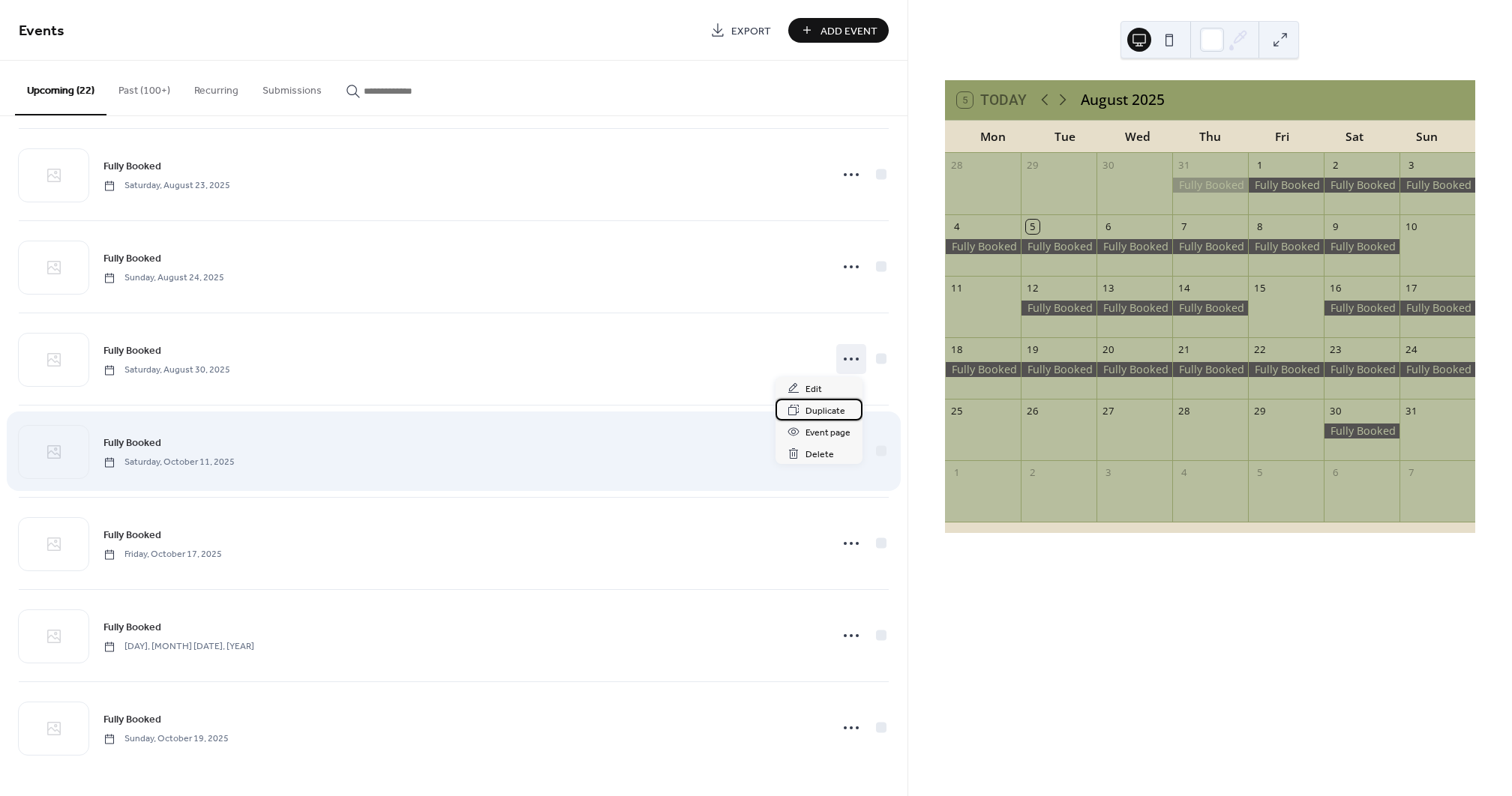 click on "Duplicate" at bounding box center [825, 411] 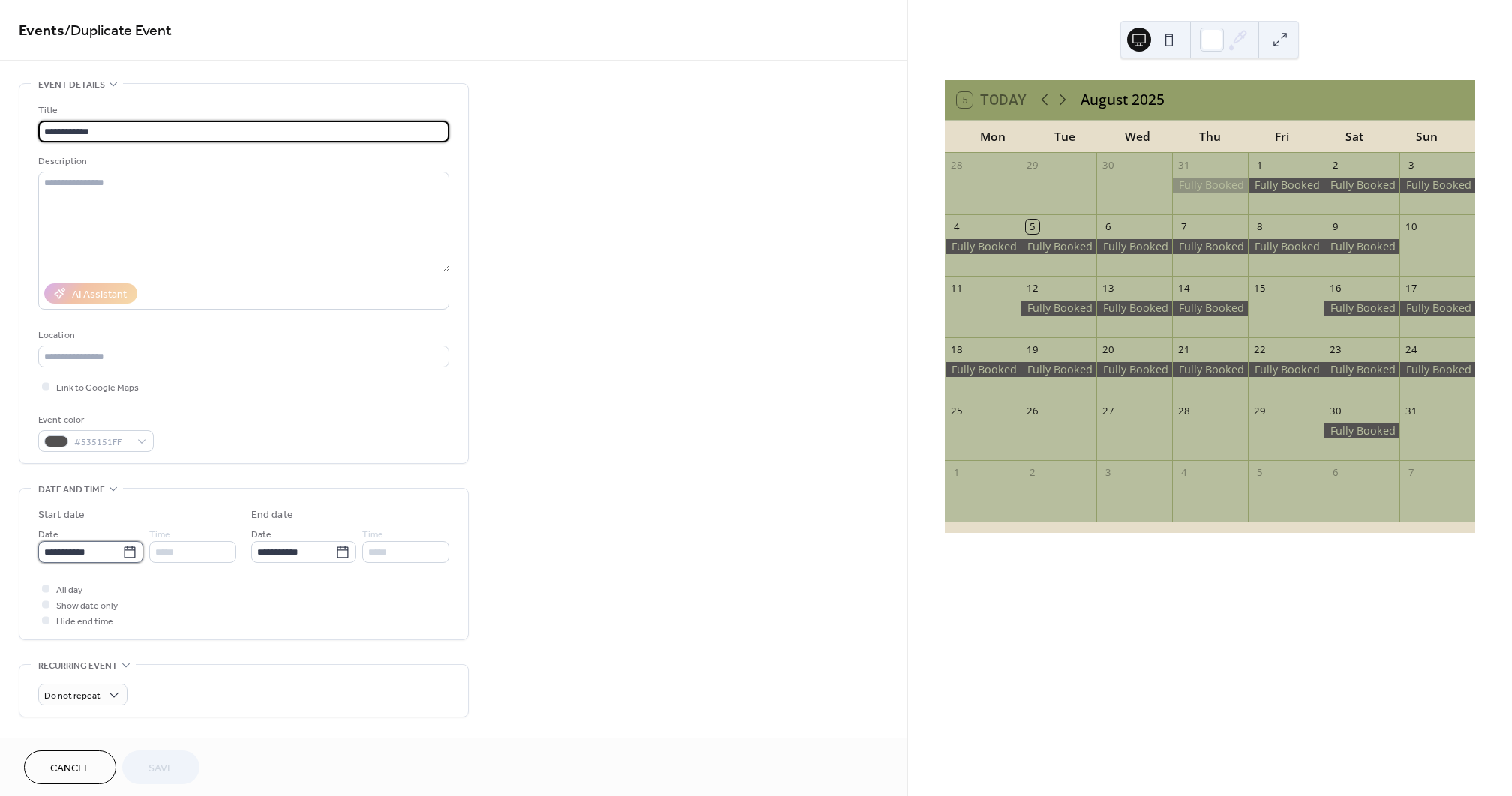 click on "**********" at bounding box center [80, 552] 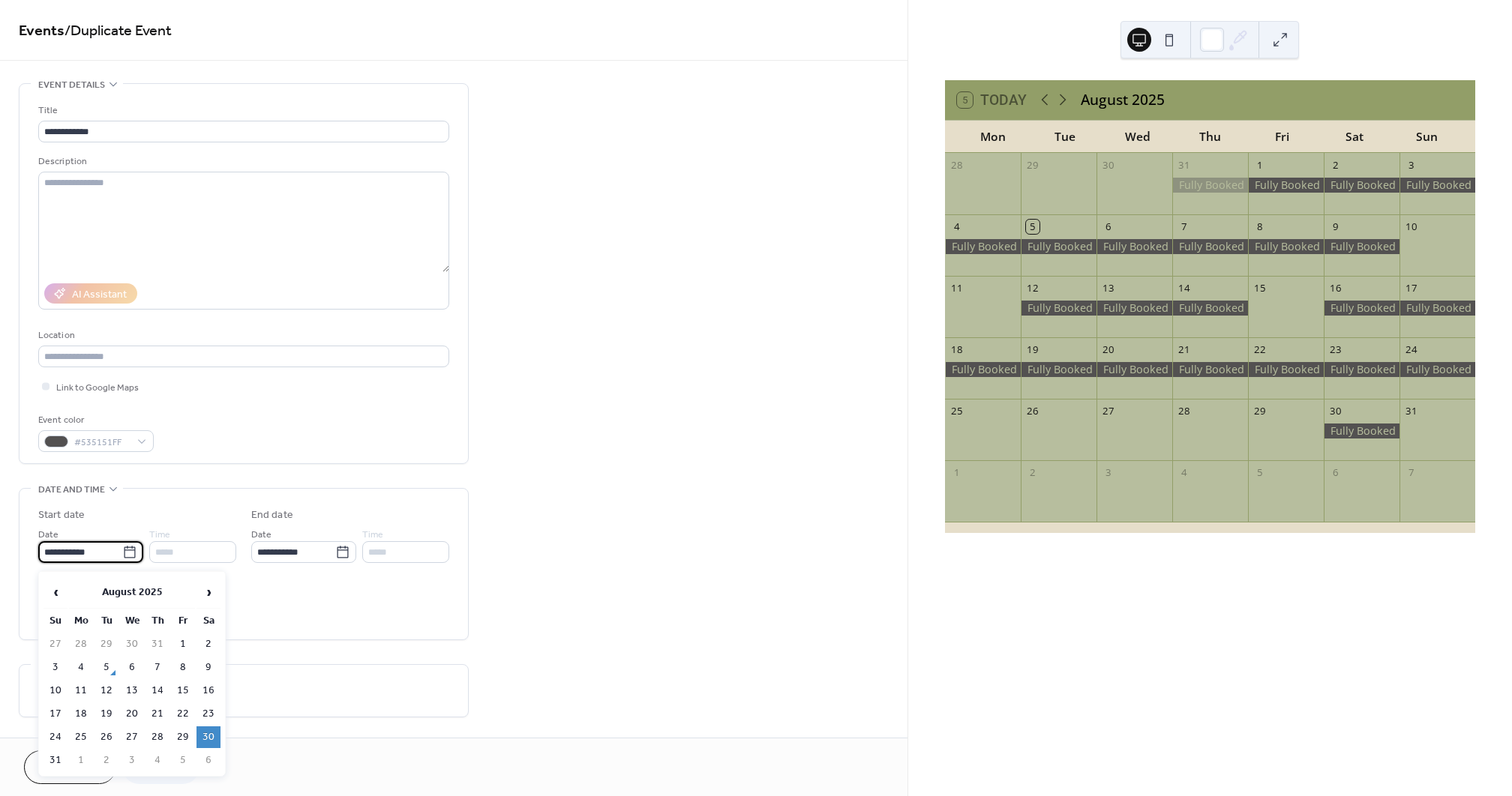 click on "31" at bounding box center (56, 760) 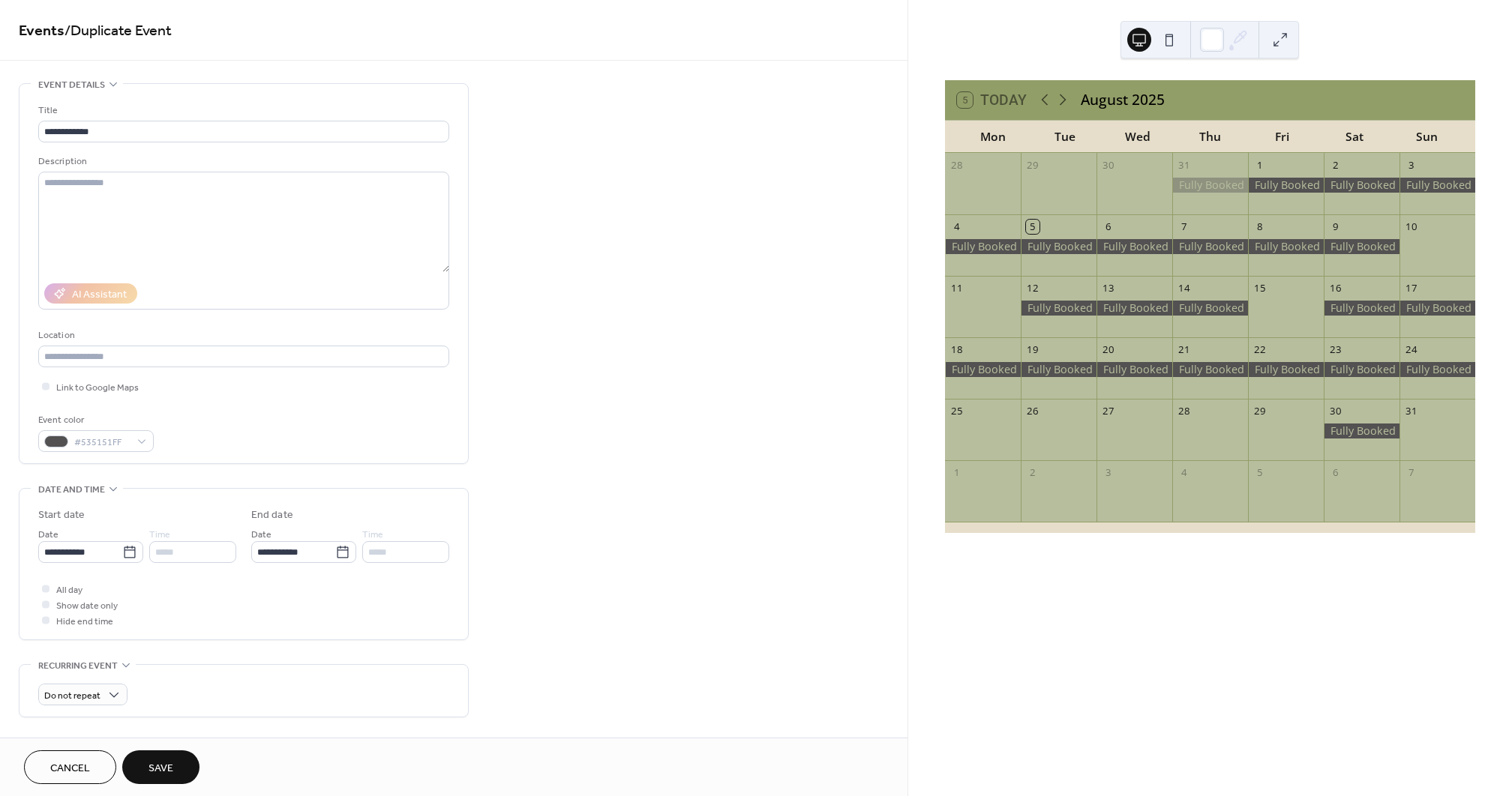 click on "Save" at bounding box center [160, 768] 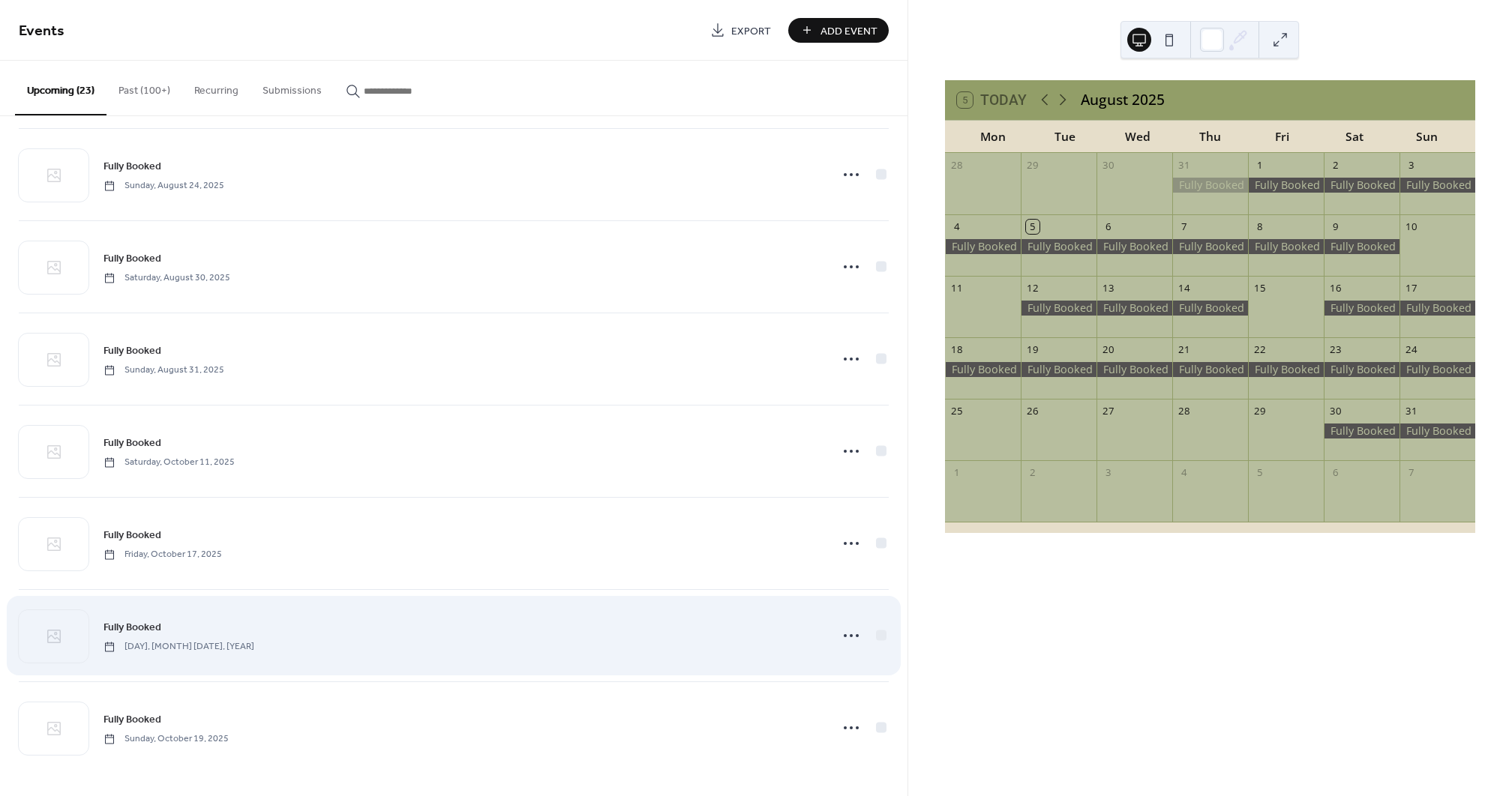 scroll, scrollTop: 1485, scrollLeft: 0, axis: vertical 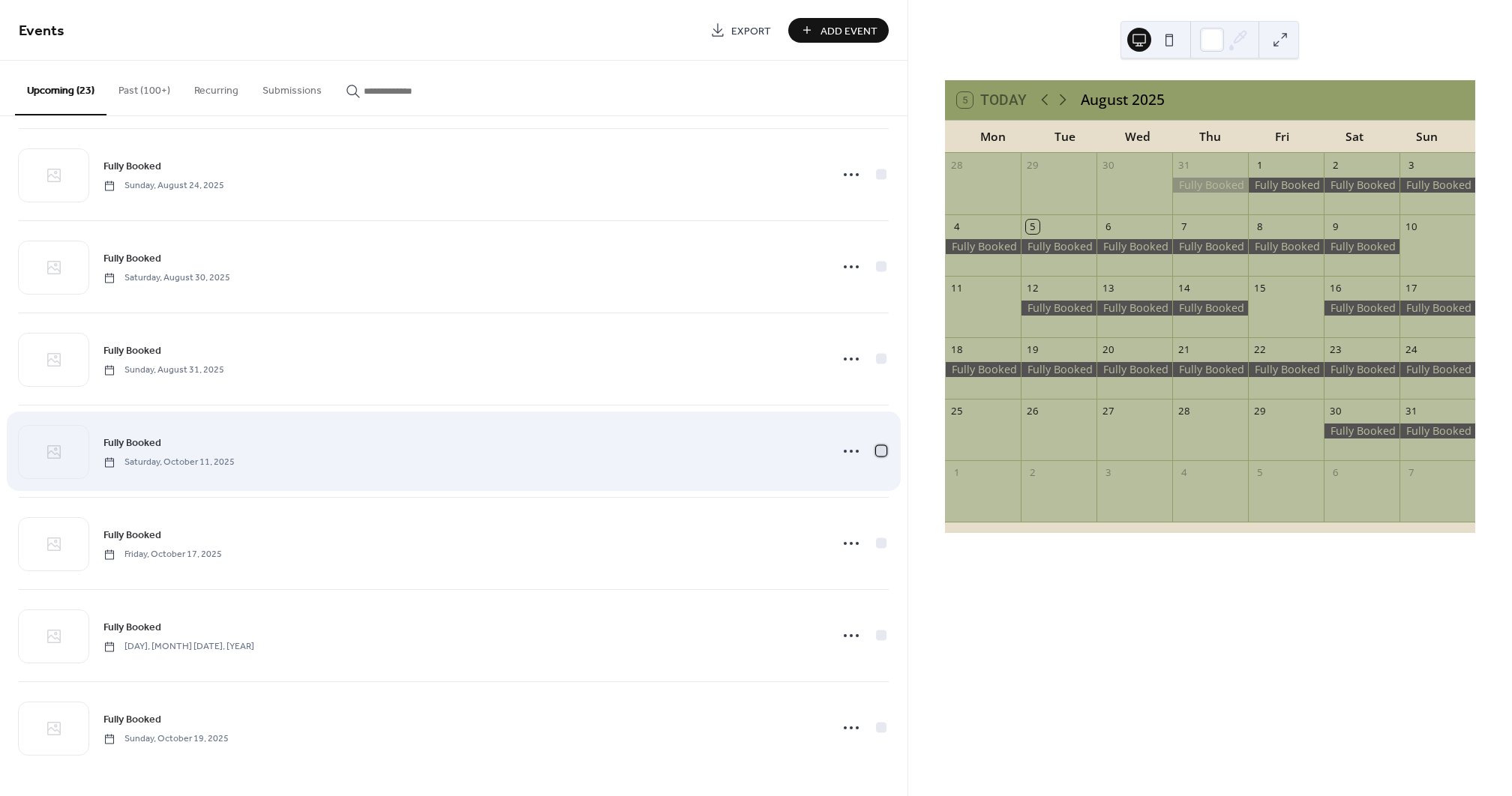 click at bounding box center [881, 450] 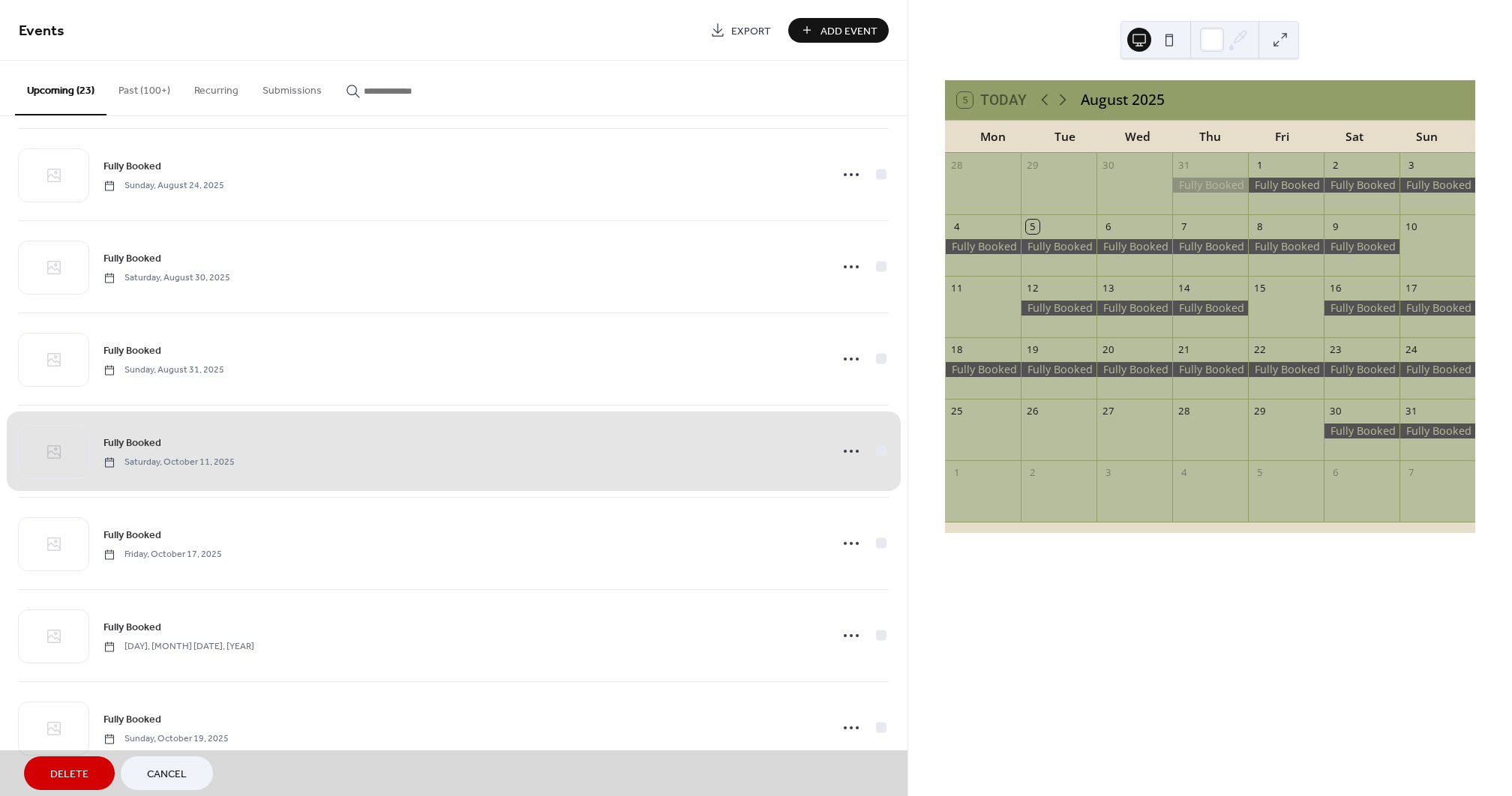 click on "Fully Booked Saturday, October 11, 2025" at bounding box center (454, 451) 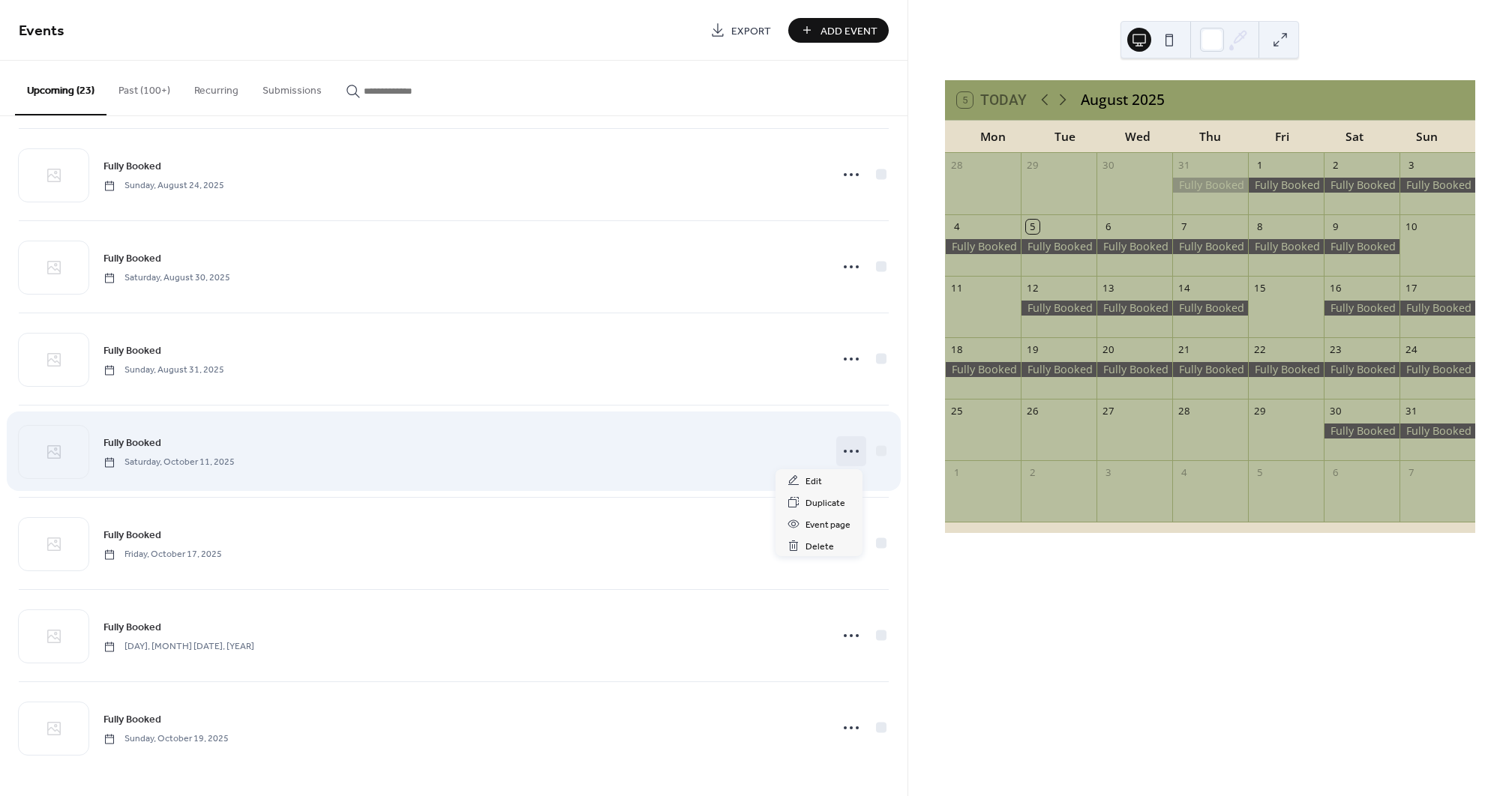 click 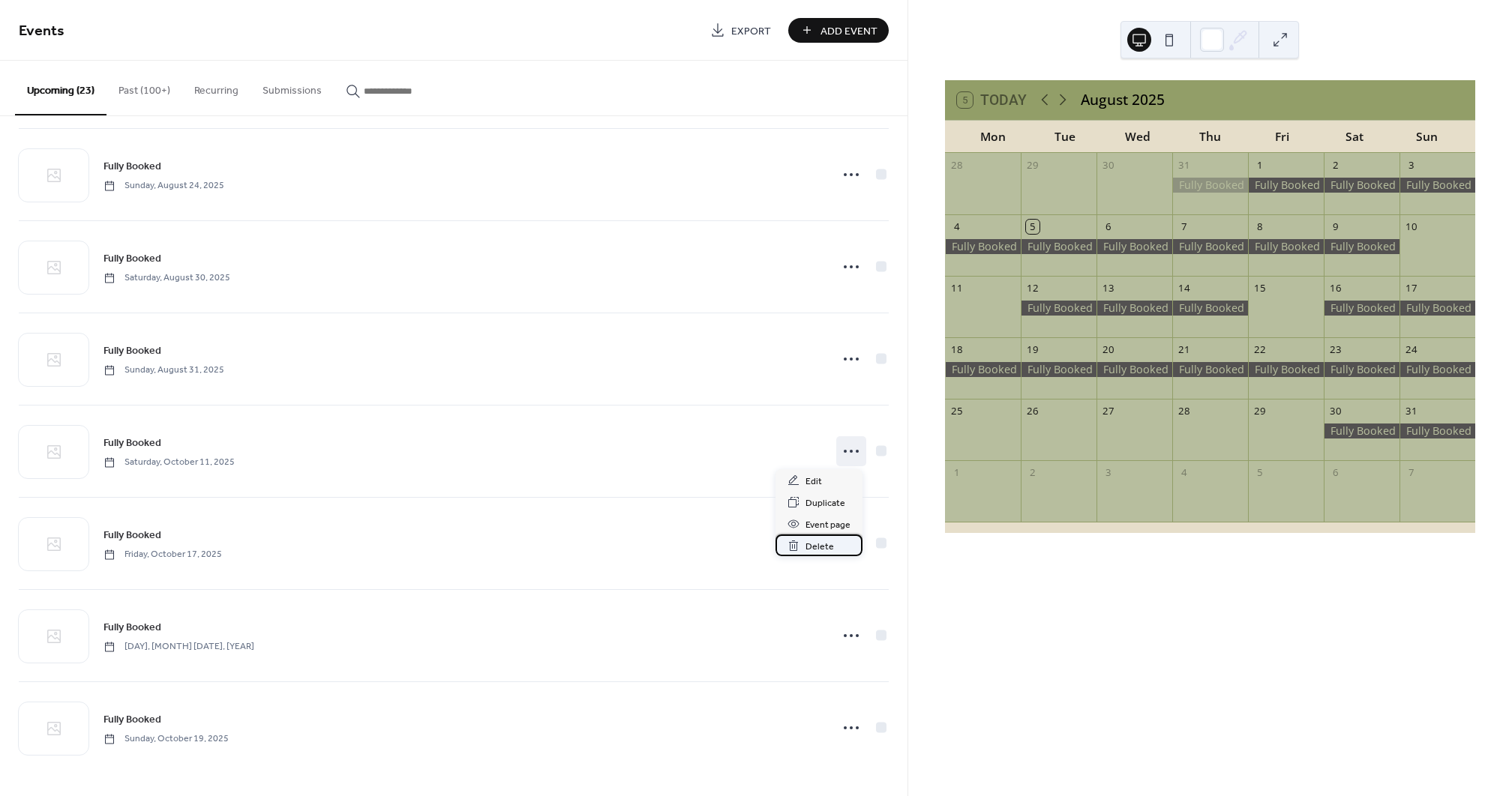 click on "Delete" at bounding box center [820, 546] 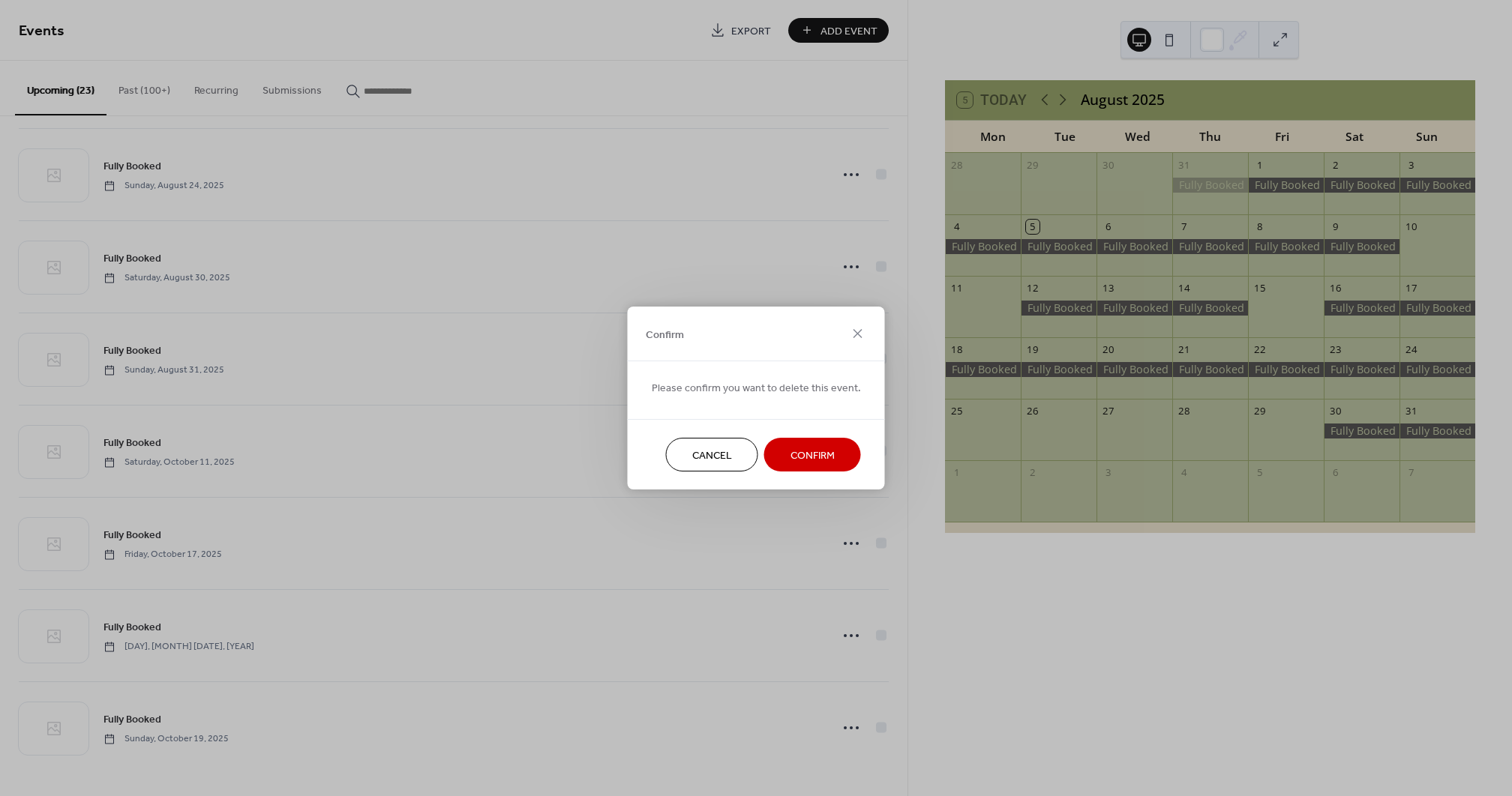 click on "Confirm" at bounding box center (812, 456) 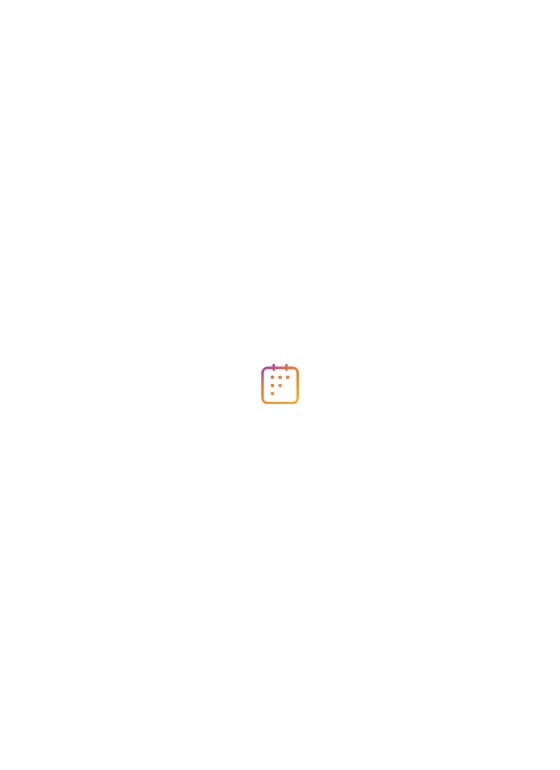 scroll, scrollTop: 0, scrollLeft: 0, axis: both 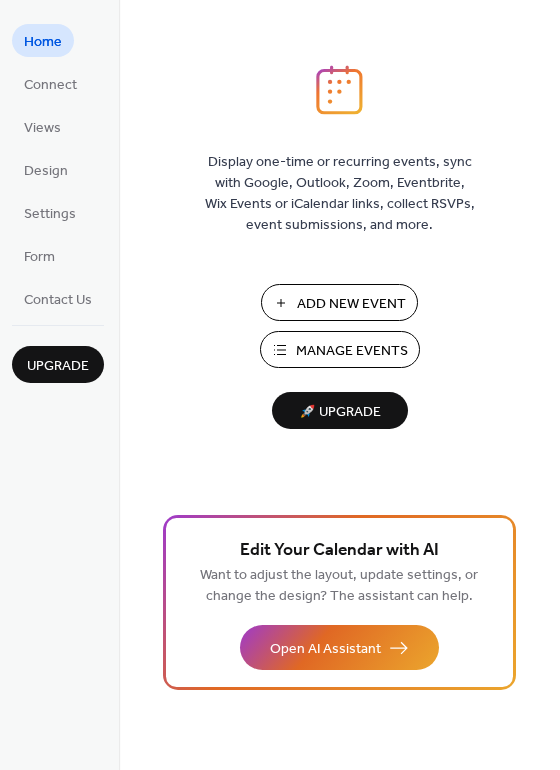 click on "Manage Events" at bounding box center (352, 351) 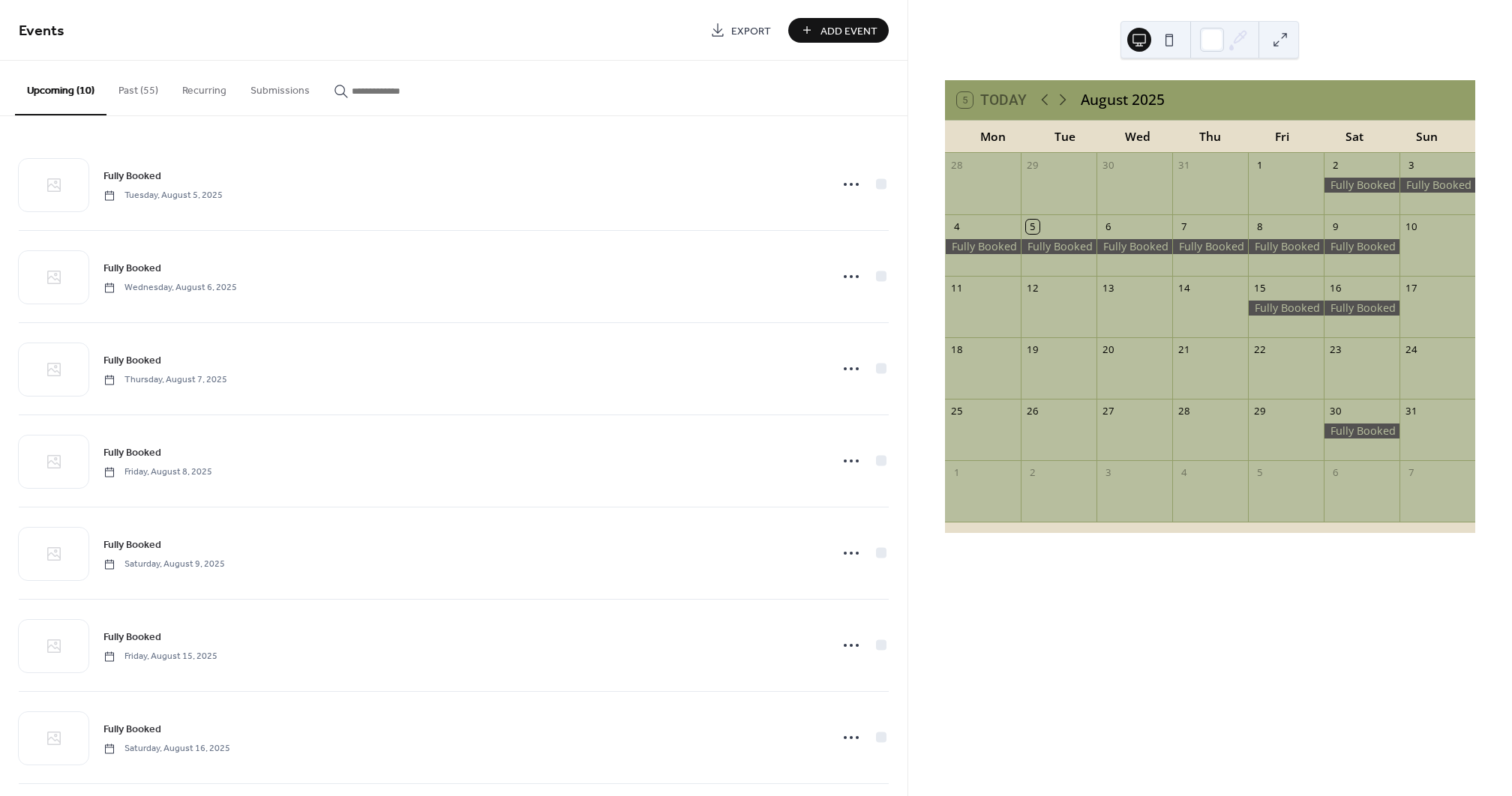 scroll, scrollTop: 0, scrollLeft: 0, axis: both 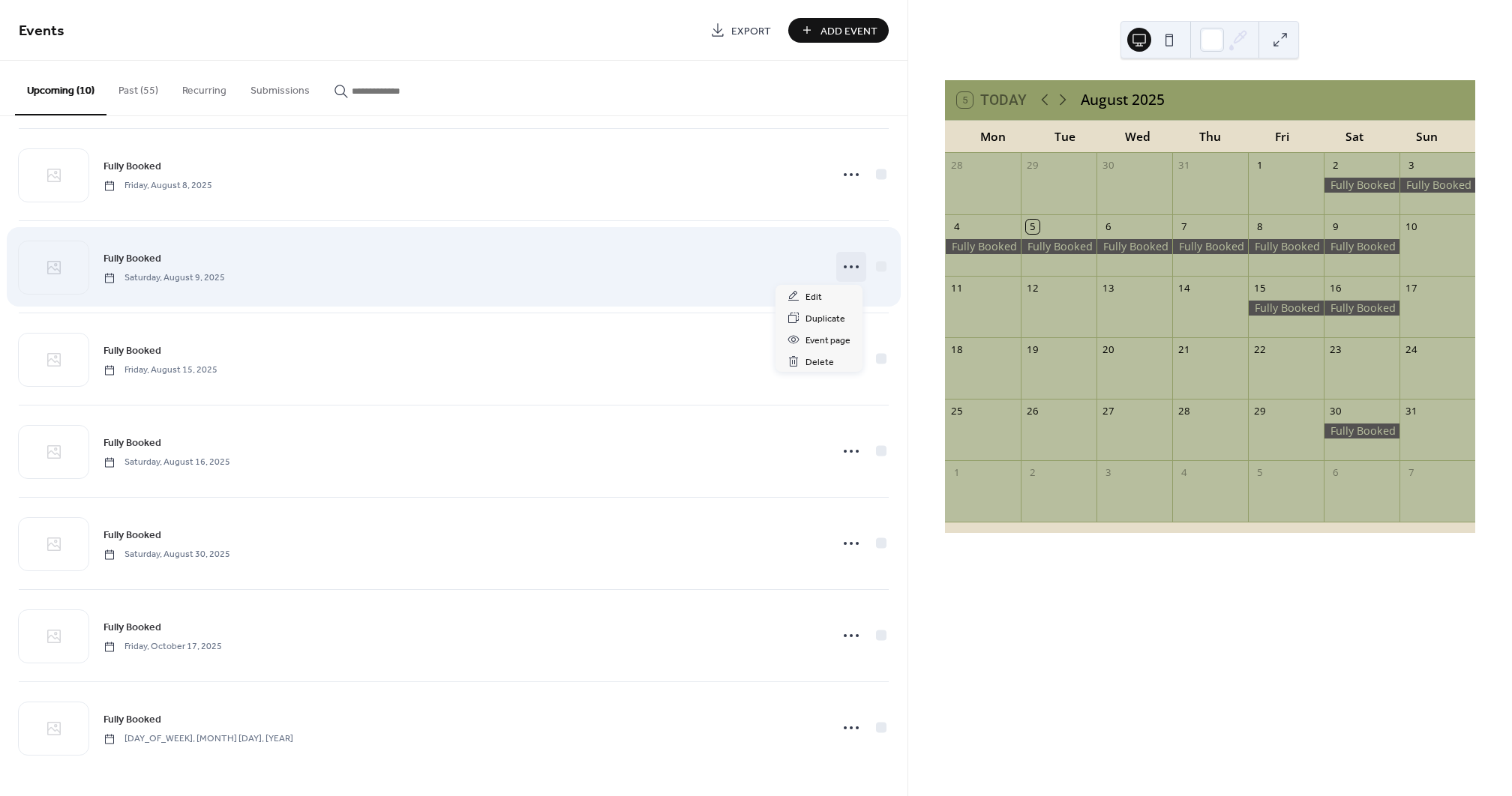 click 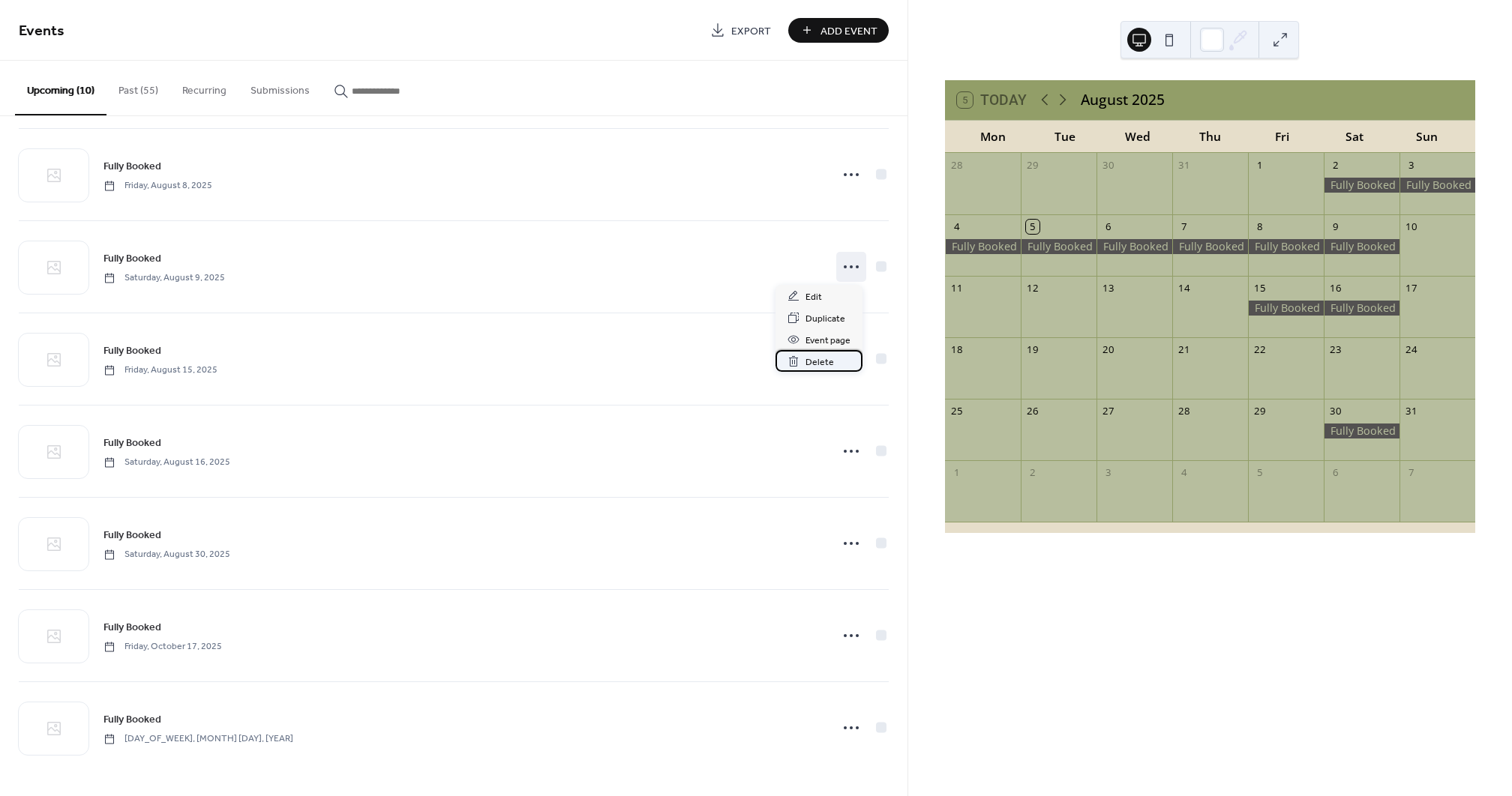 click on "Delete" at bounding box center [820, 362] 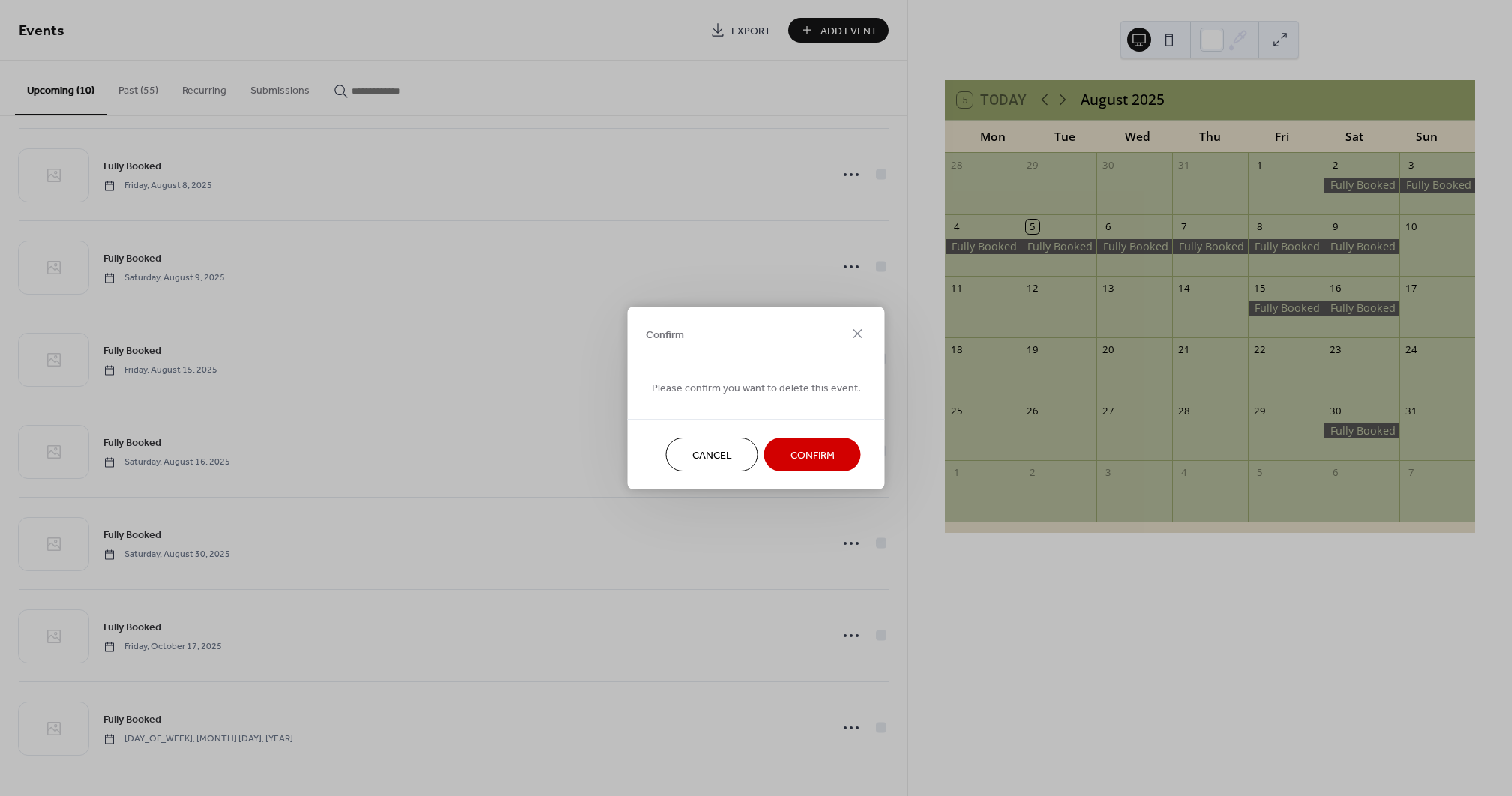 click on "Confirm" at bounding box center (812, 456) 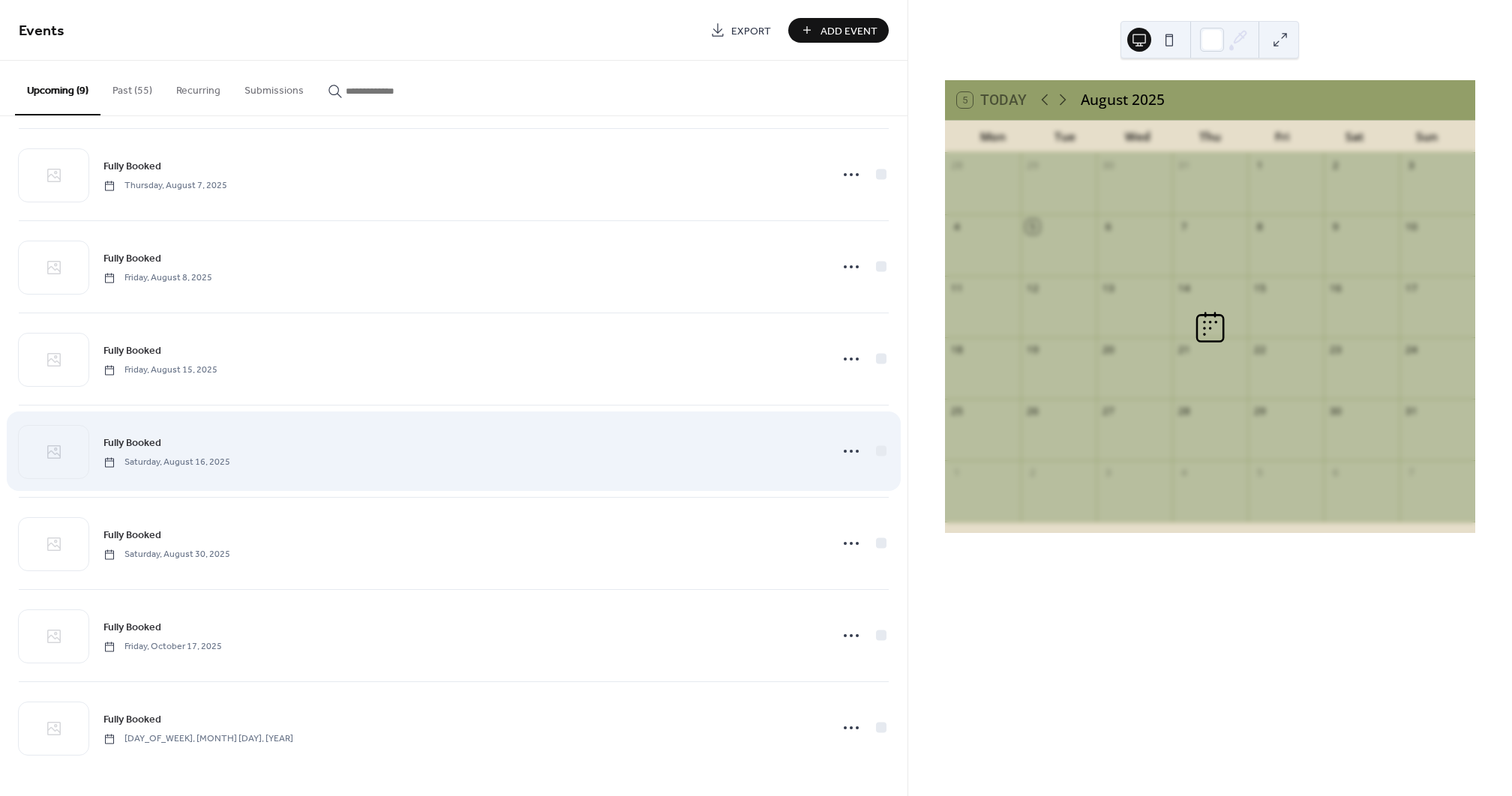 scroll, scrollTop: 194, scrollLeft: 0, axis: vertical 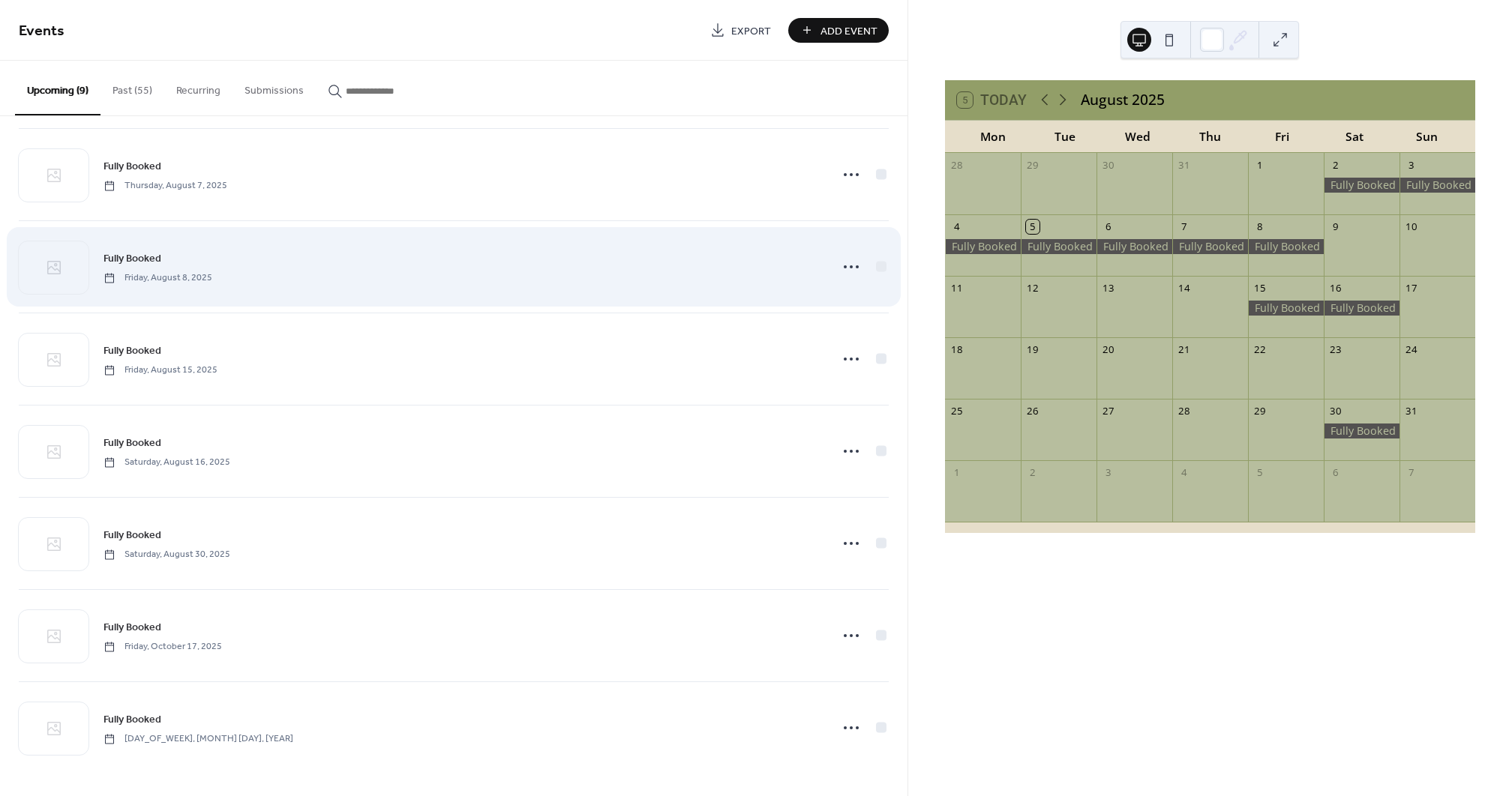 click on "Fully Booked Friday, August 8, 2025" at bounding box center (454, 267) 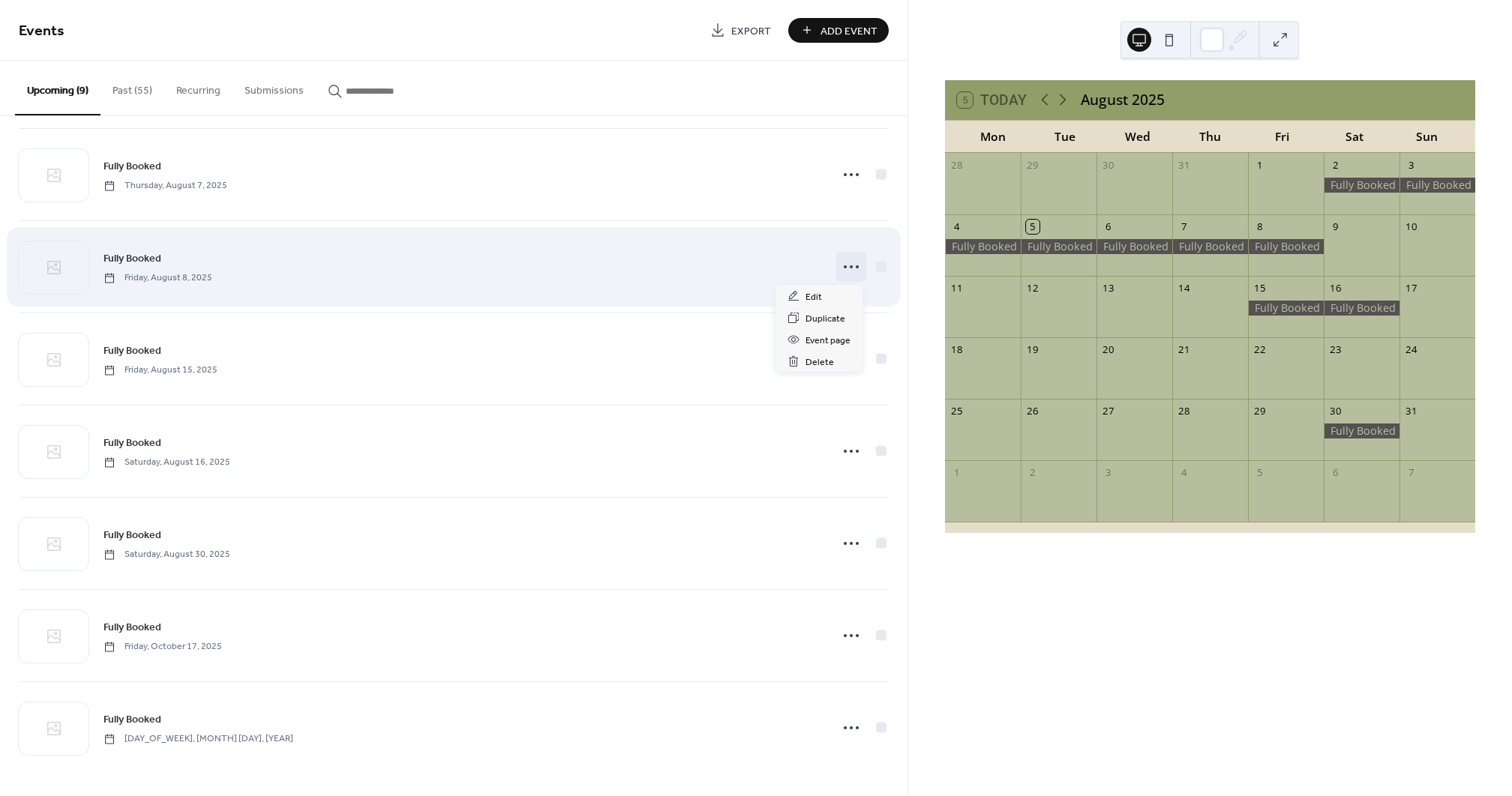 click 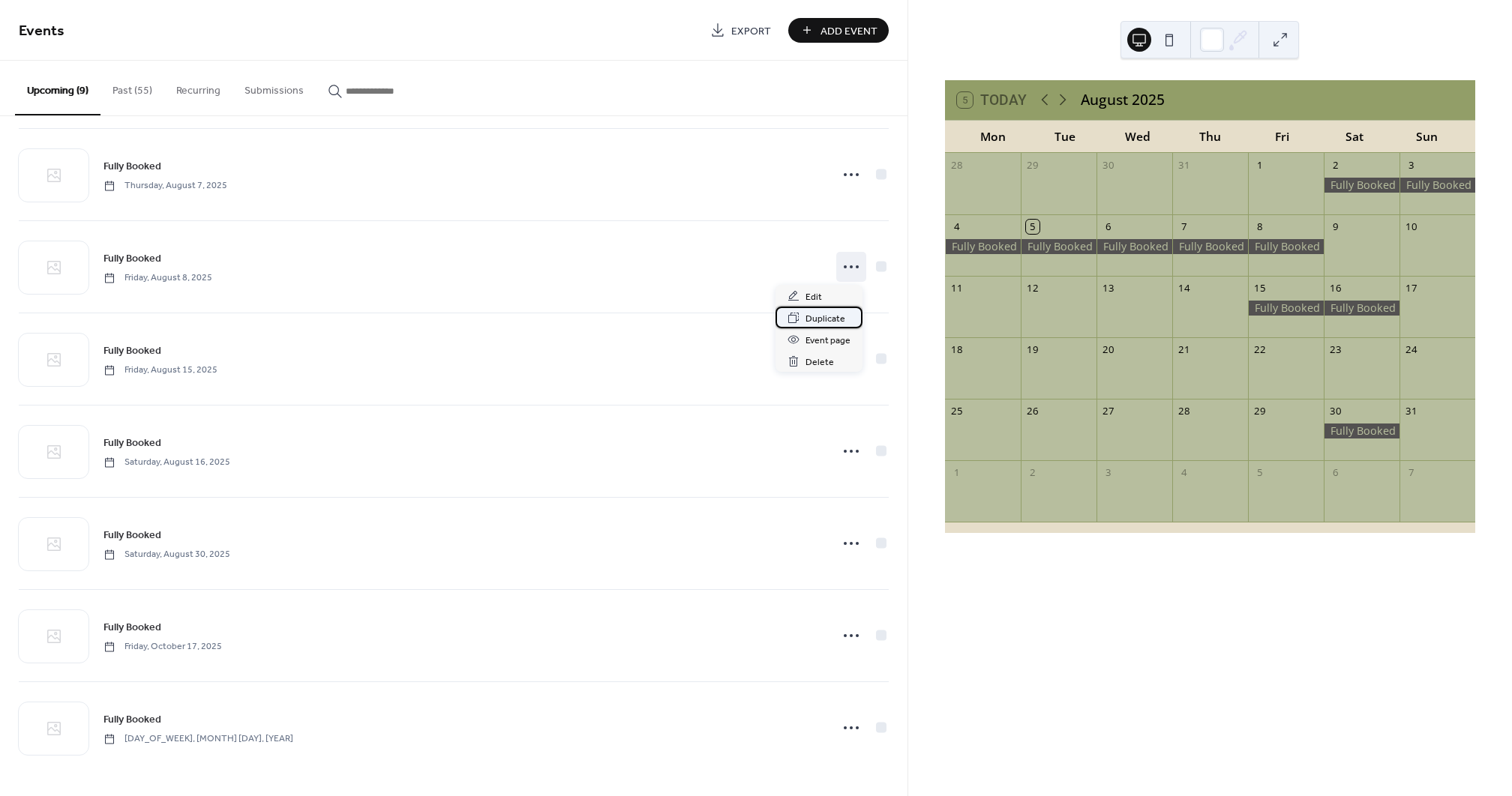 click on "Duplicate" at bounding box center (825, 319) 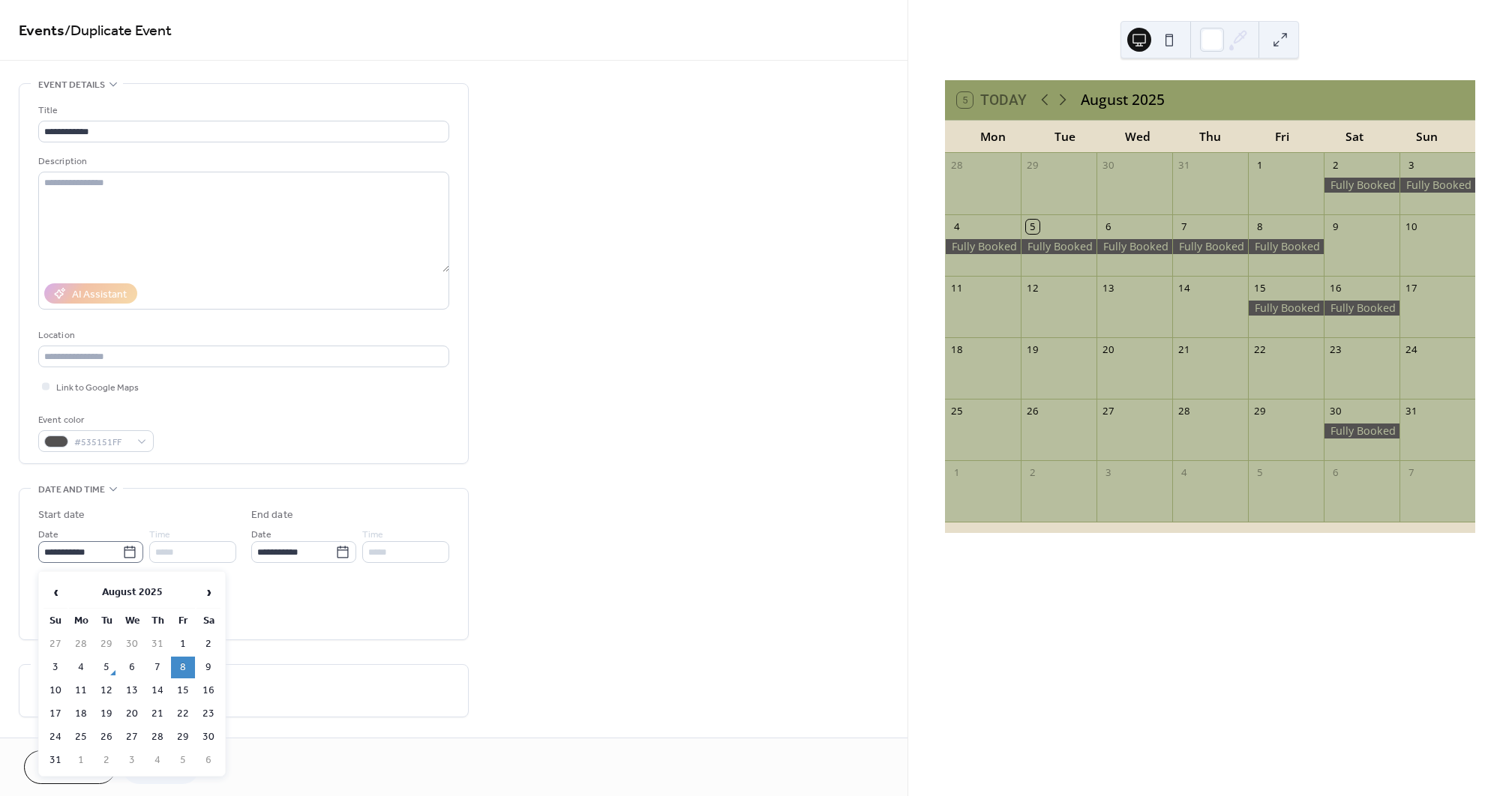 click 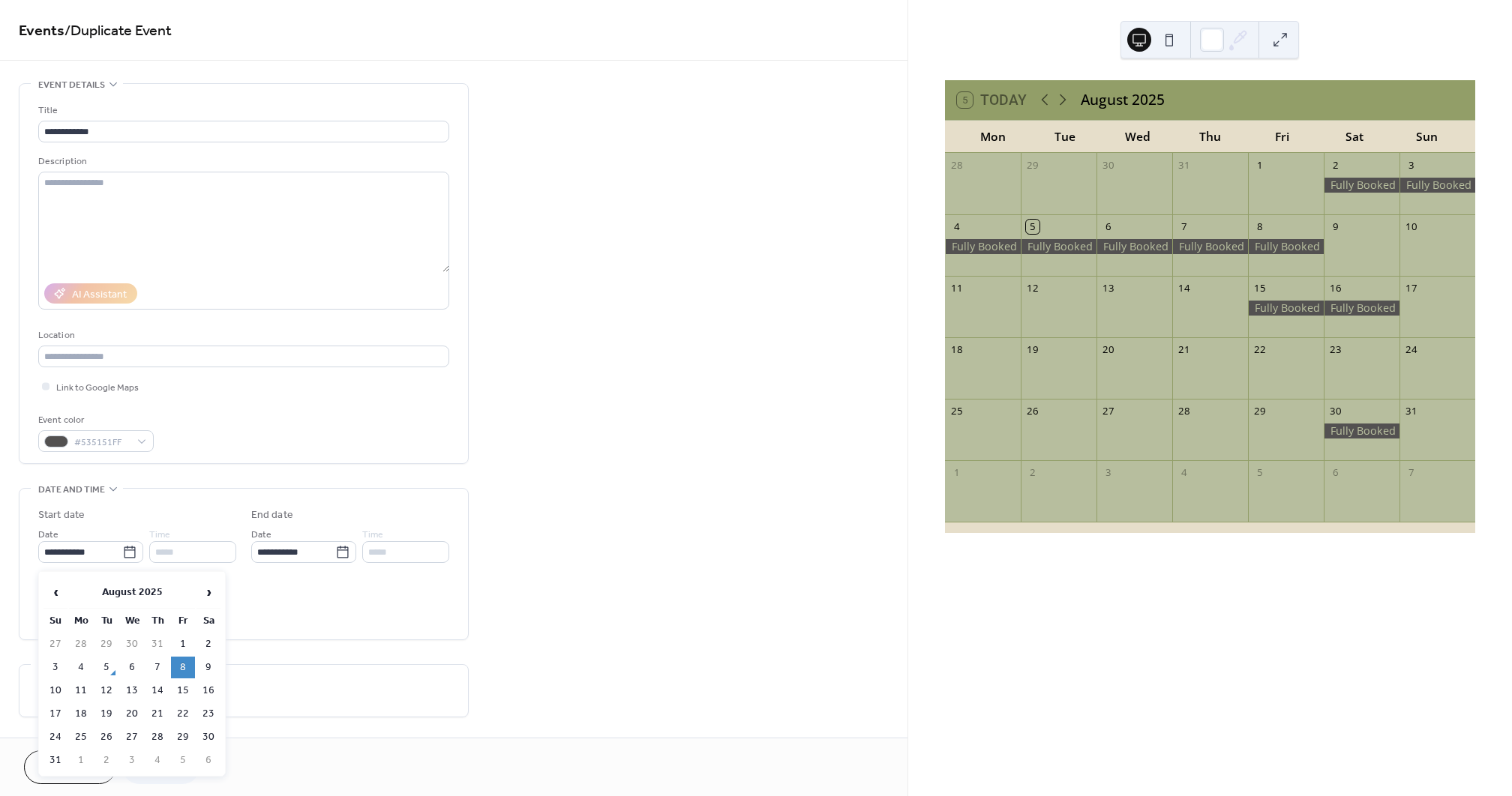 click on "12" at bounding box center [106, 690] 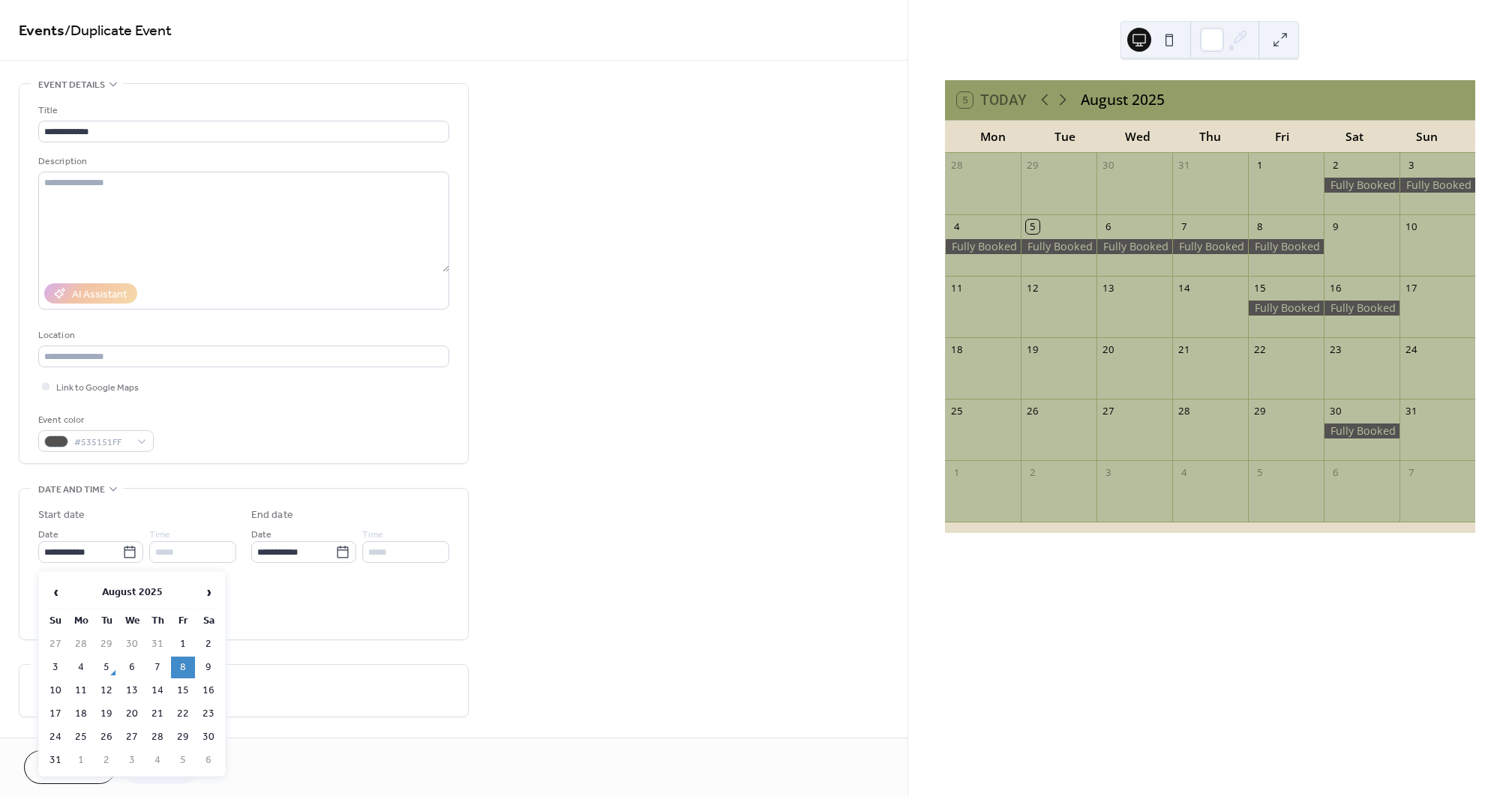 type on "**********" 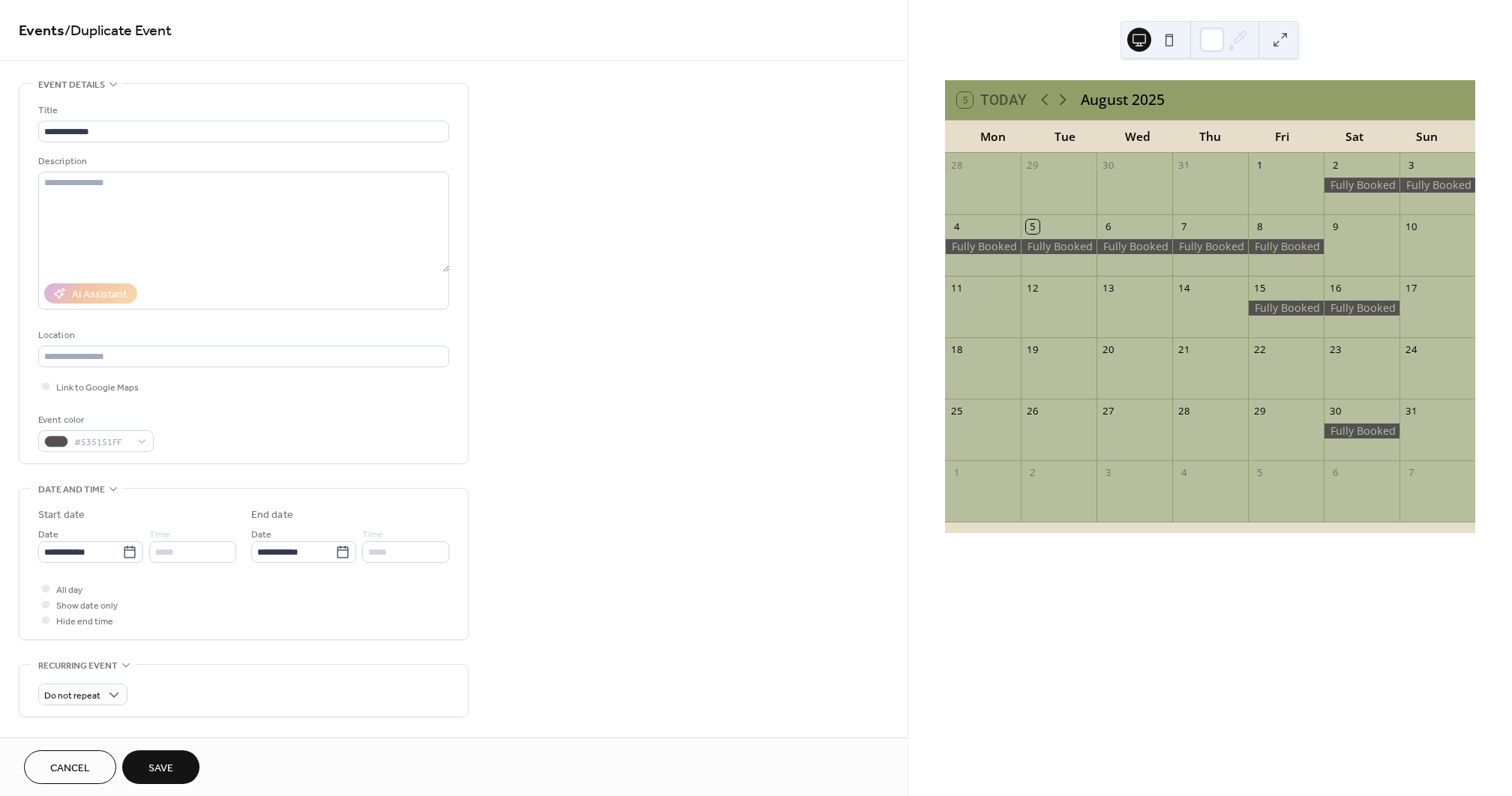 click on "Save" at bounding box center [160, 767] 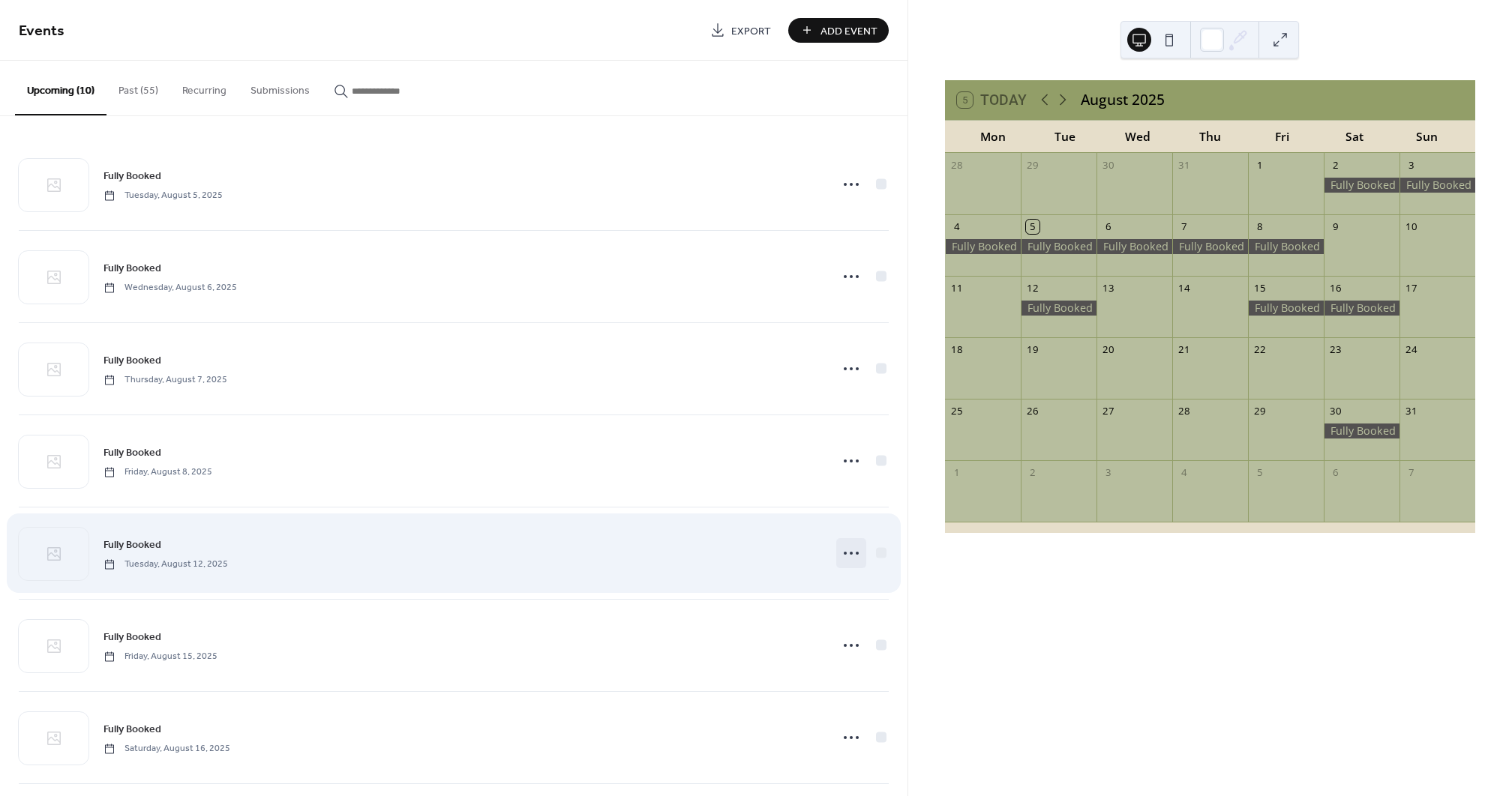 click 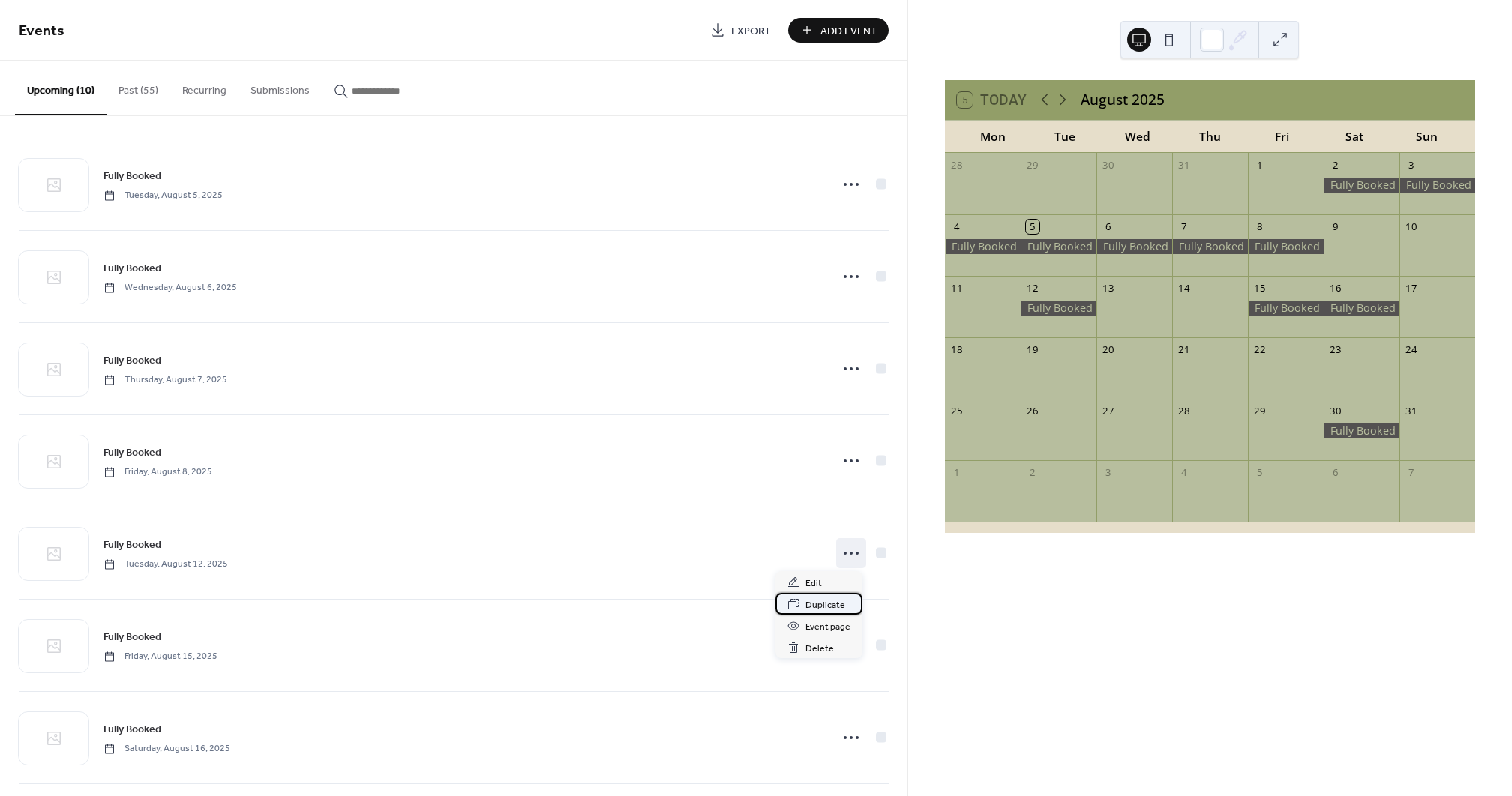 click on "Duplicate" at bounding box center (825, 605) 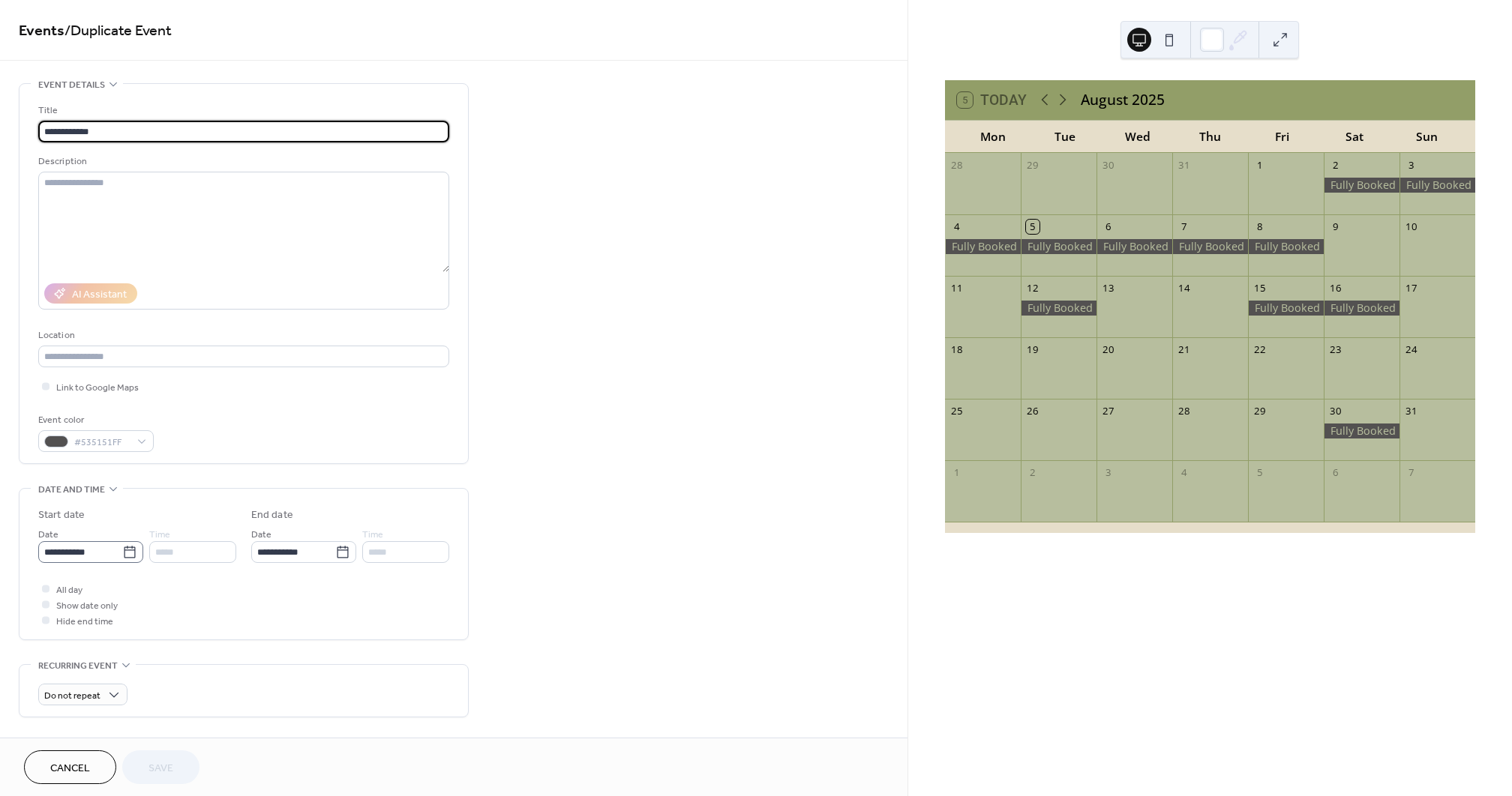 click 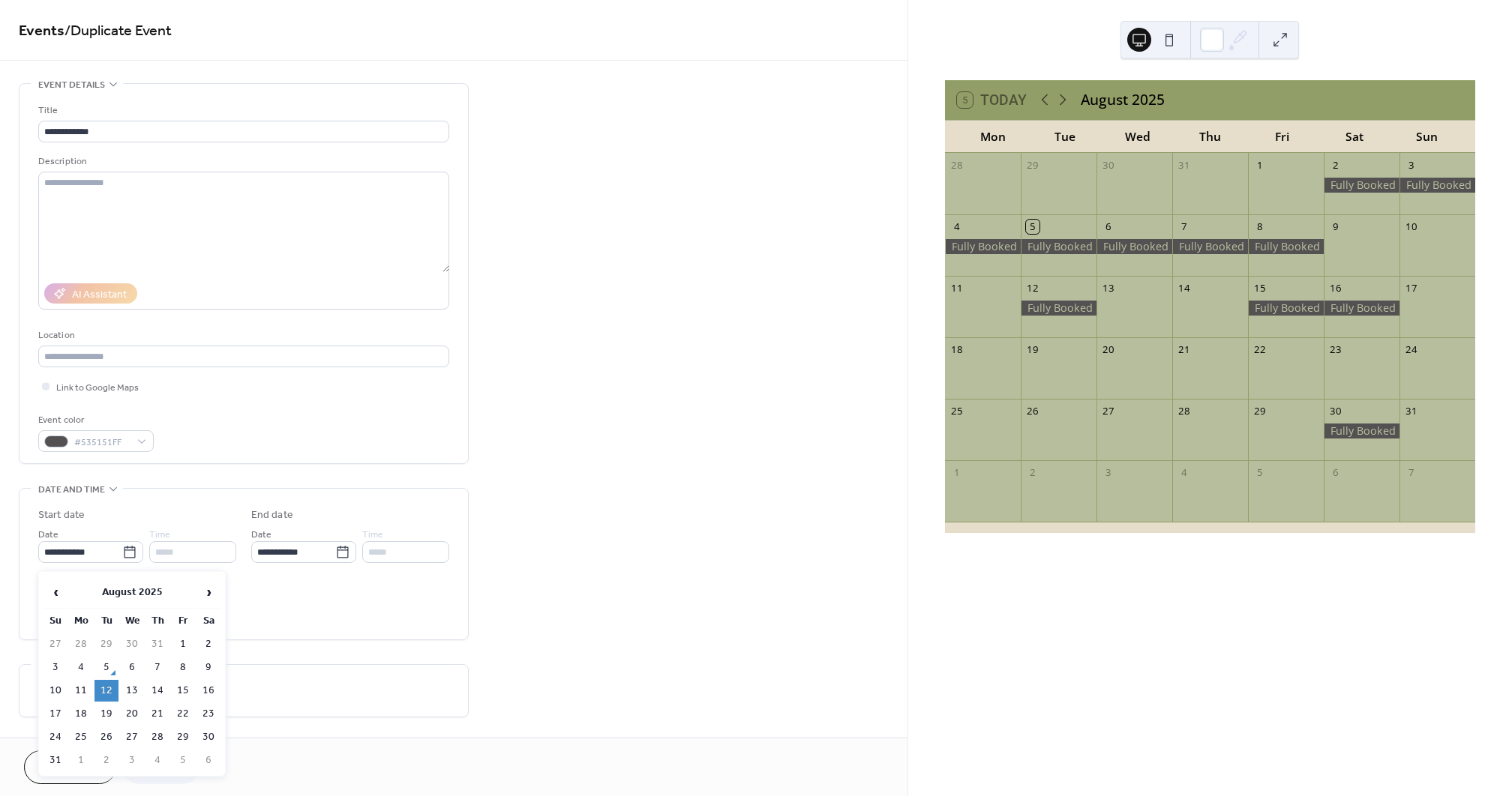 drag, startPoint x: 130, startPoint y: 688, endPoint x: 128, endPoint y: 681, distance: 7.28011 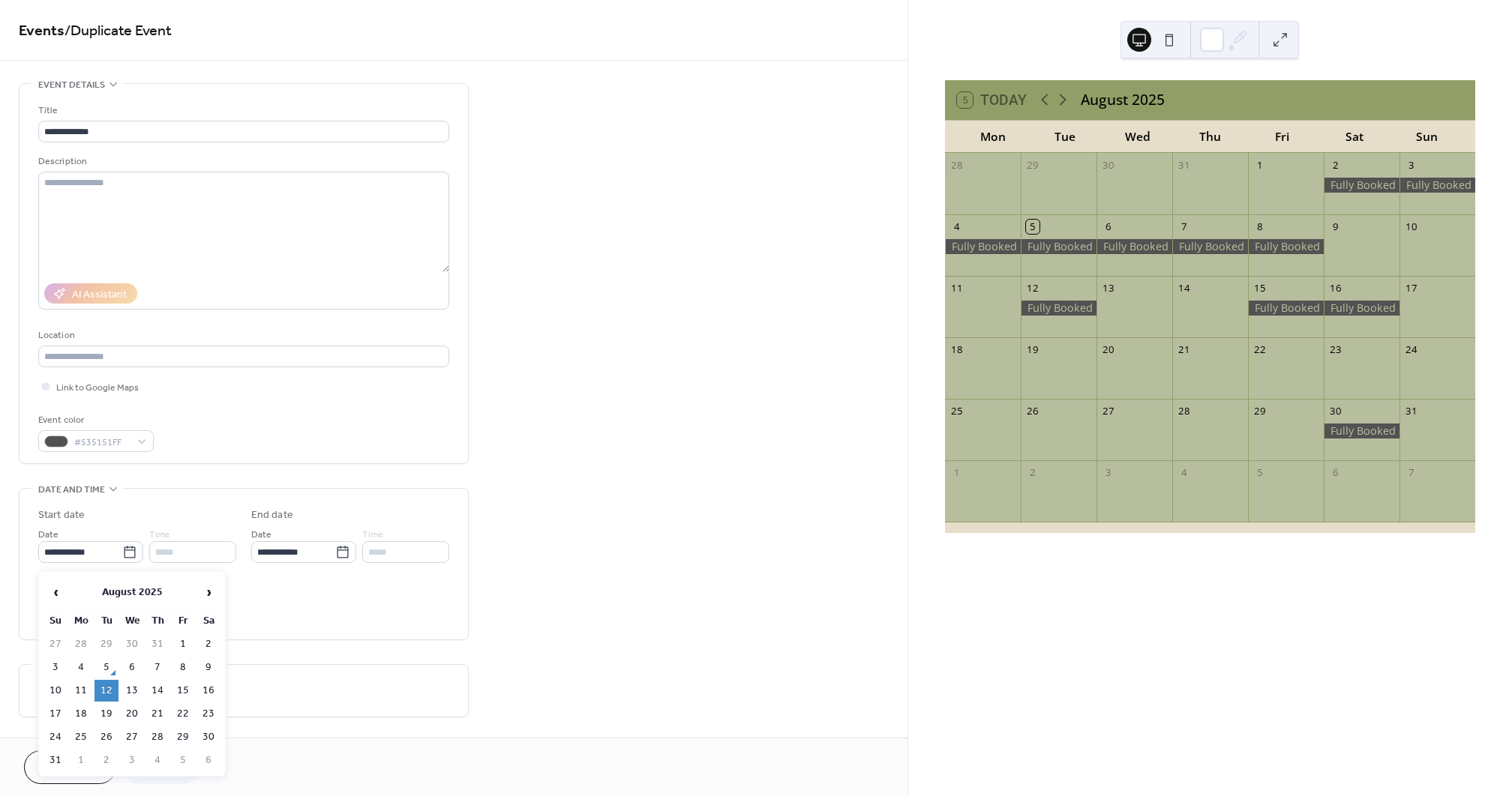 click on "13" at bounding box center (132, 690) 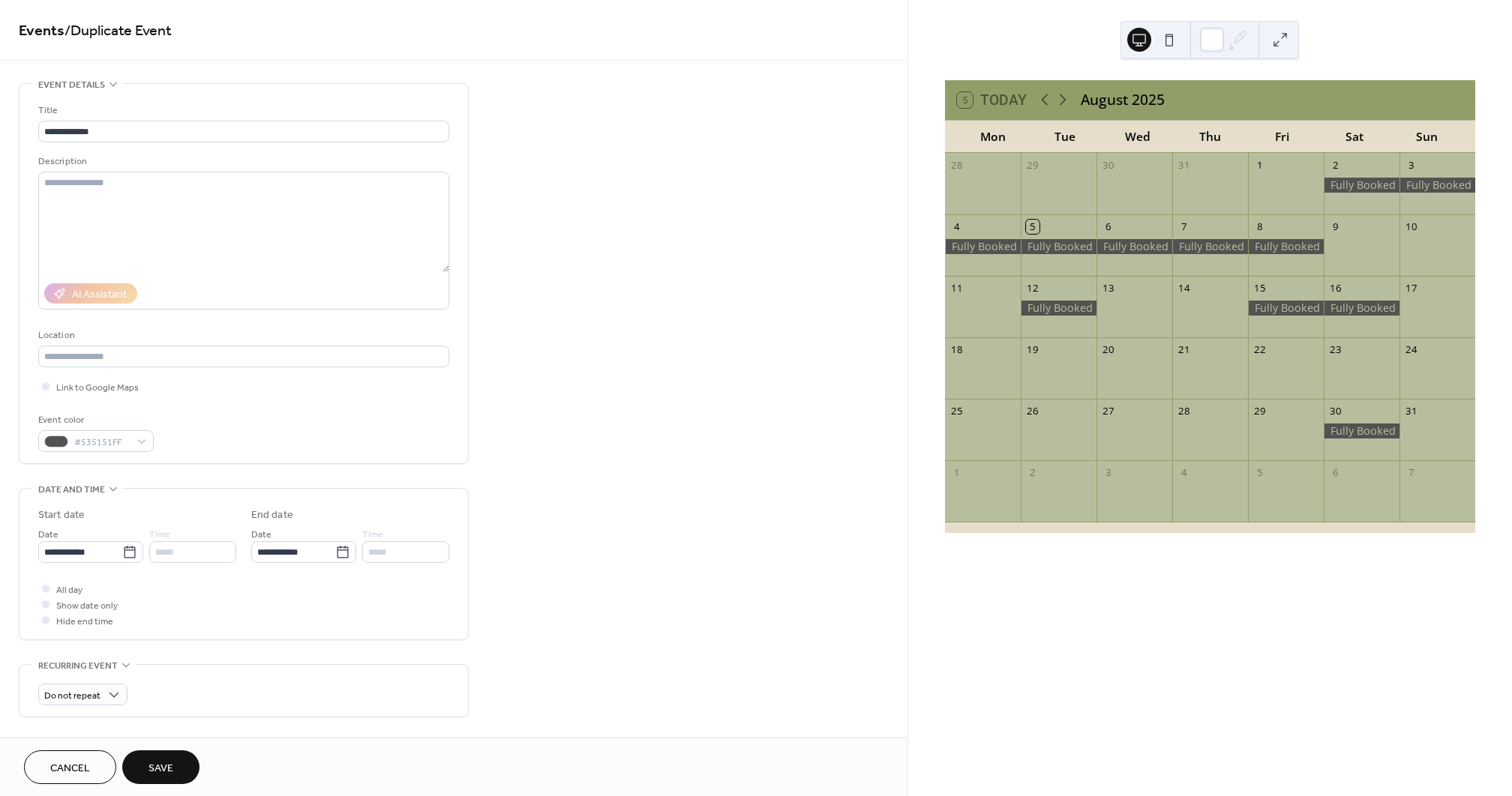 click on "Save" at bounding box center [160, 767] 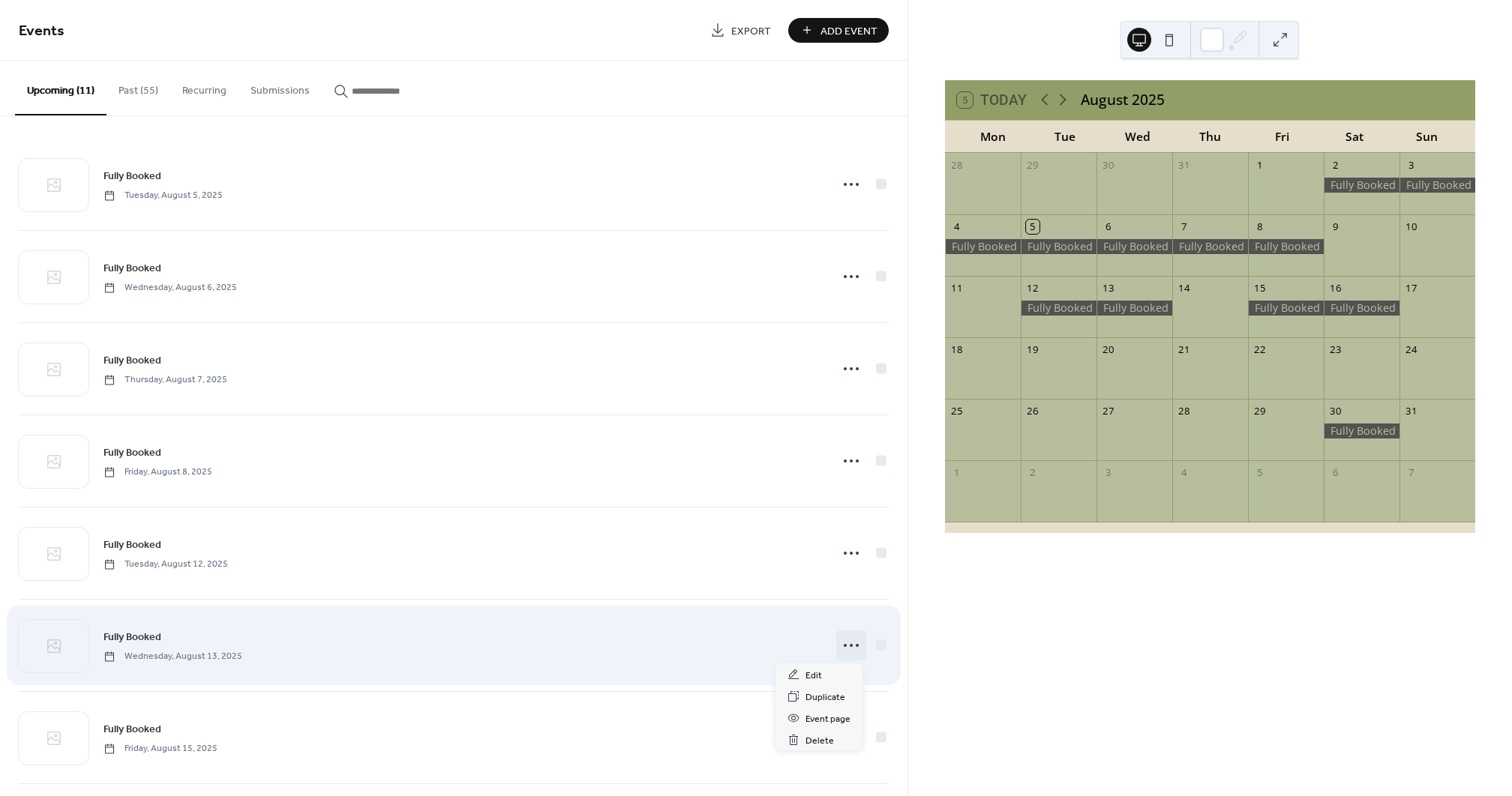 click 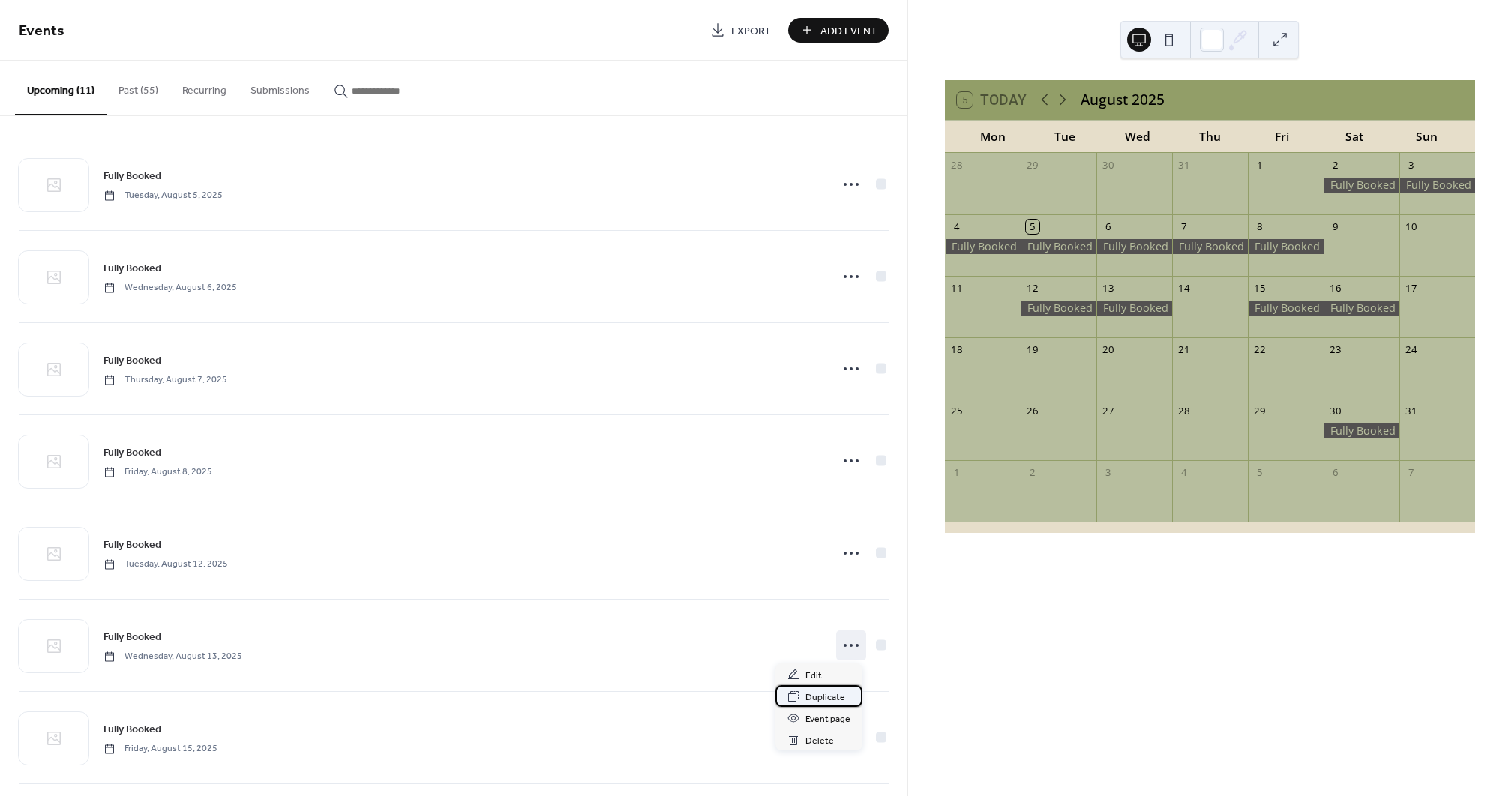 click on "Duplicate" at bounding box center [825, 697] 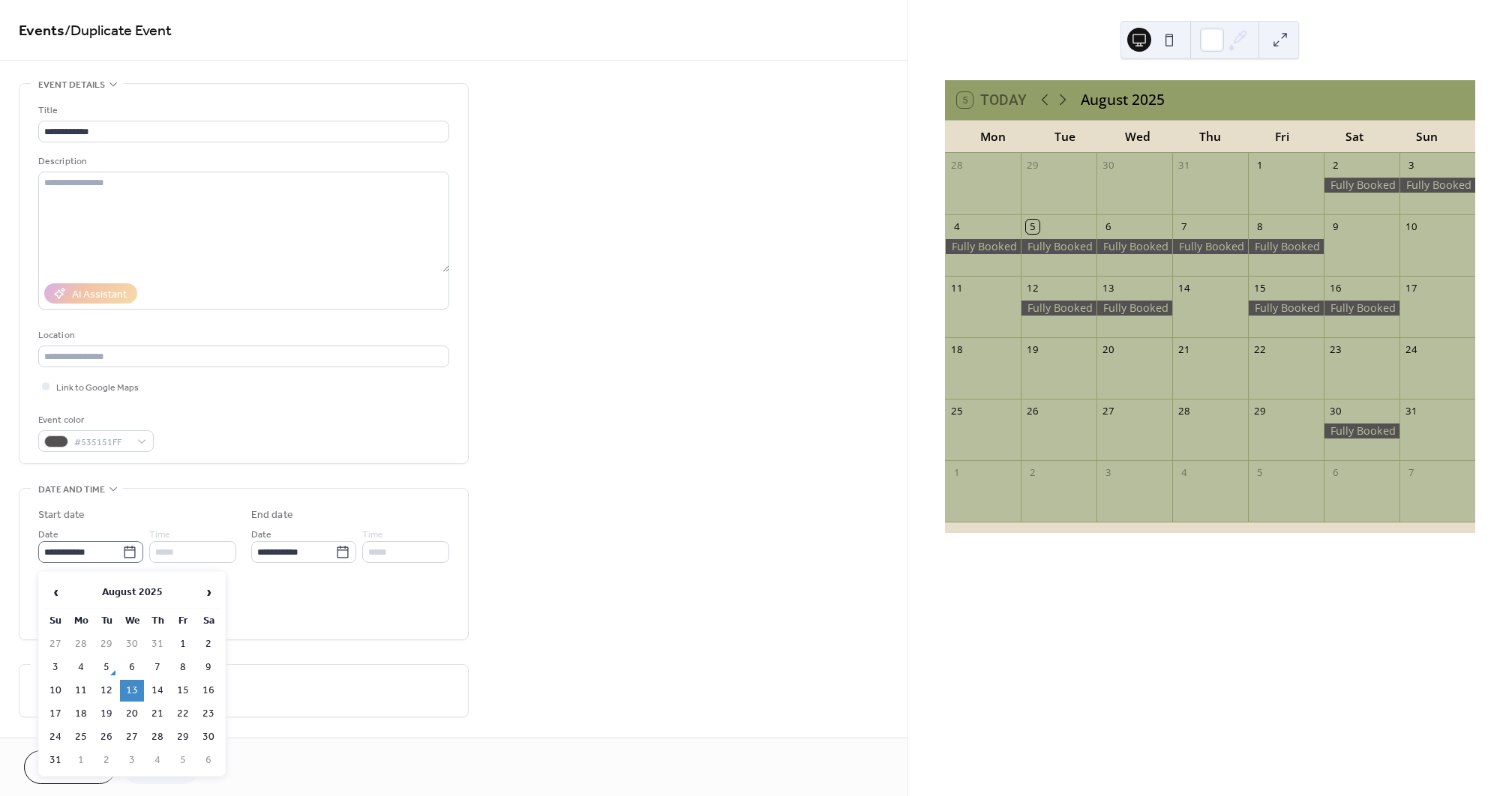 click 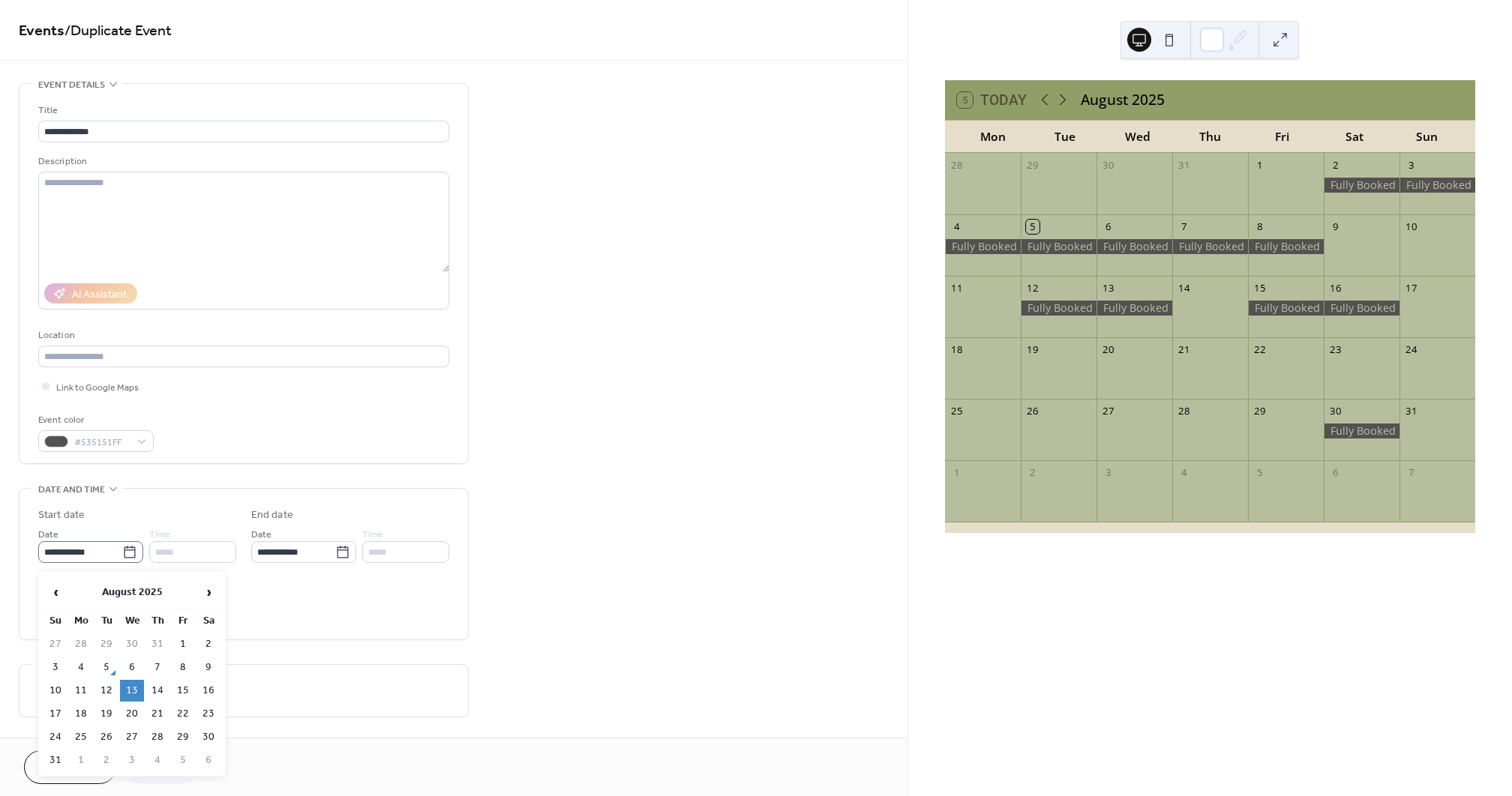 click on "**********" at bounding box center (80, 552) 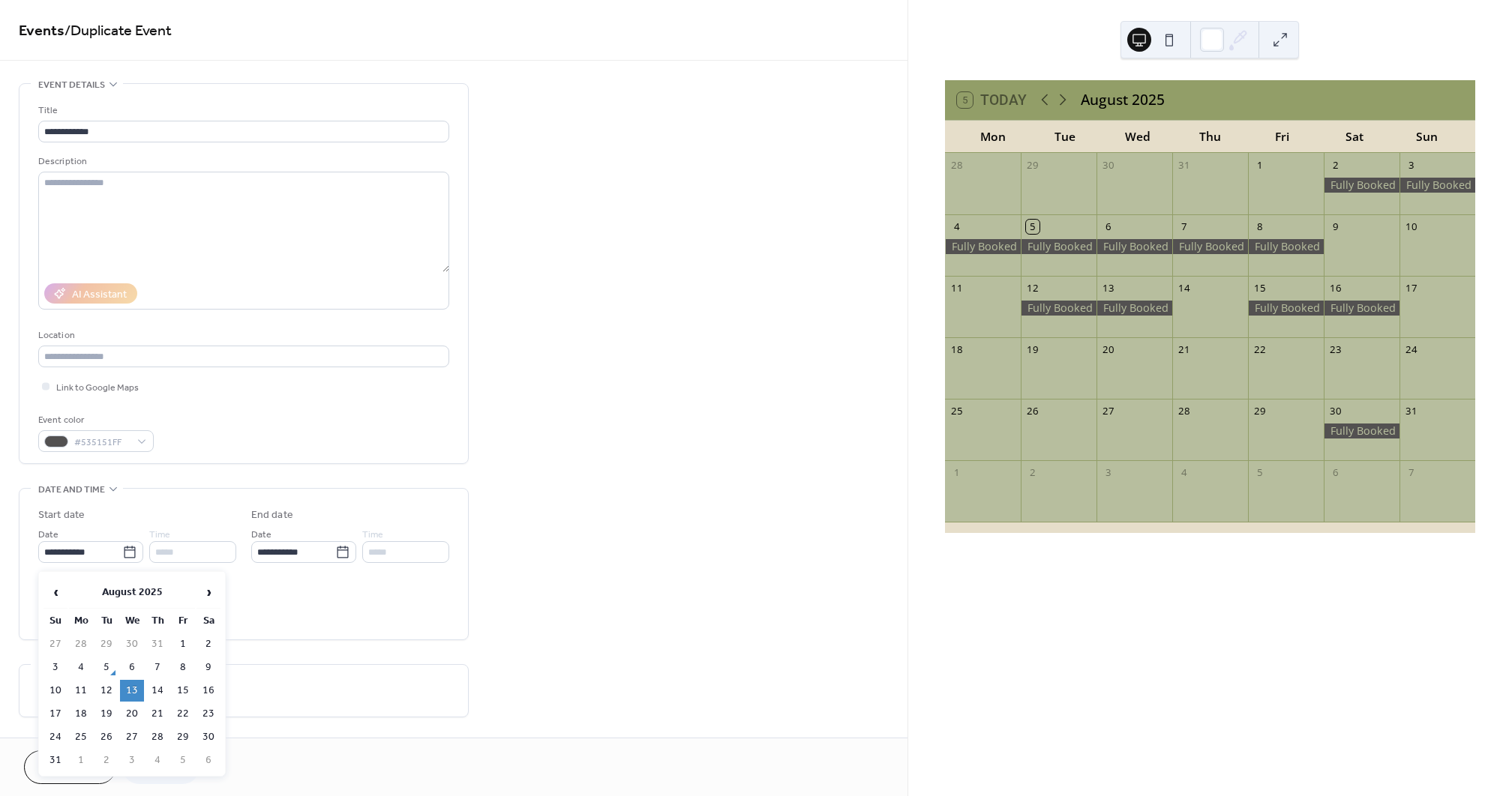 click on "14" at bounding box center (158, 690) 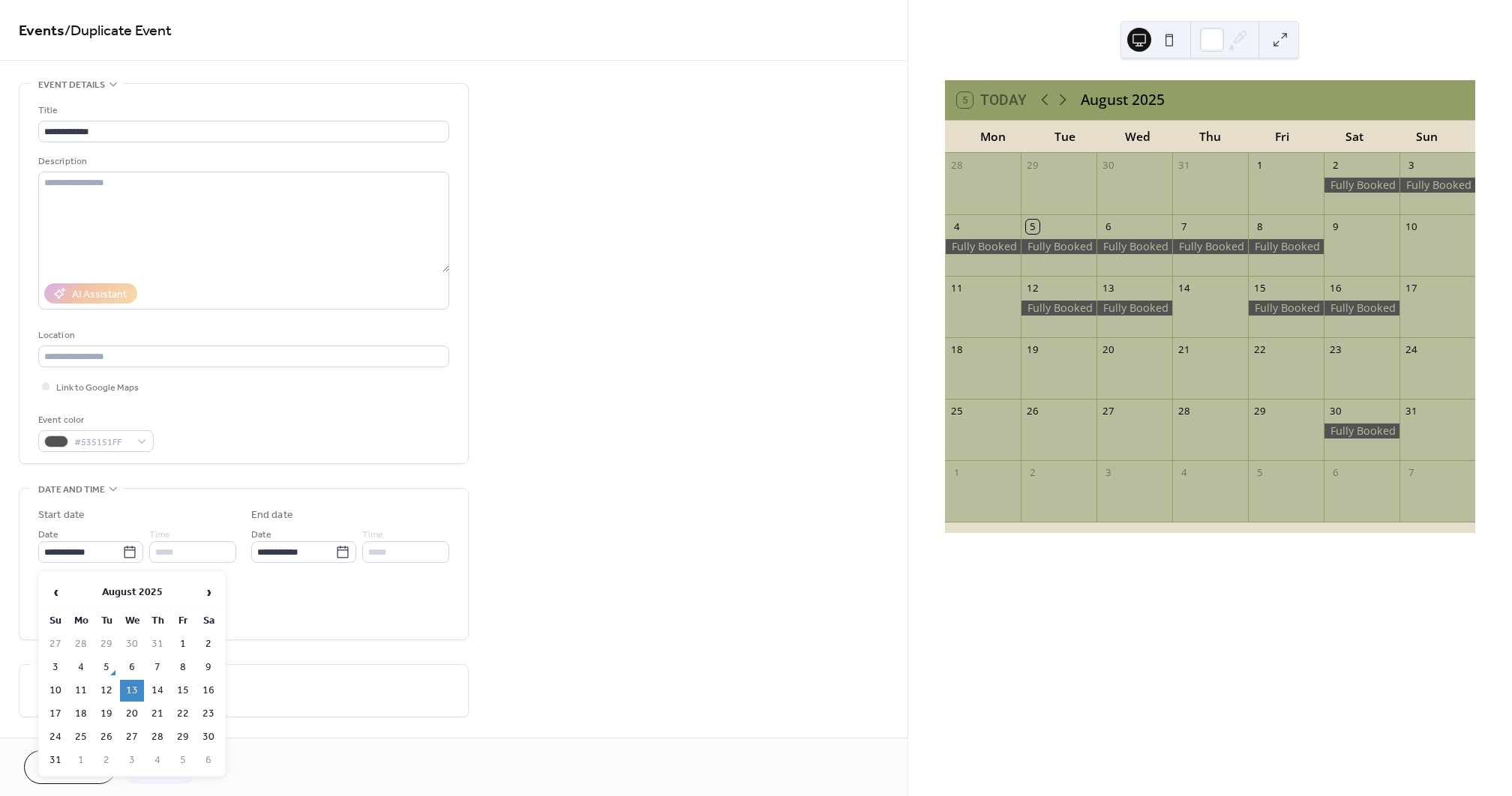 type on "**********" 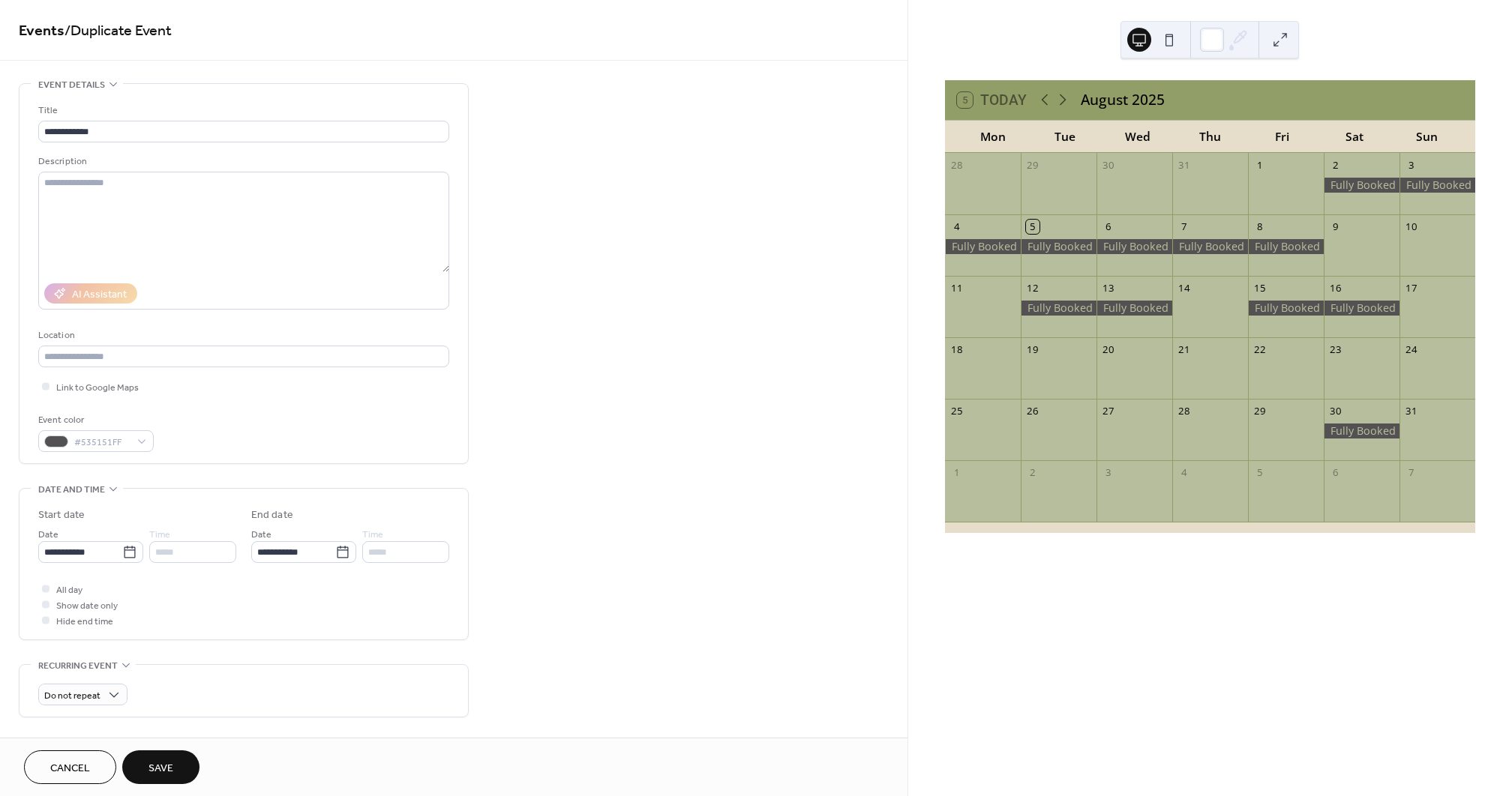 click on "Save" at bounding box center (160, 767) 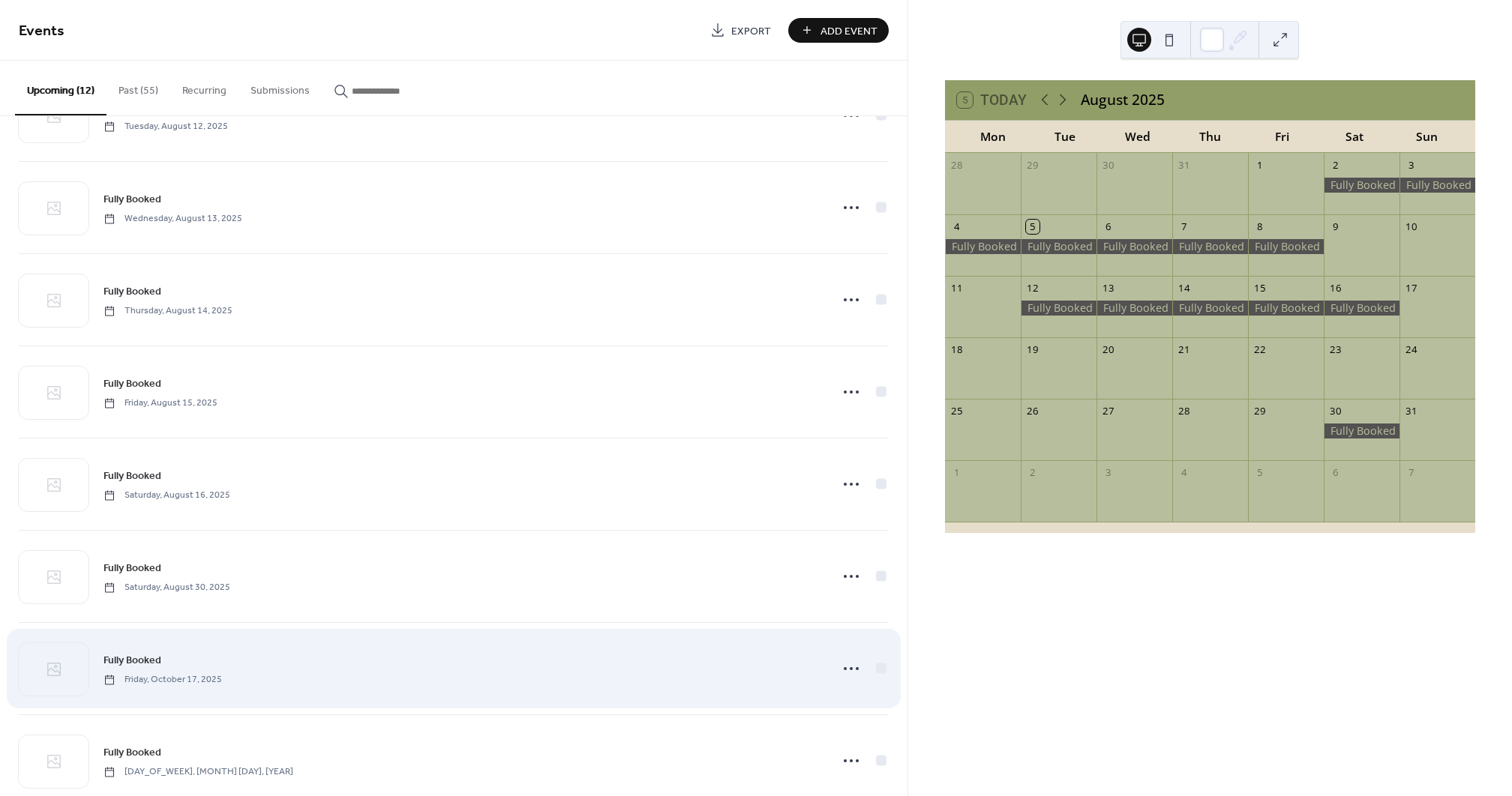 scroll, scrollTop: 441, scrollLeft: 0, axis: vertical 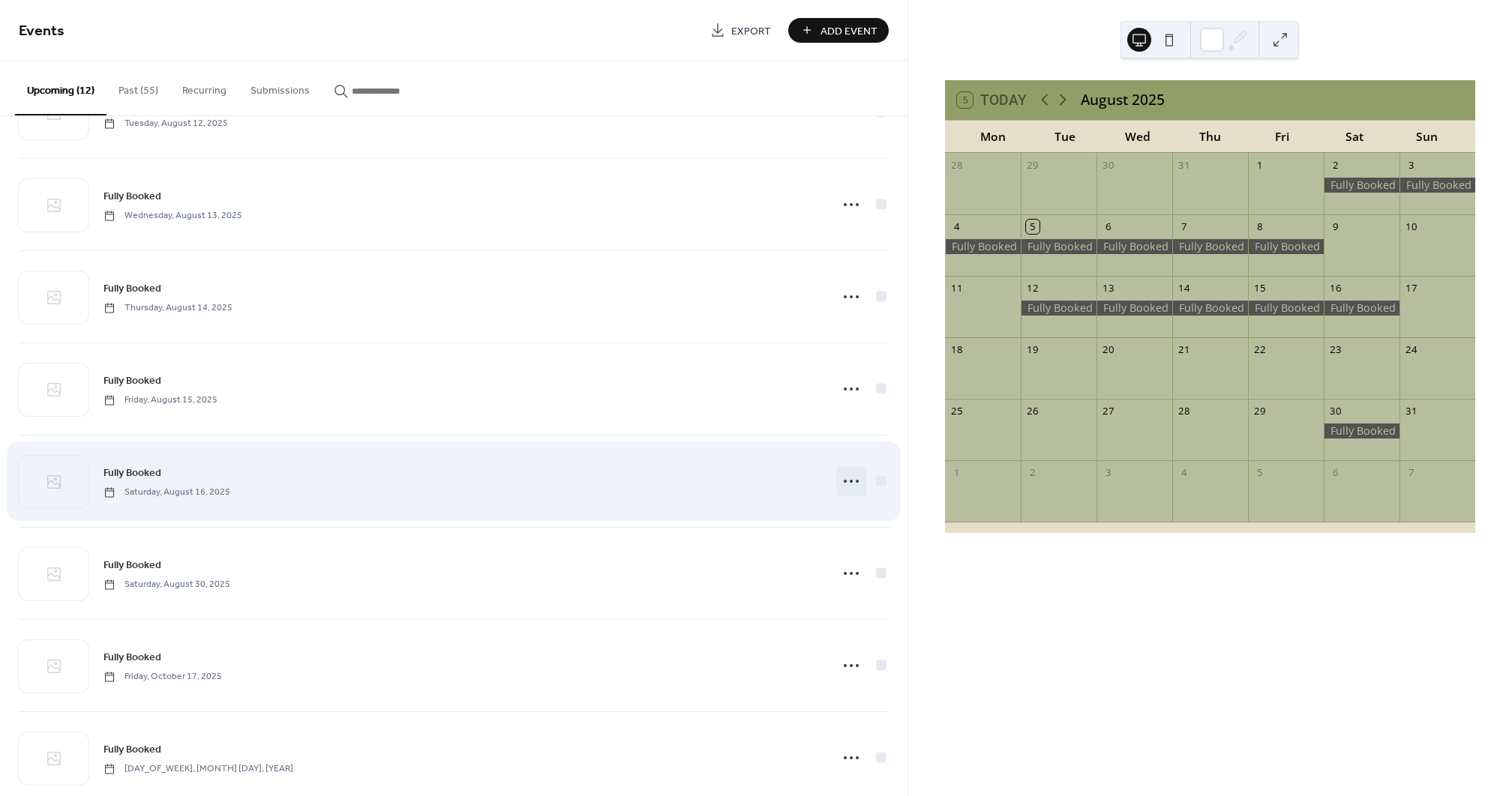 click 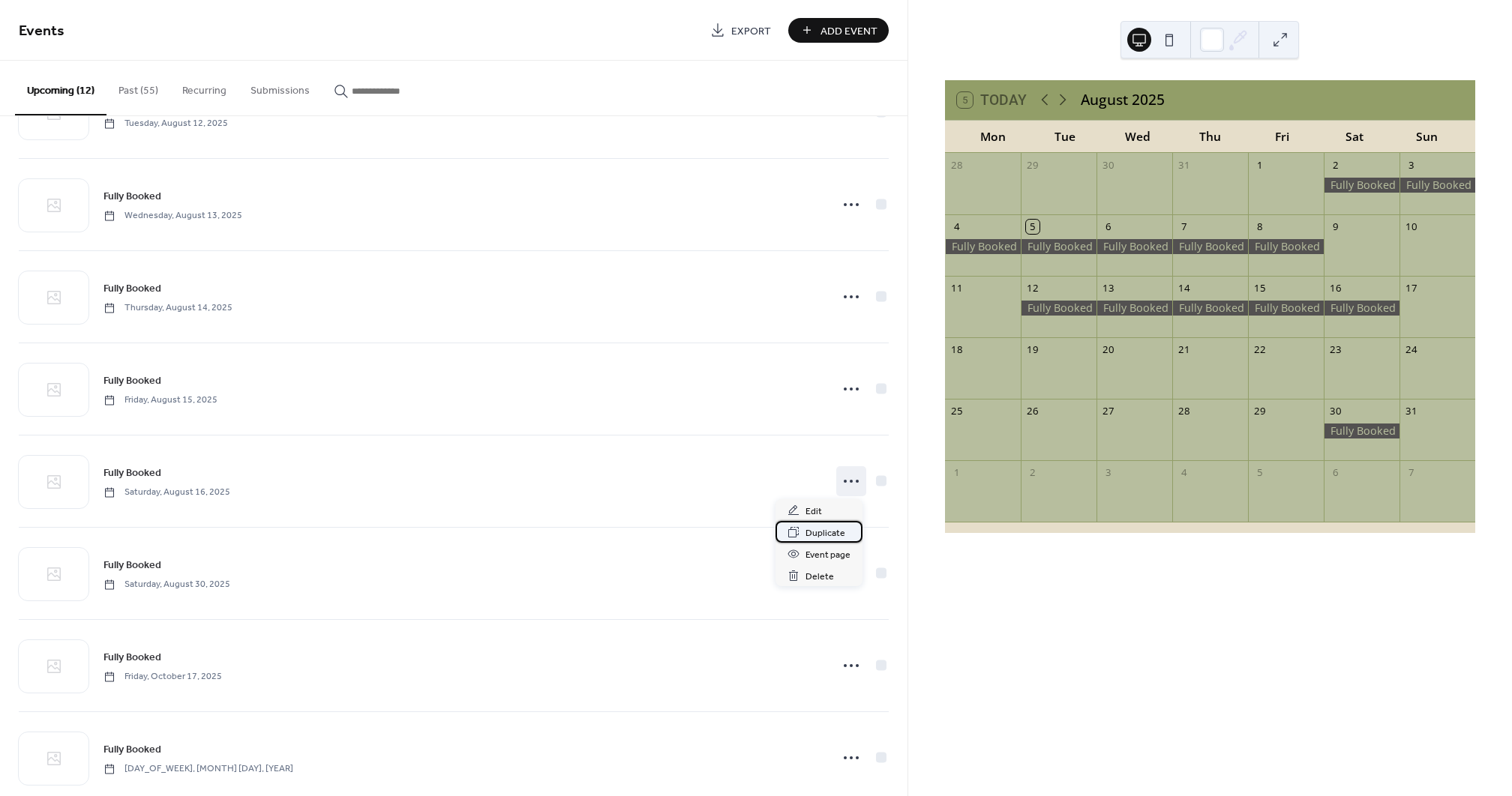 click on "Duplicate" at bounding box center (825, 533) 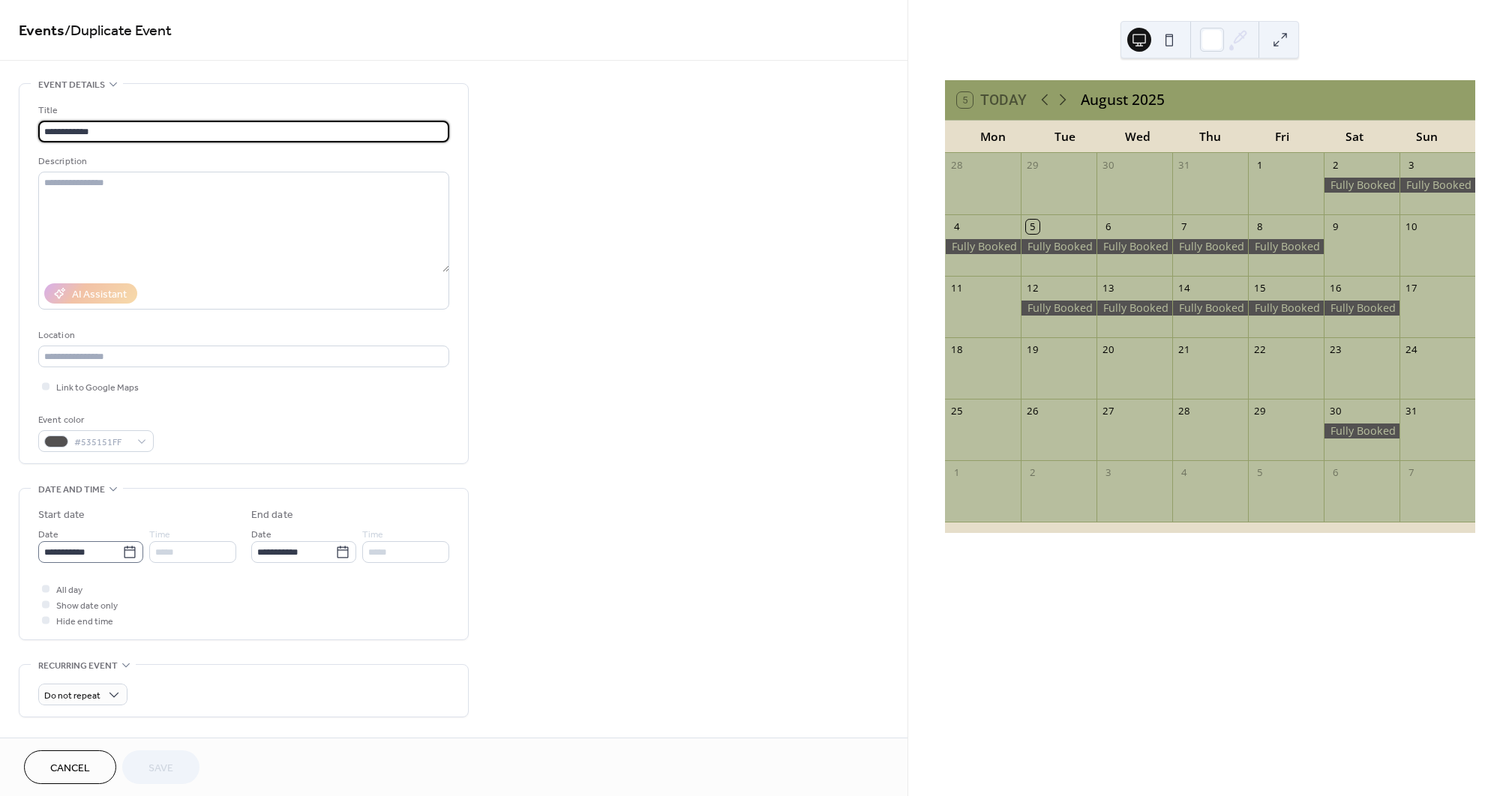 click 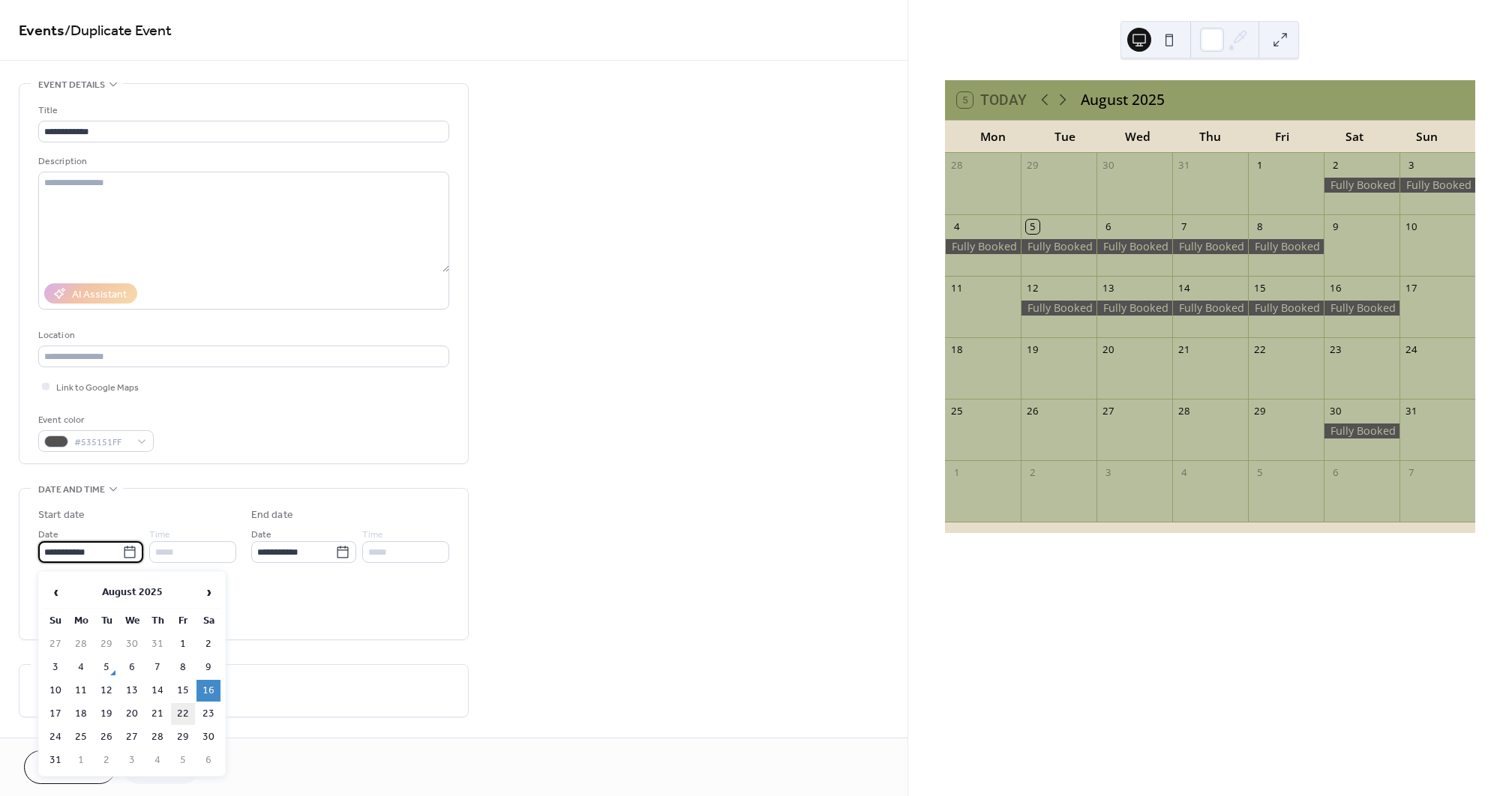 click on "22" at bounding box center [183, 714] 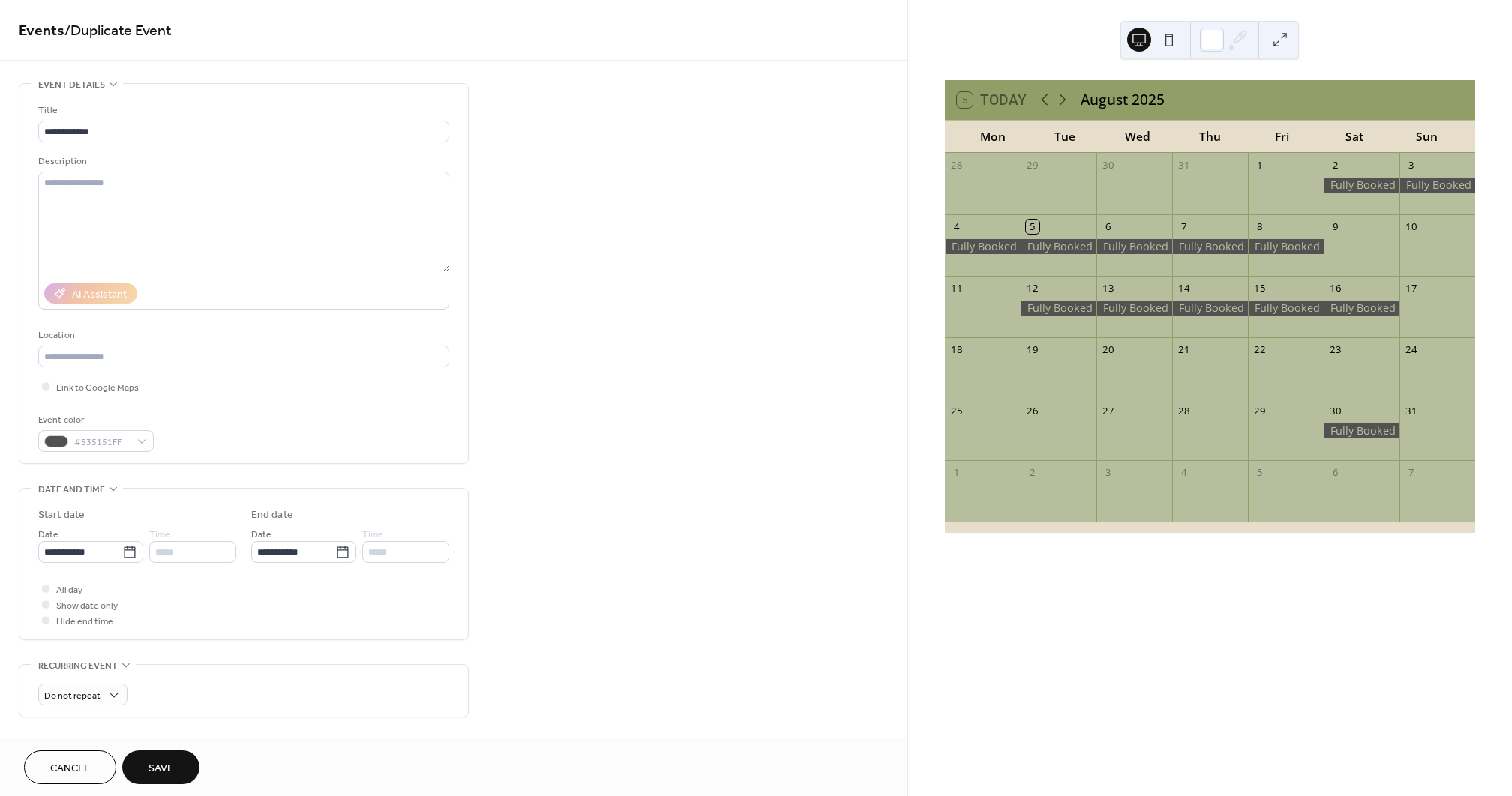 type on "**********" 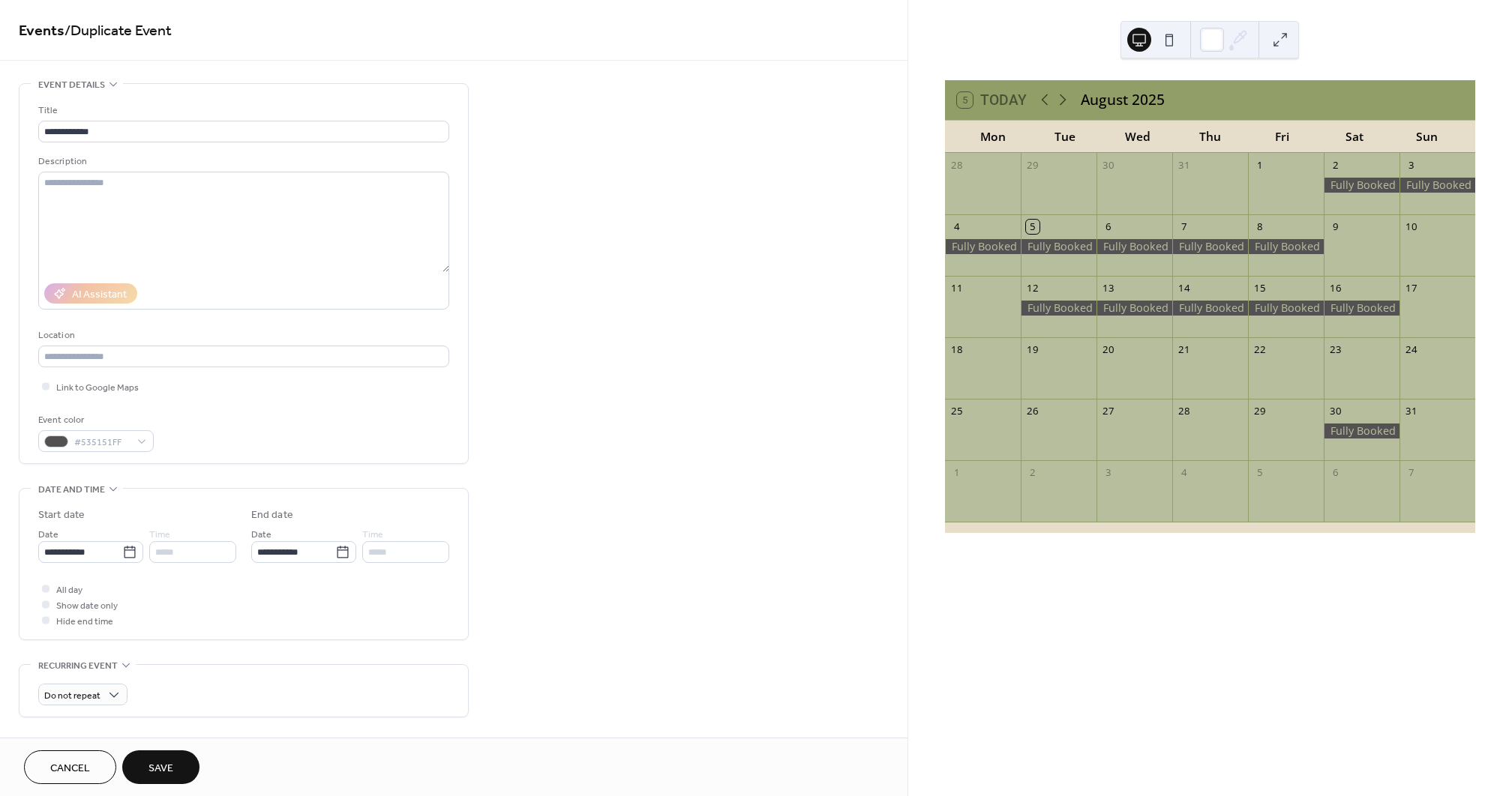 type on "**********" 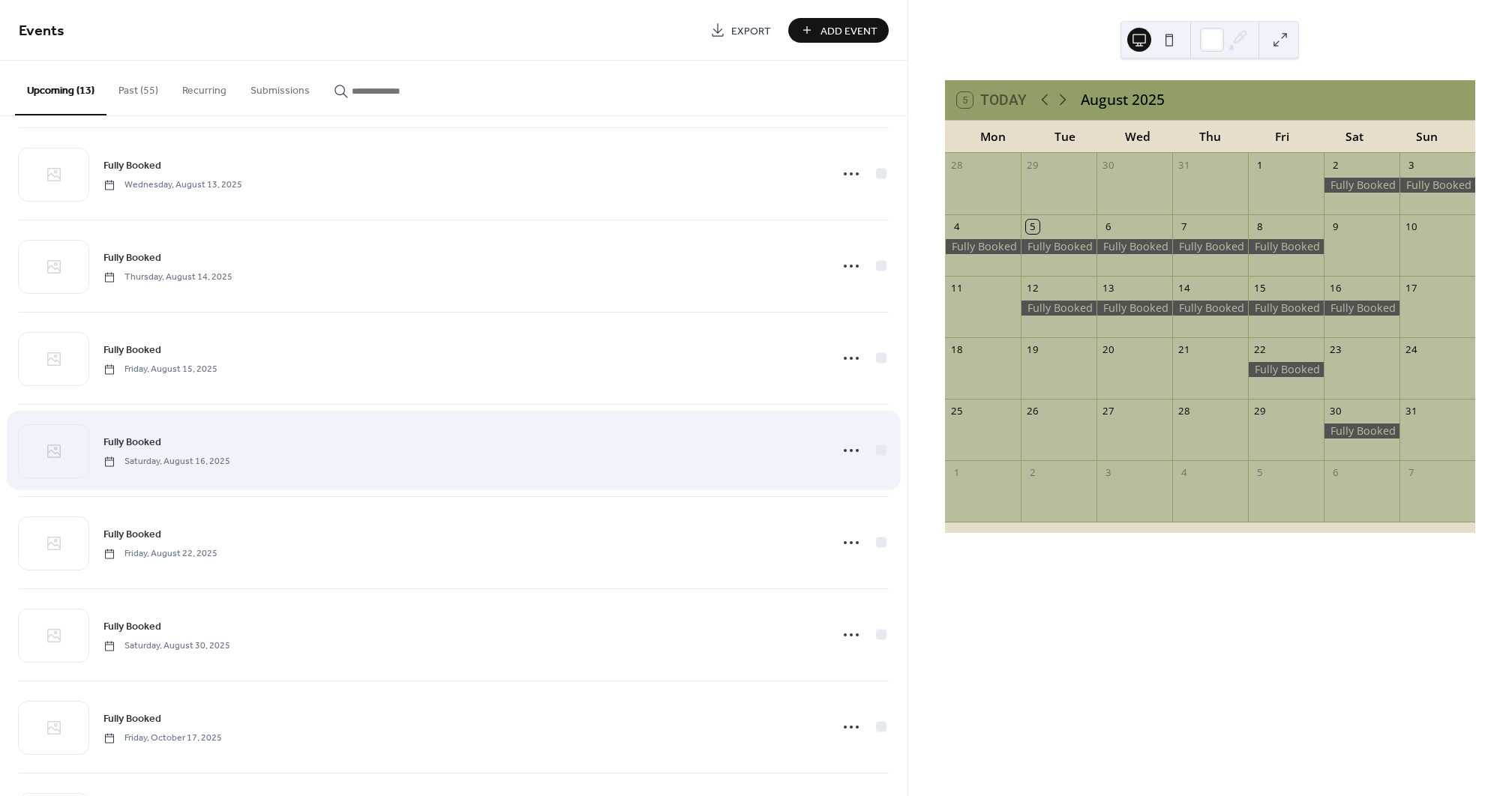 scroll, scrollTop: 476, scrollLeft: 0, axis: vertical 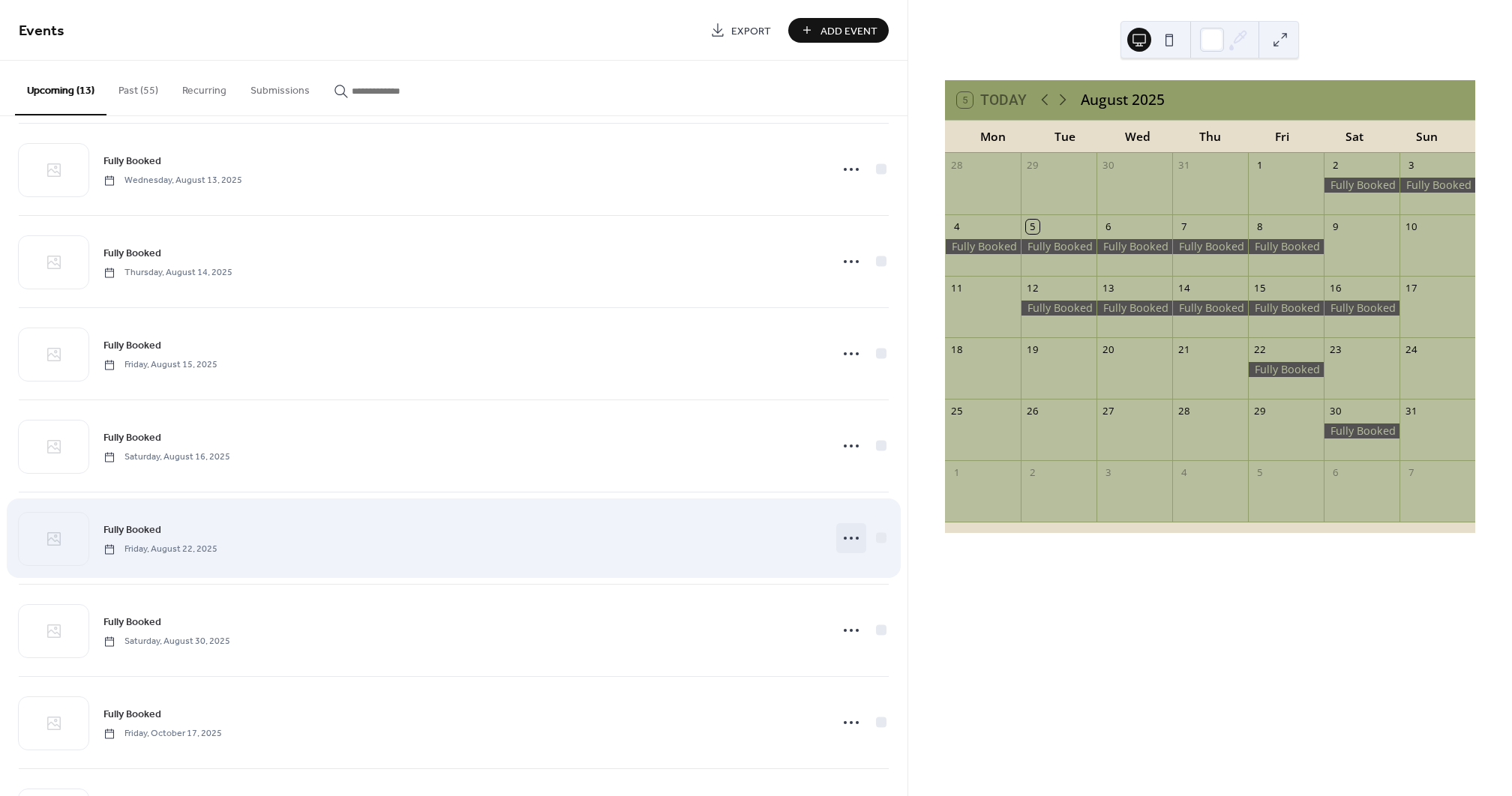 click 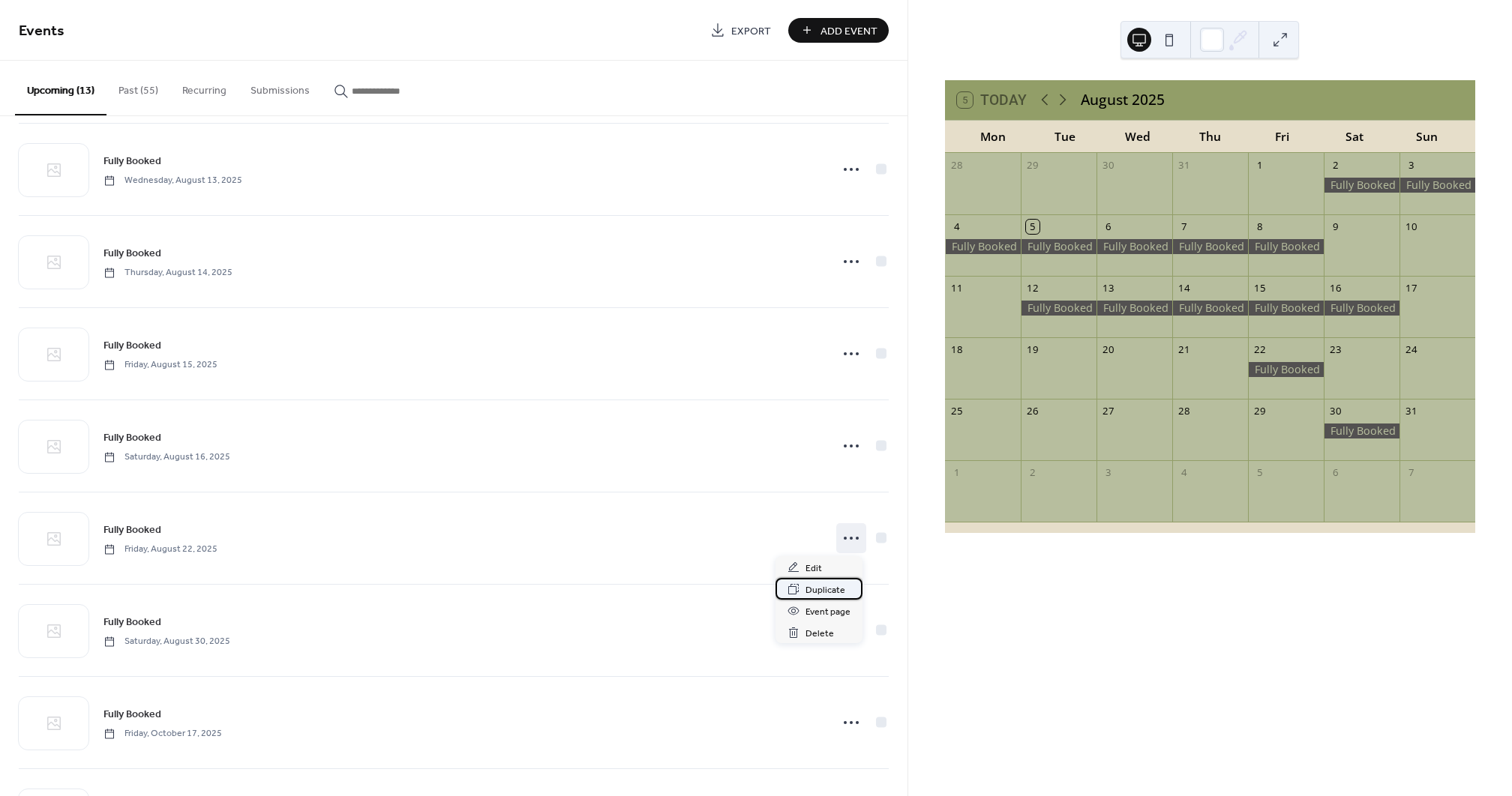 click on "Duplicate" at bounding box center [825, 590] 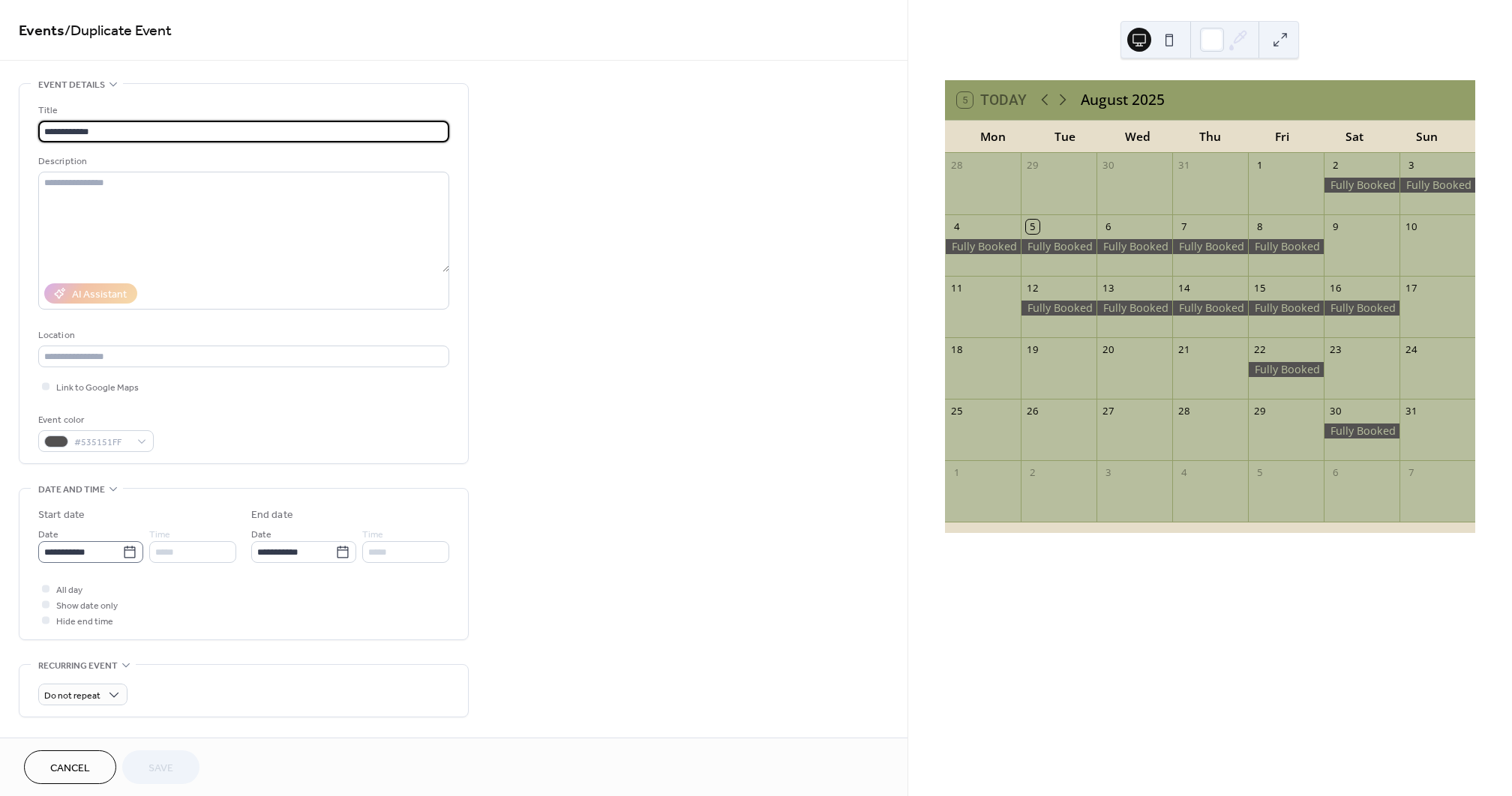 click 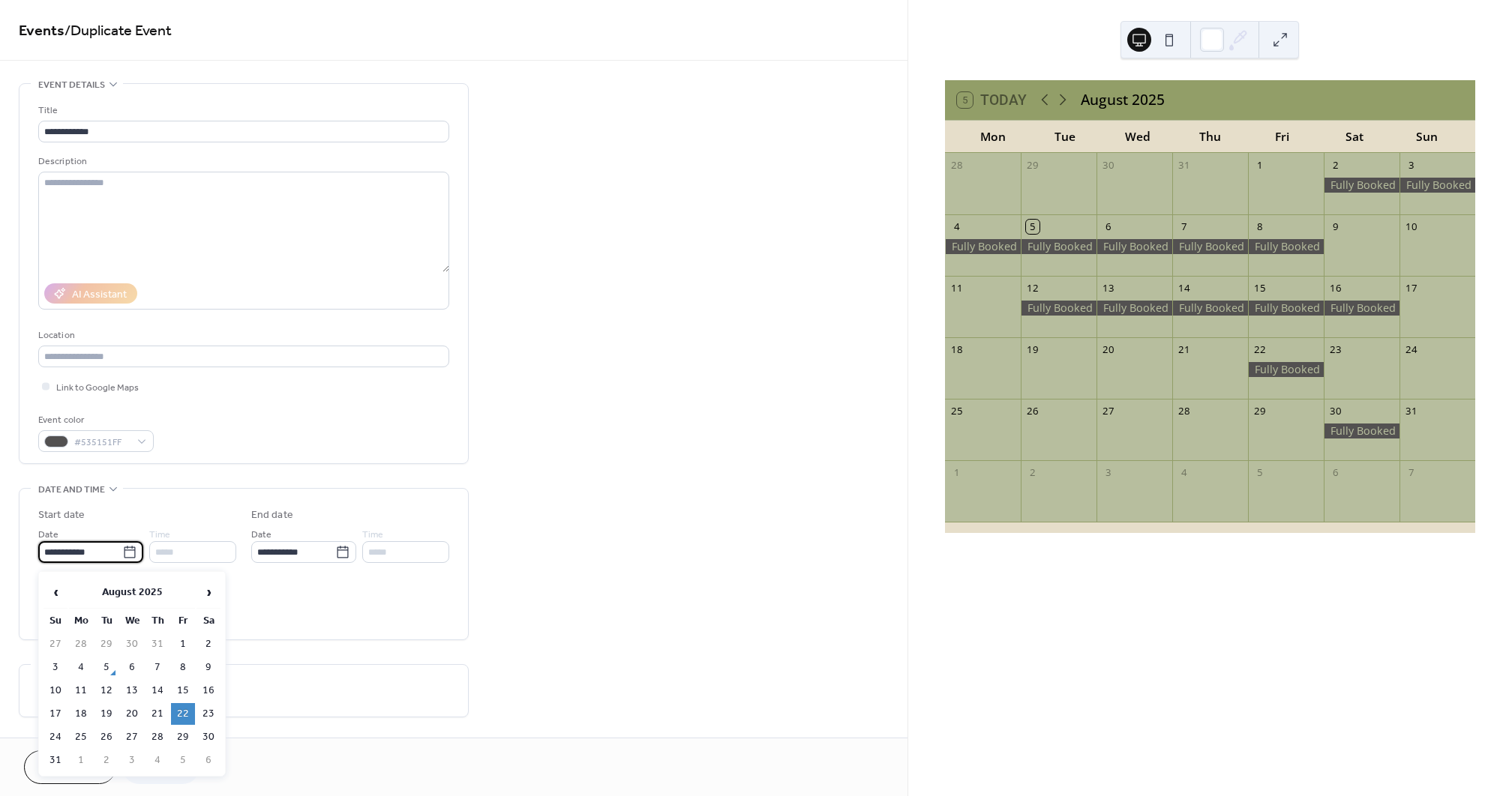 click on "23" at bounding box center [208, 714] 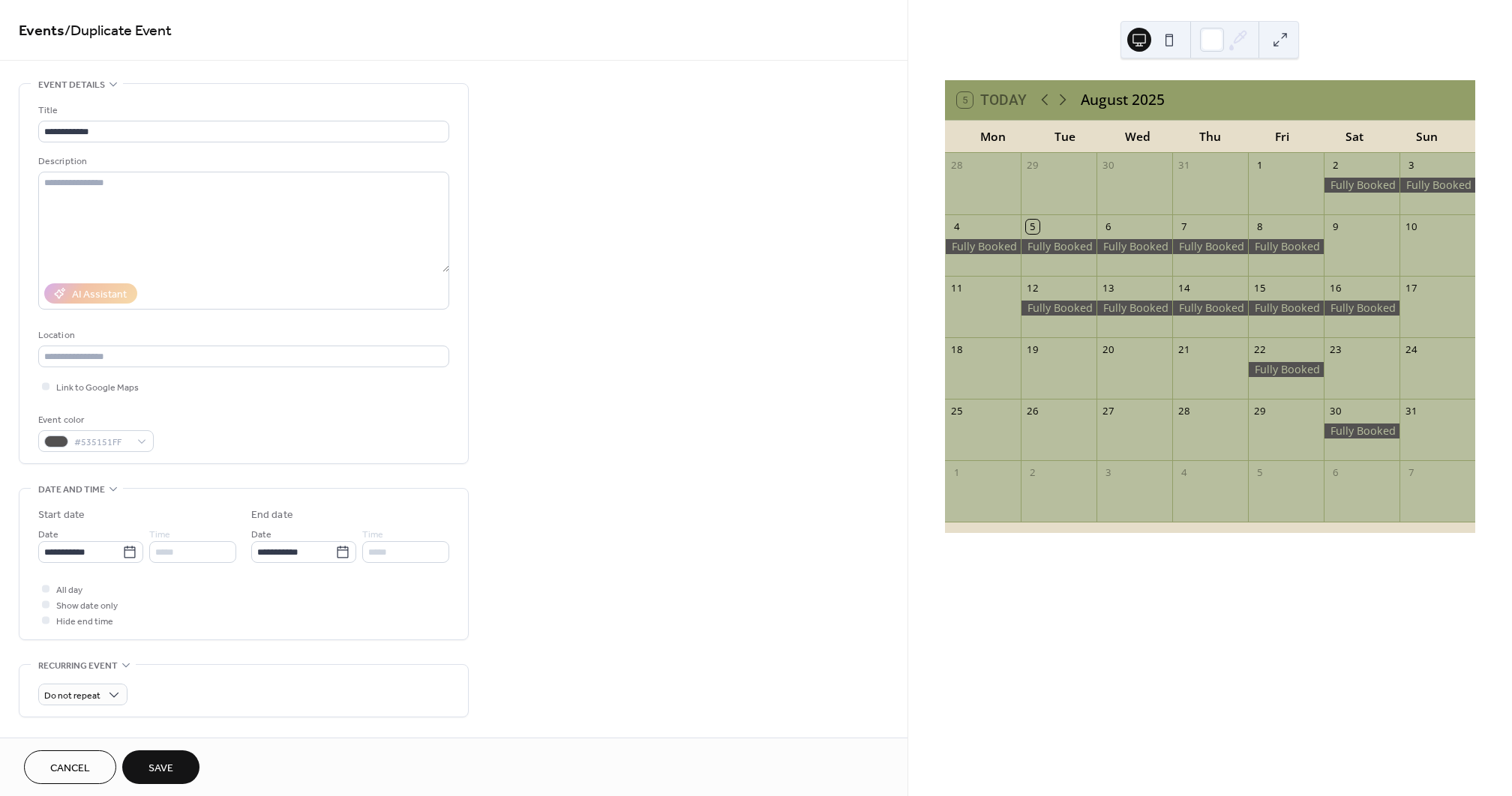 click on "Save" at bounding box center [160, 768] 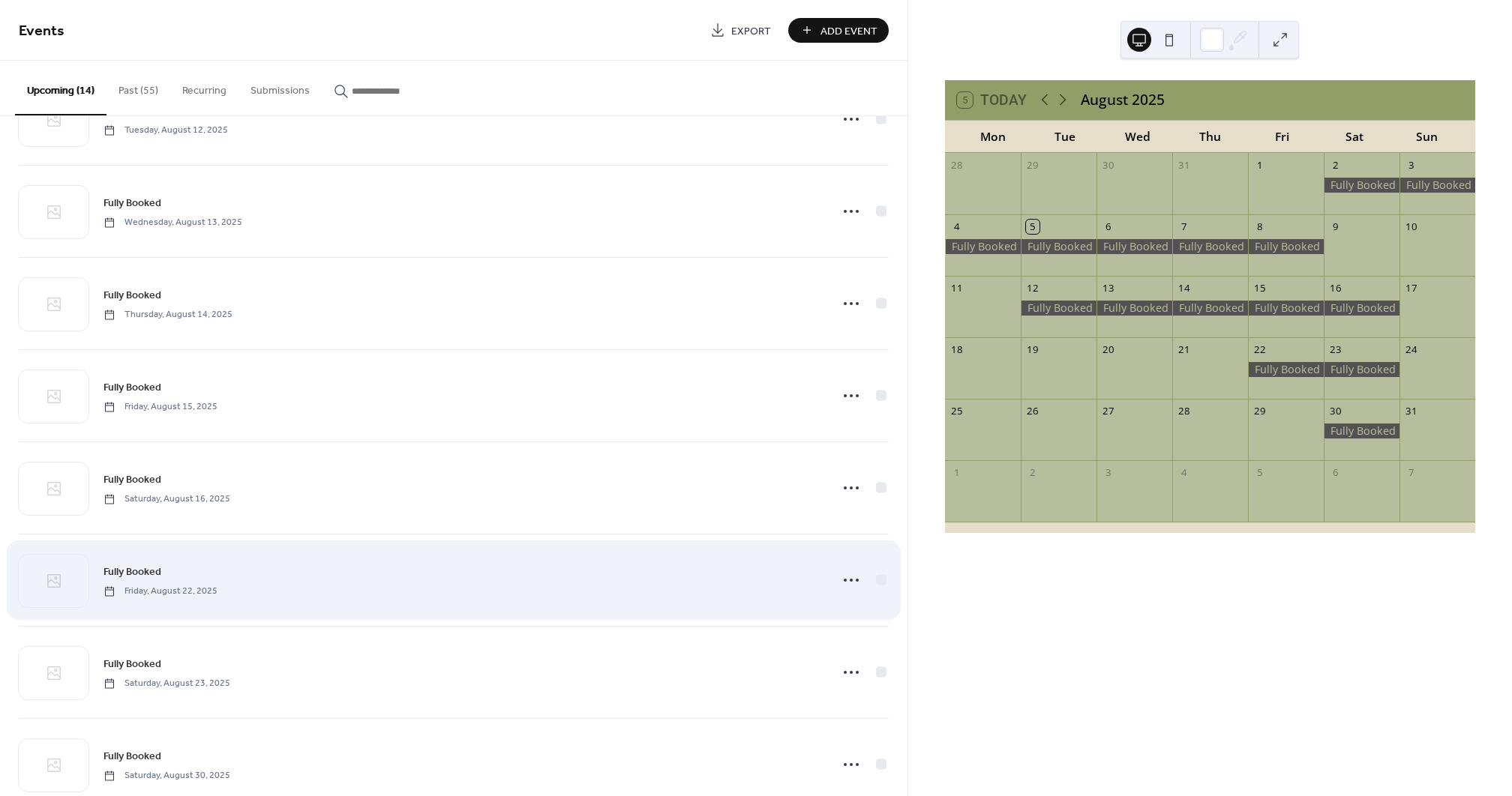 scroll, scrollTop: 451, scrollLeft: 0, axis: vertical 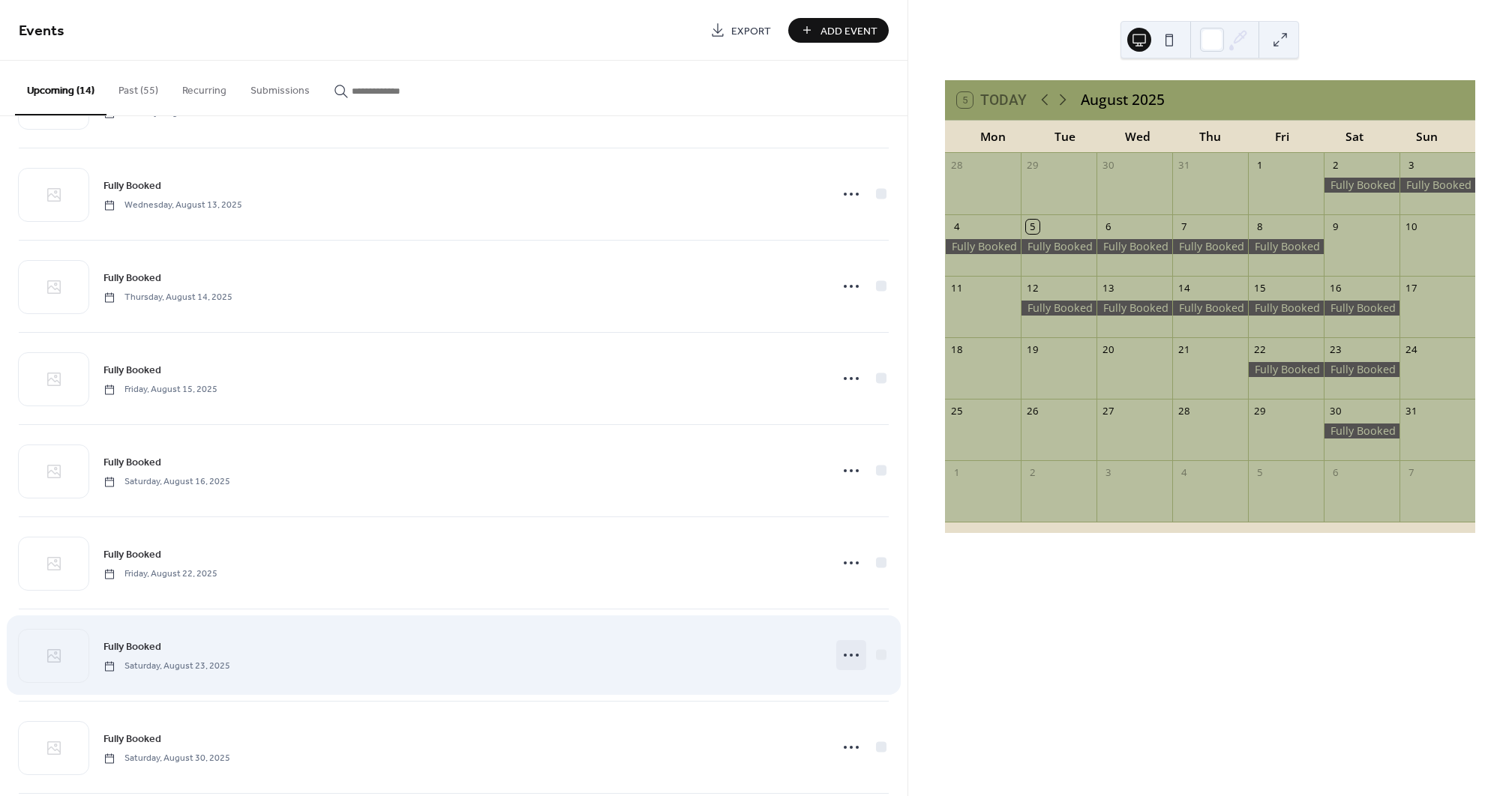 click 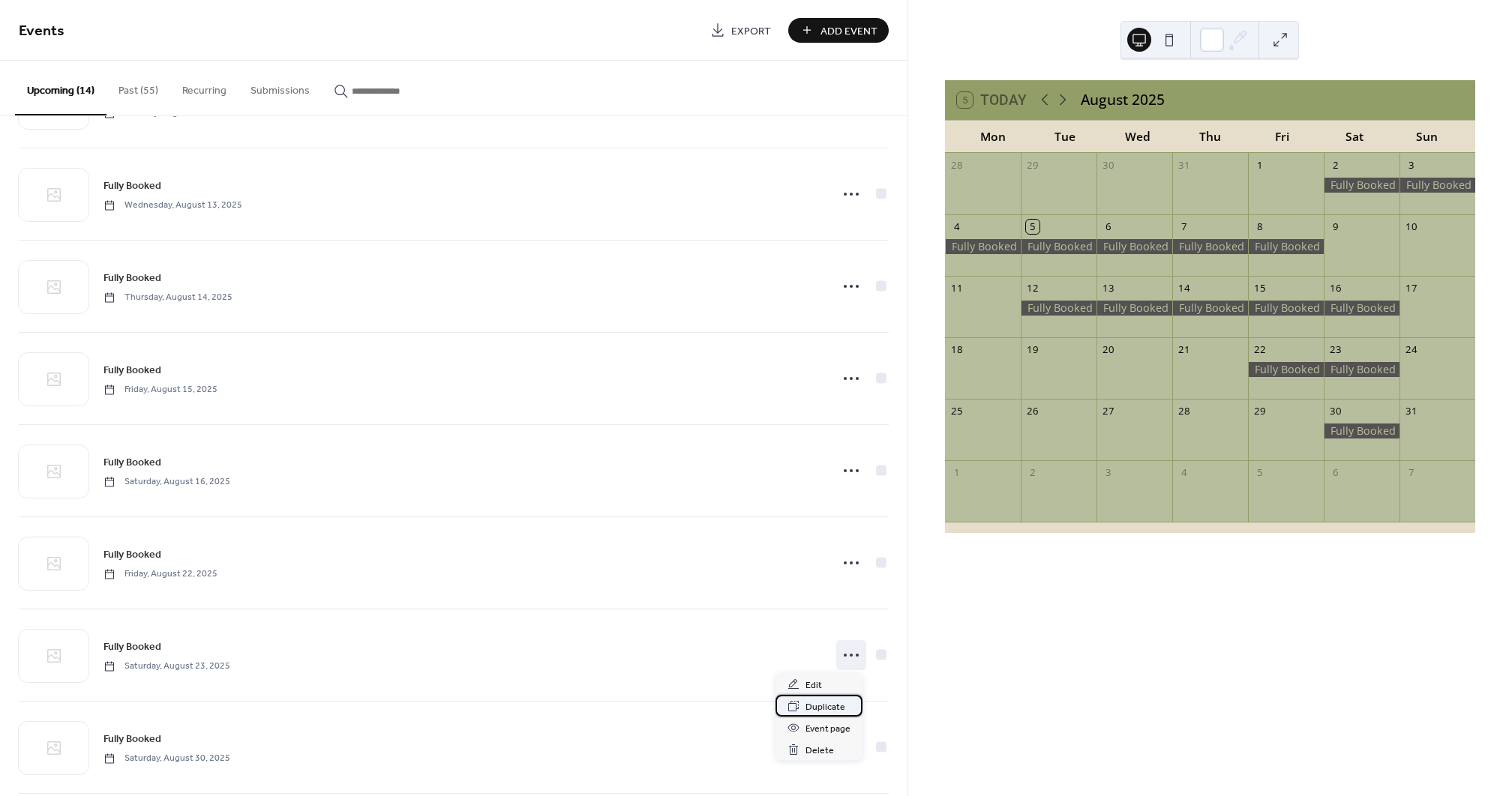 click on "Duplicate" at bounding box center (825, 707) 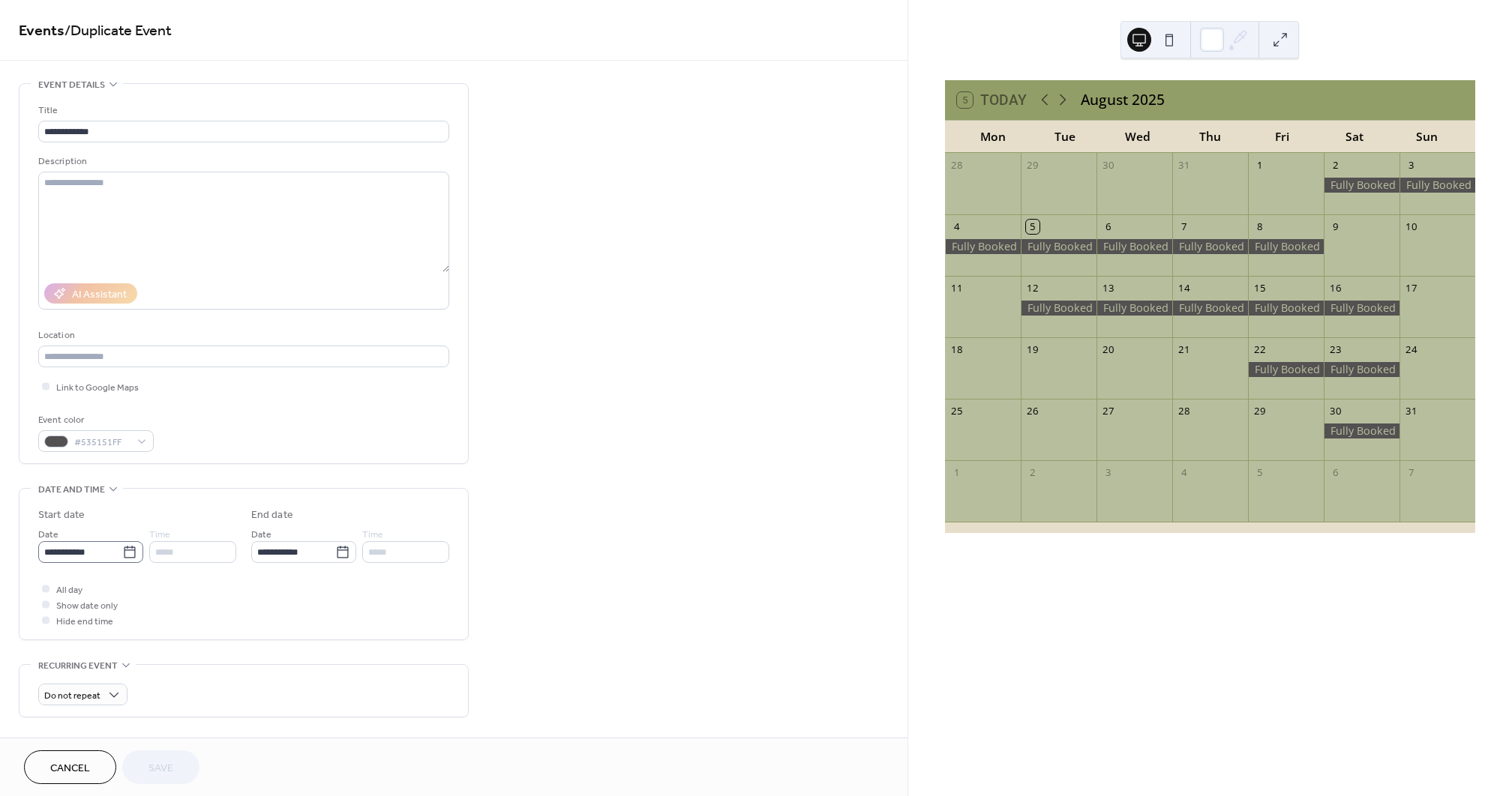 click 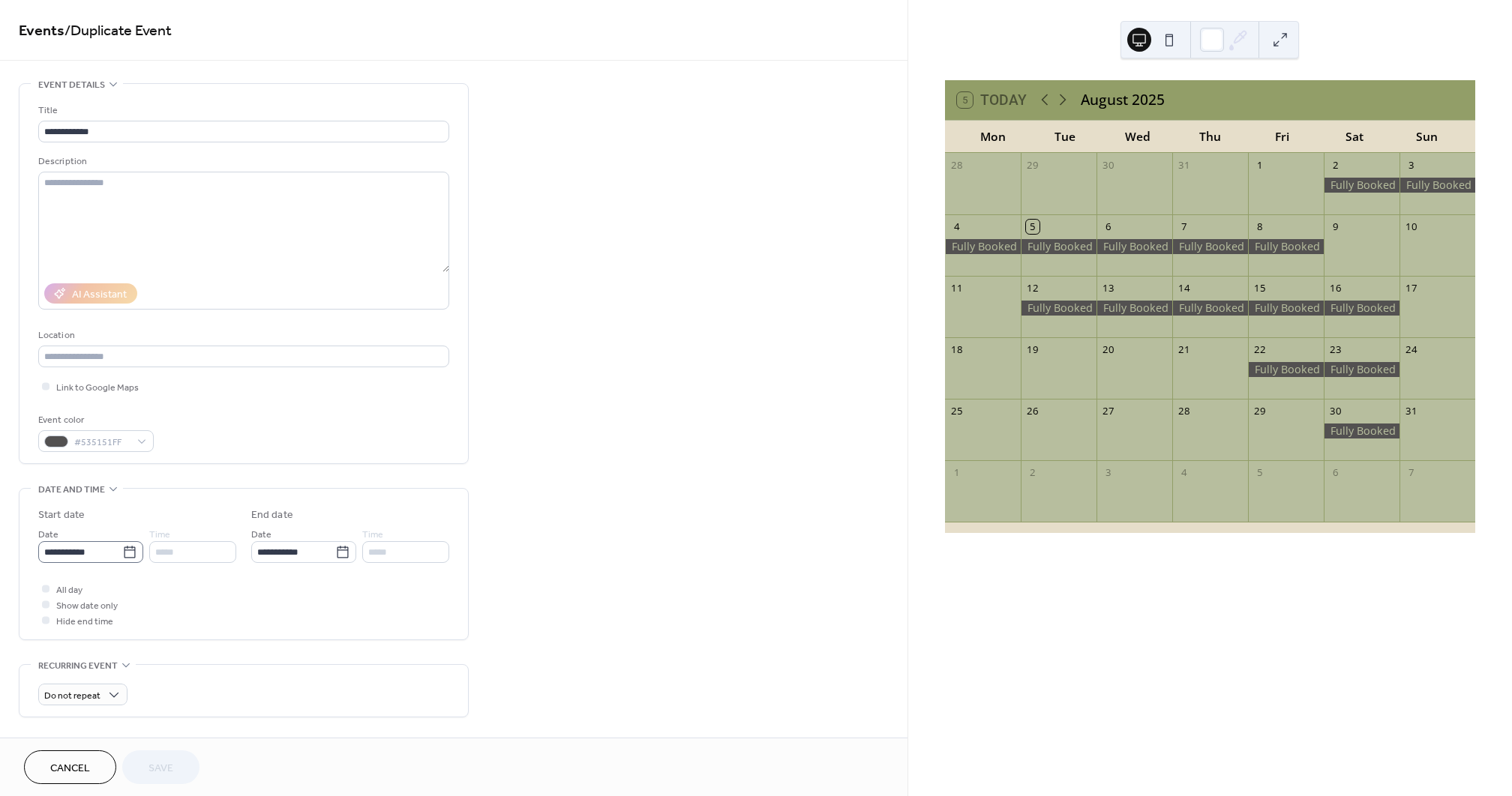 click on "**********" at bounding box center [80, 552] 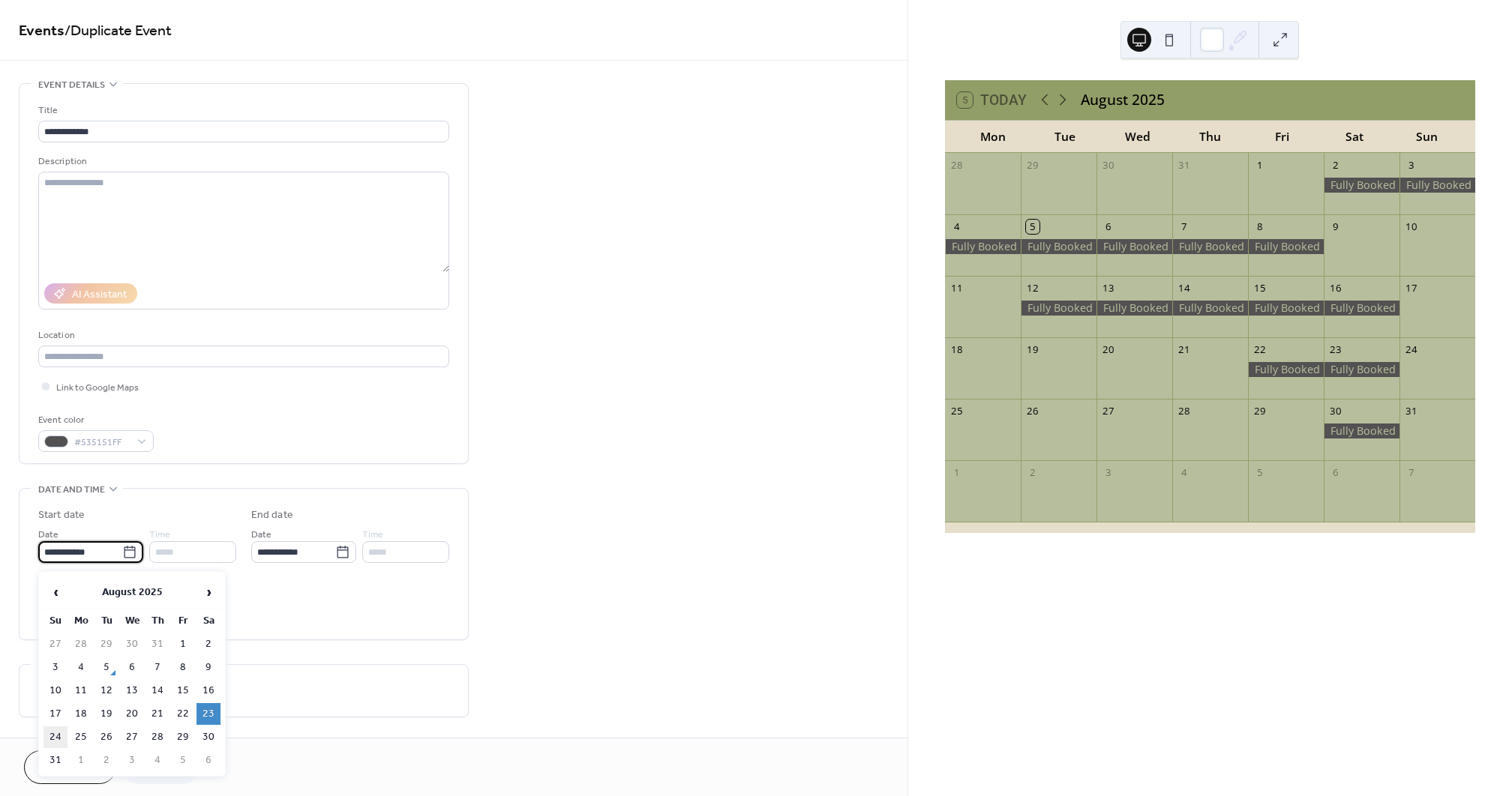 click on "24" at bounding box center [56, 737] 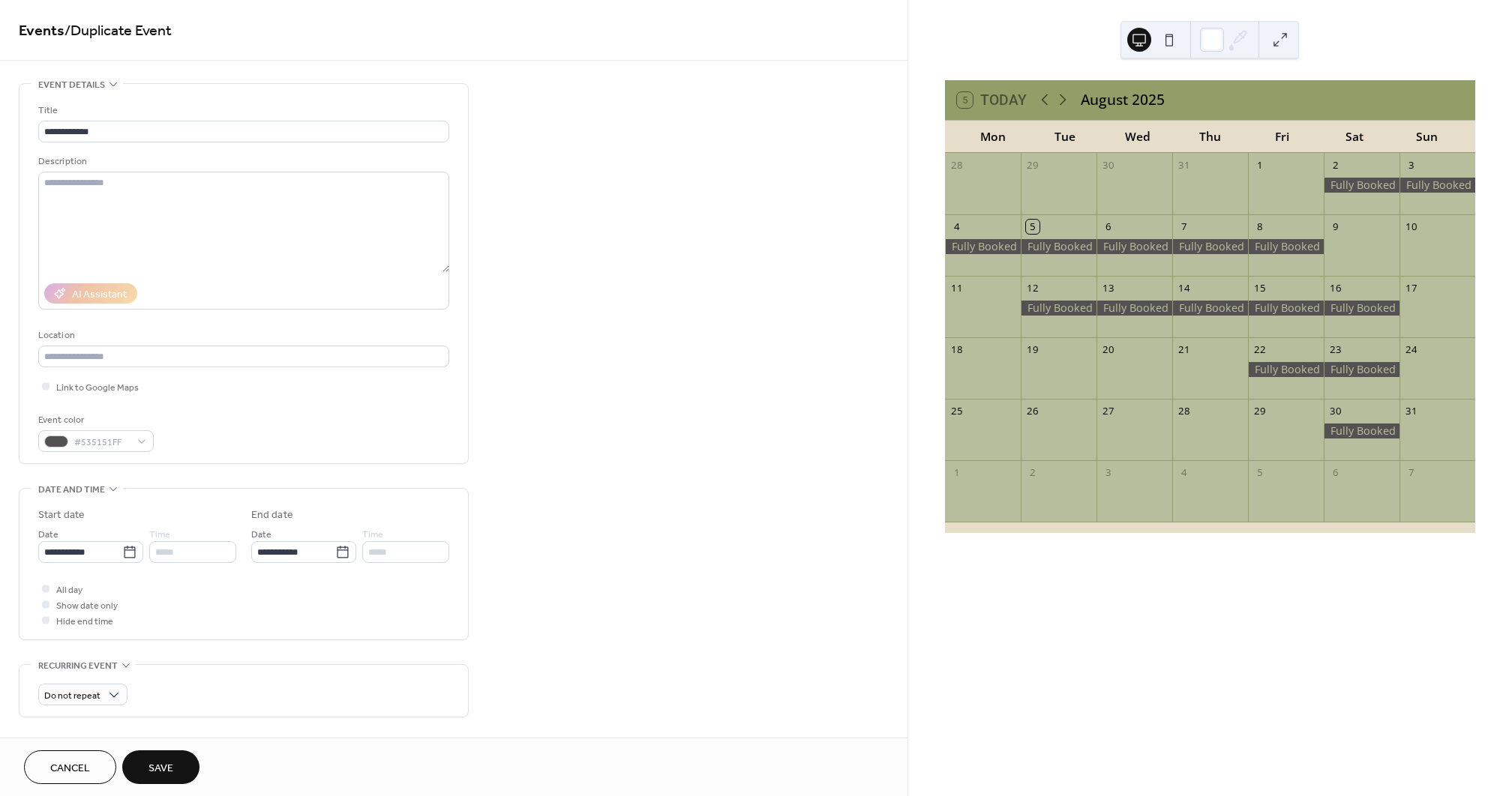type on "**********" 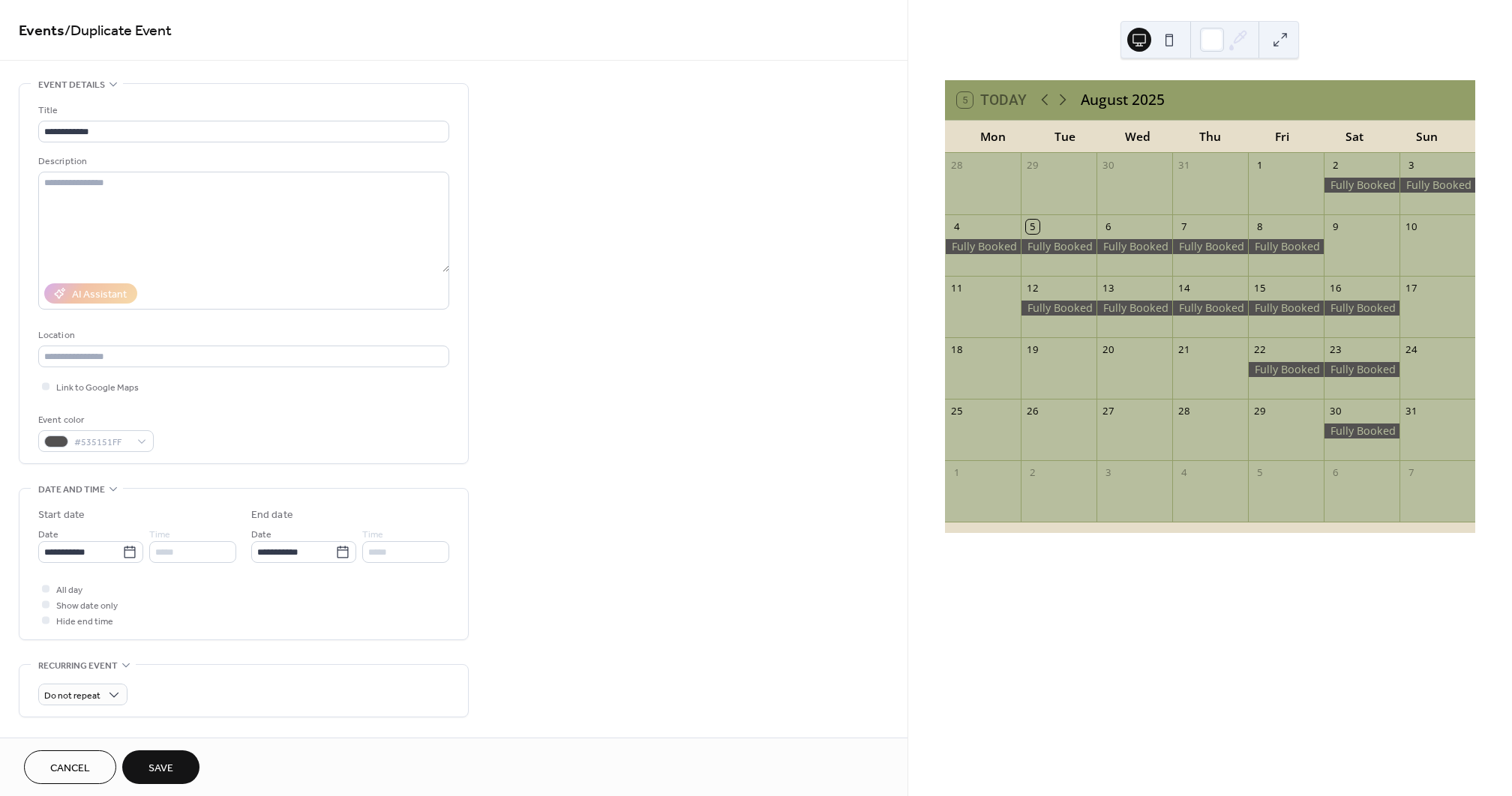 type on "**********" 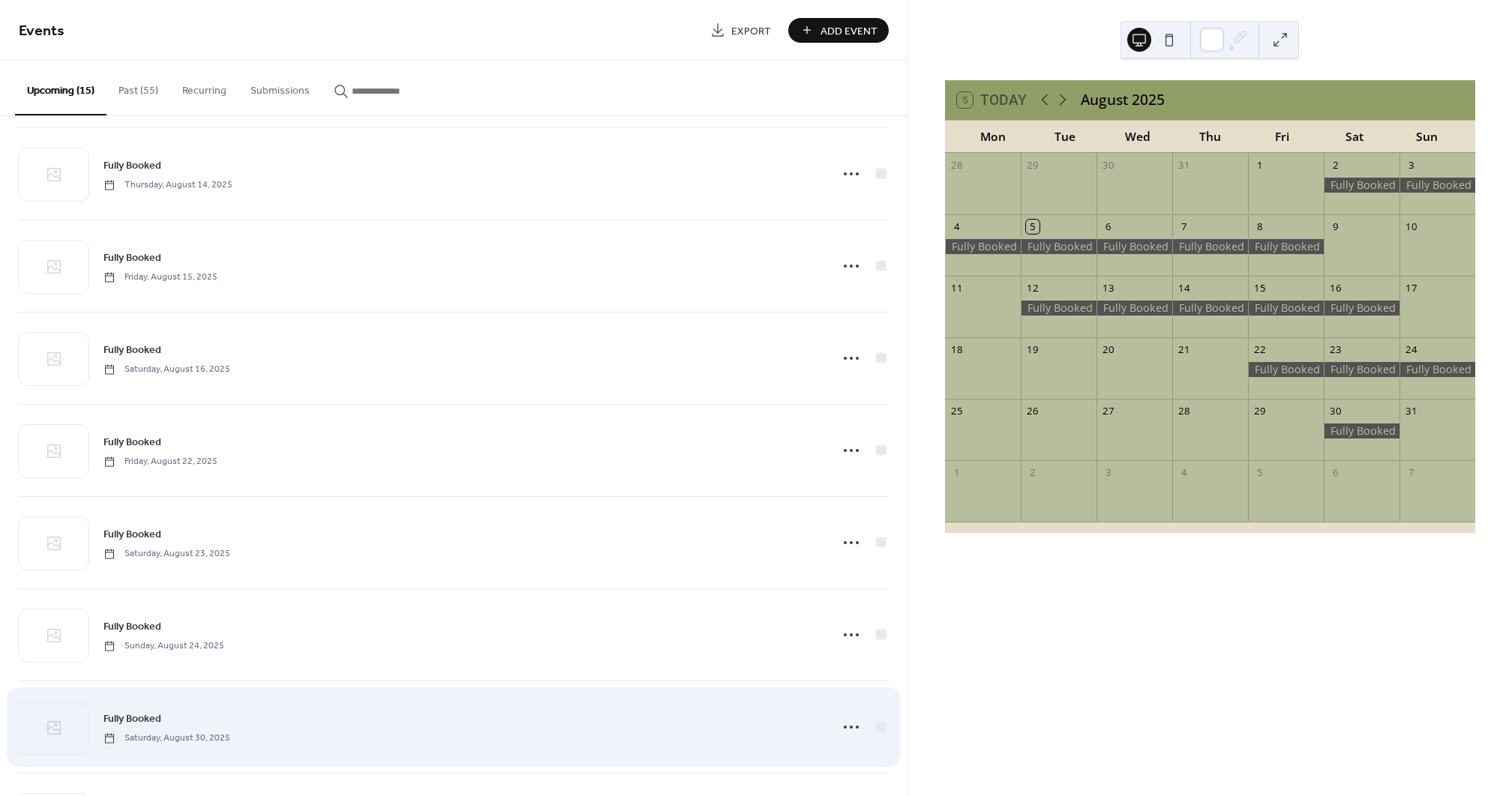 scroll, scrollTop: 564, scrollLeft: 0, axis: vertical 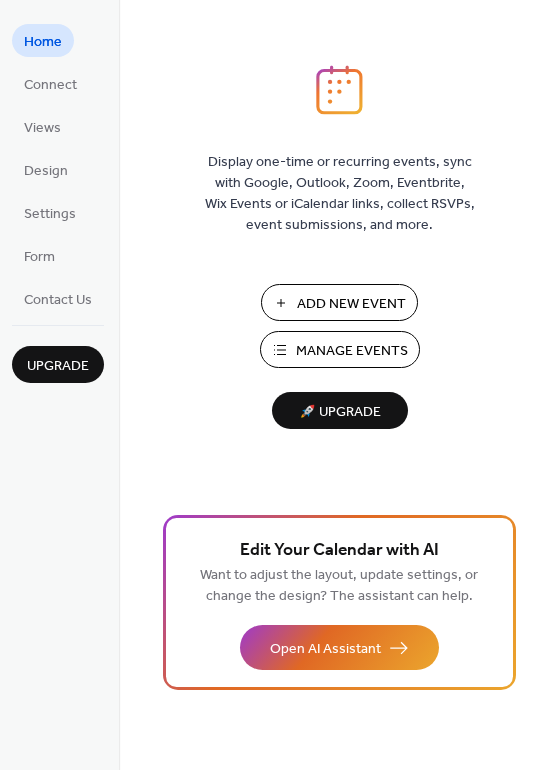 click on "Manage Events" at bounding box center (352, 351) 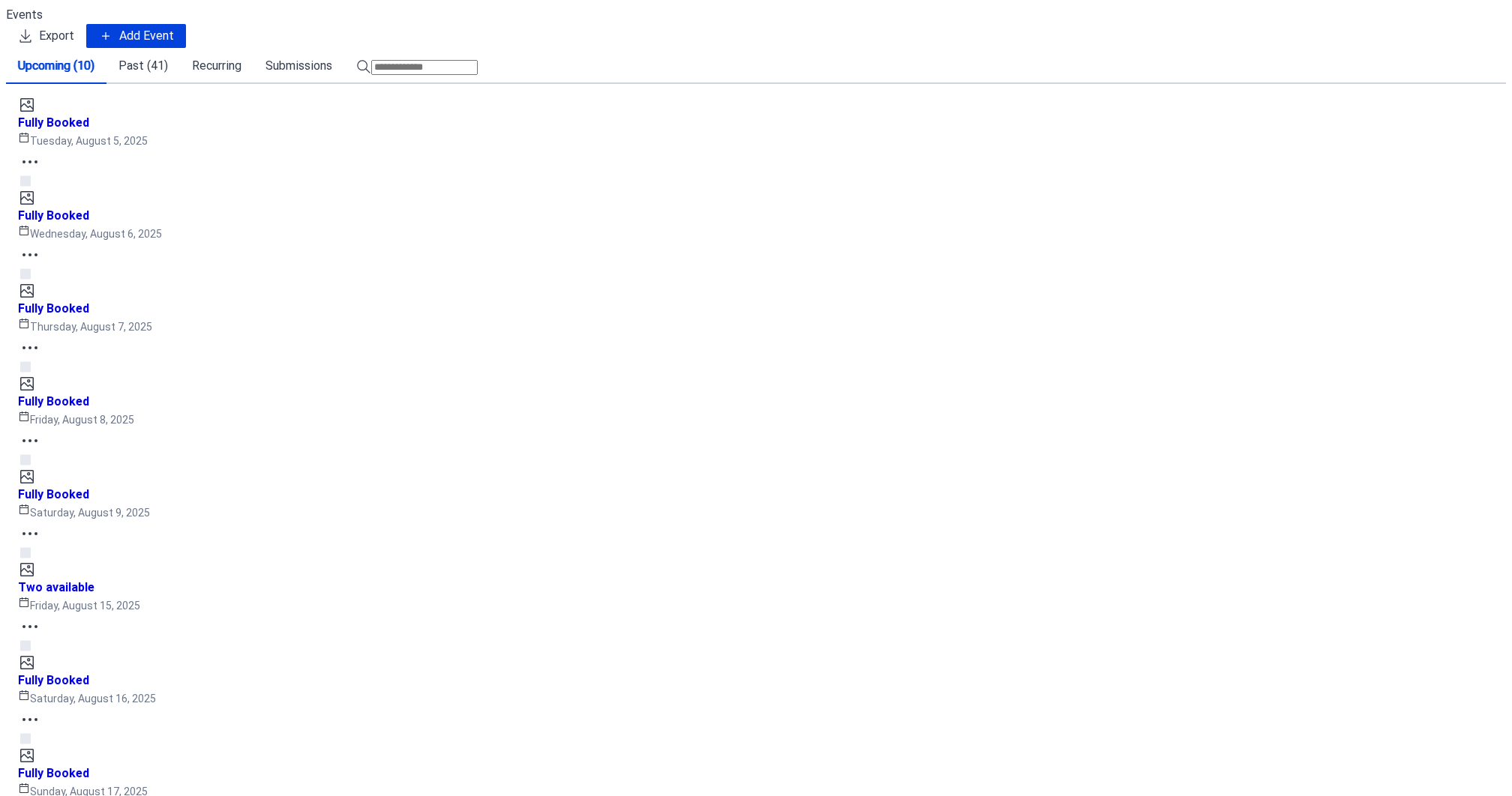 scroll, scrollTop: 0, scrollLeft: 0, axis: both 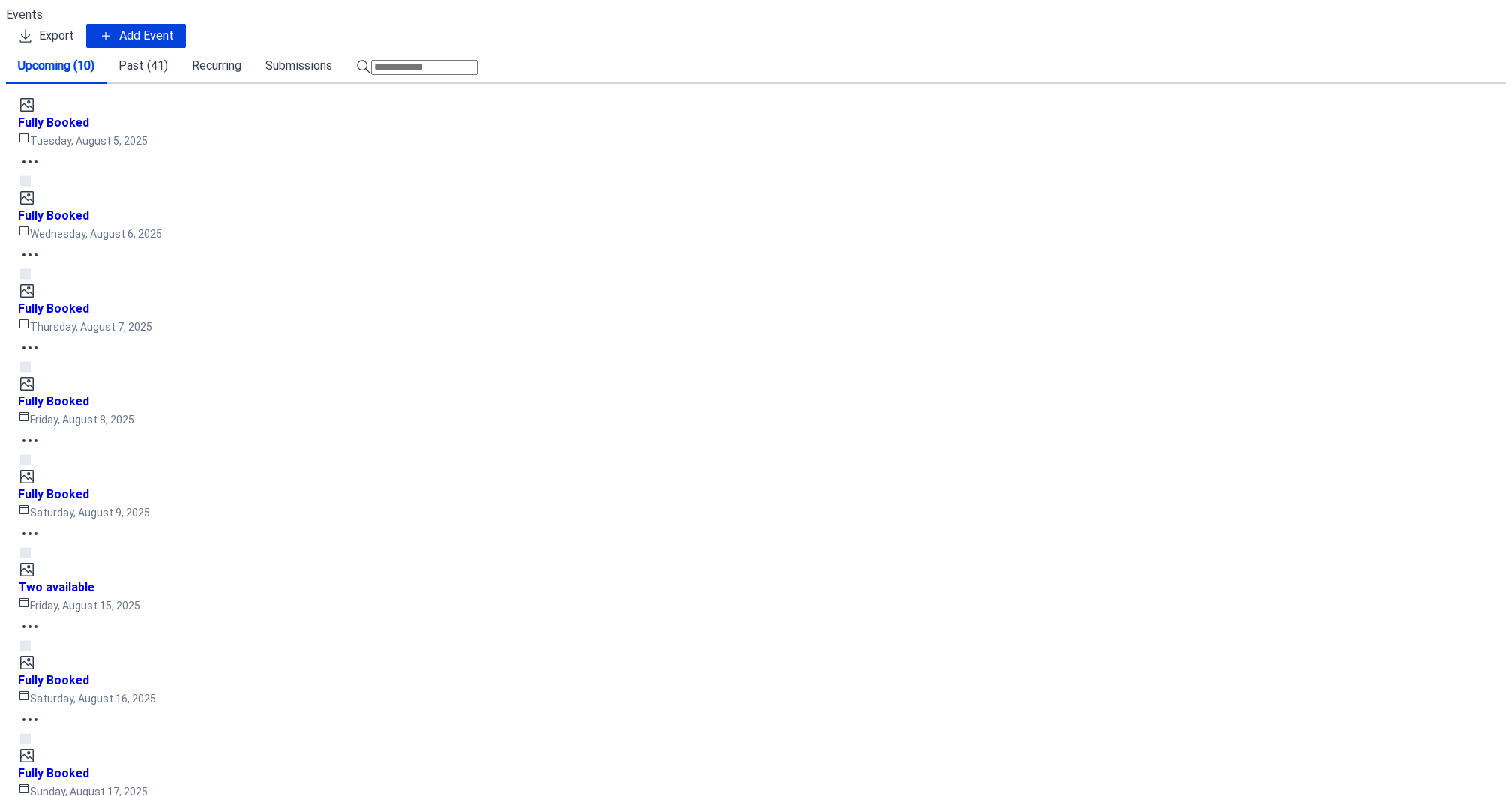 click 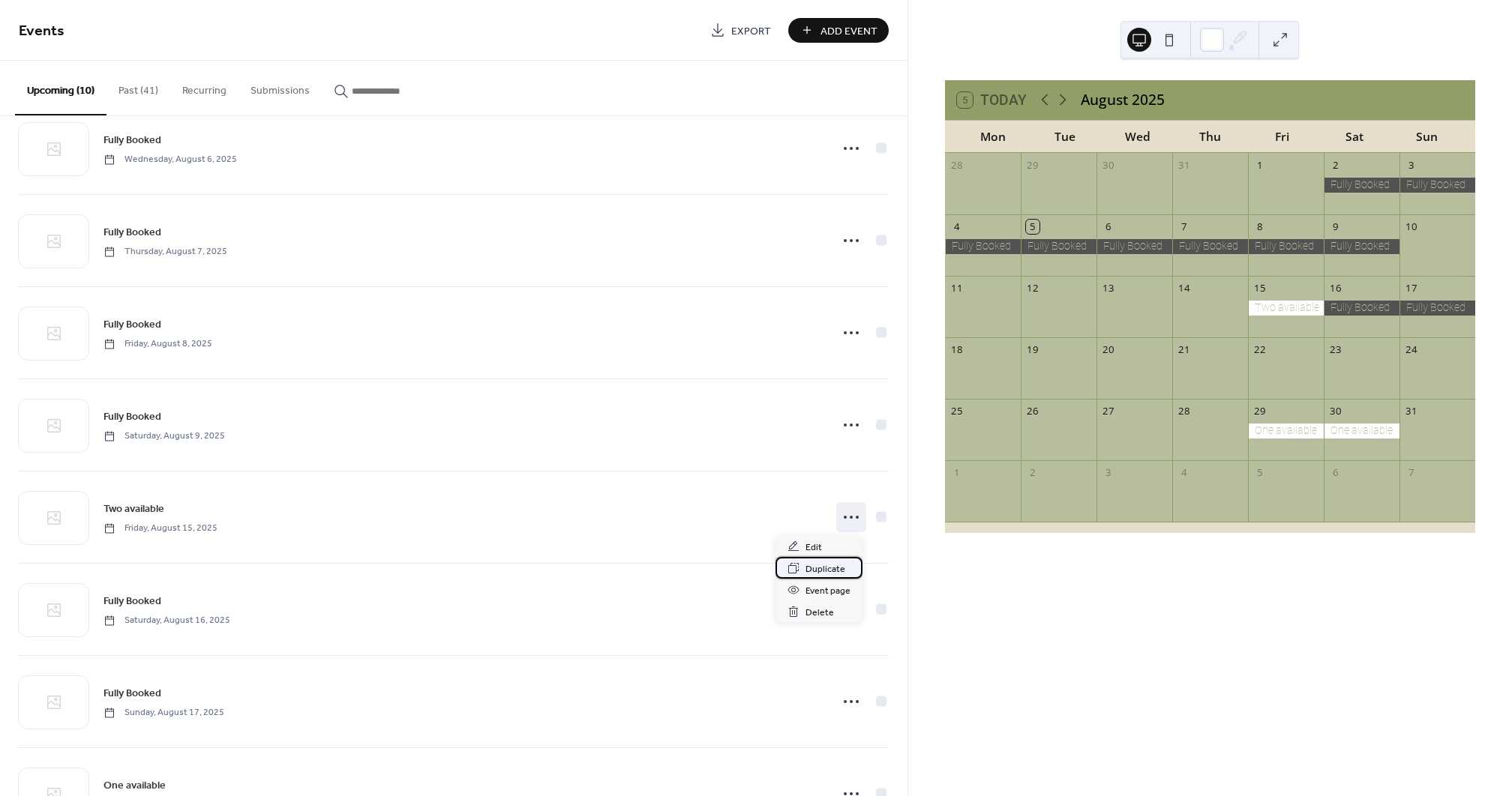 click on "Duplicate" at bounding box center (825, 569) 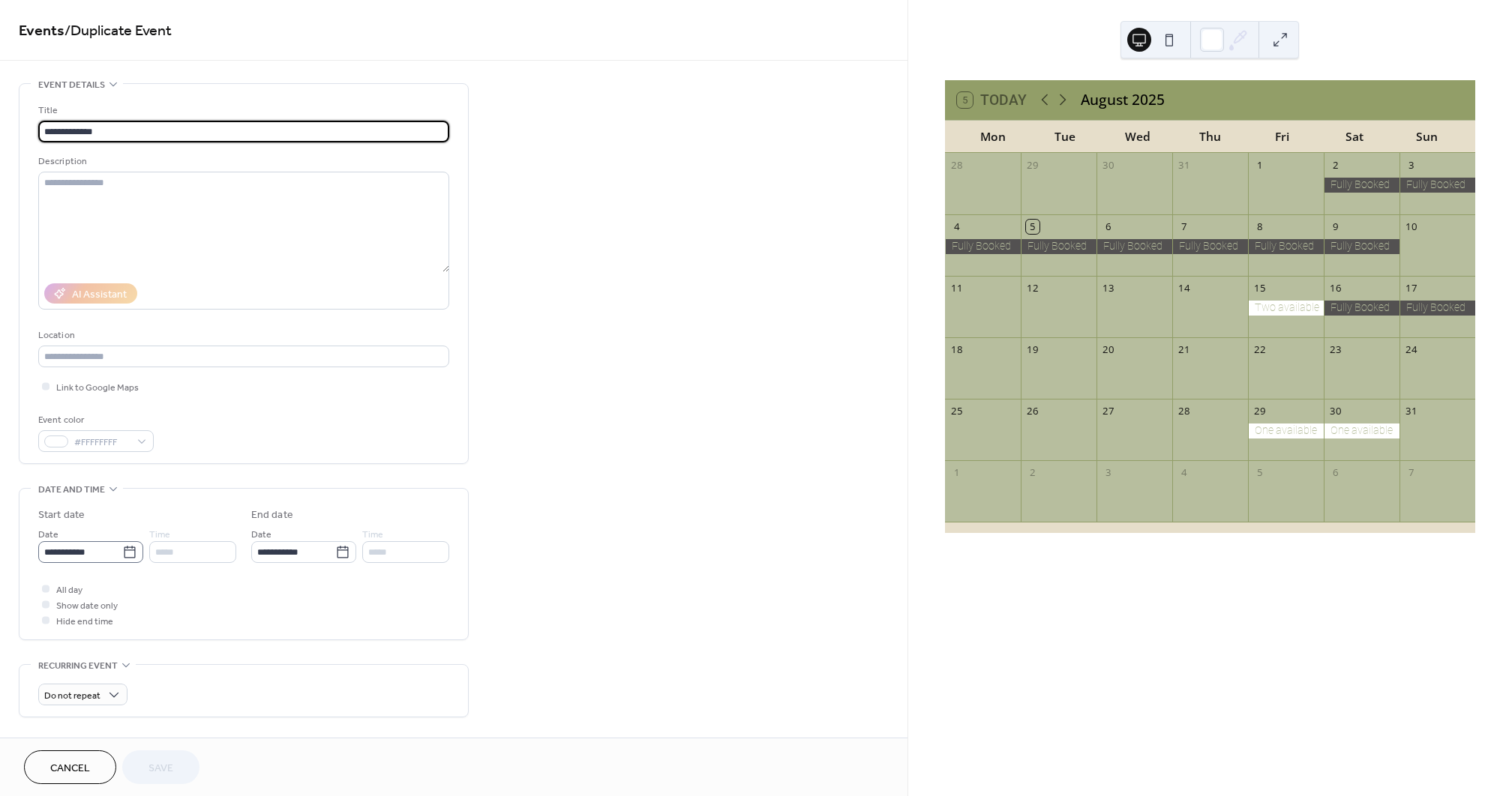 click 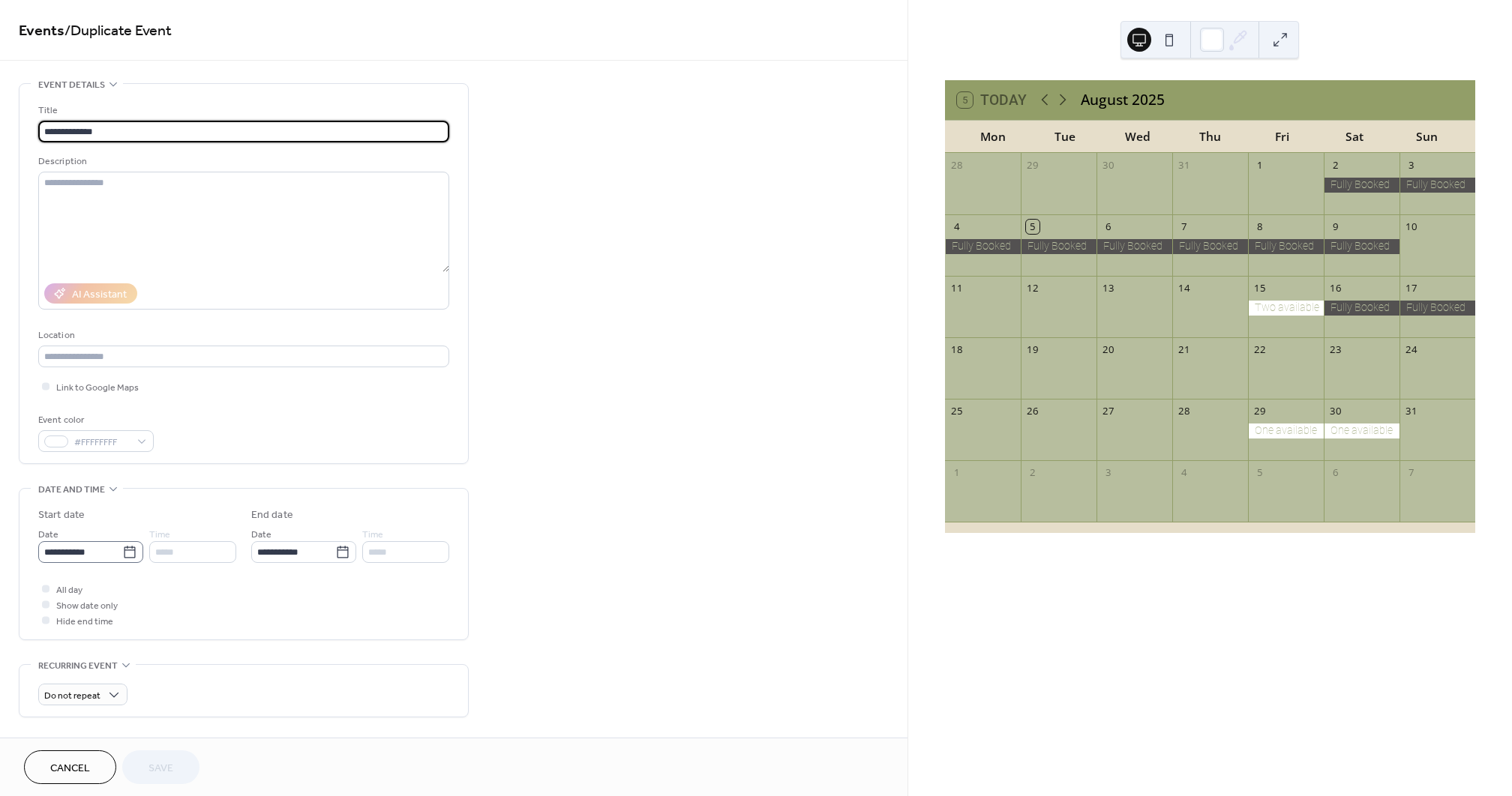 click on "**********" at bounding box center (80, 552) 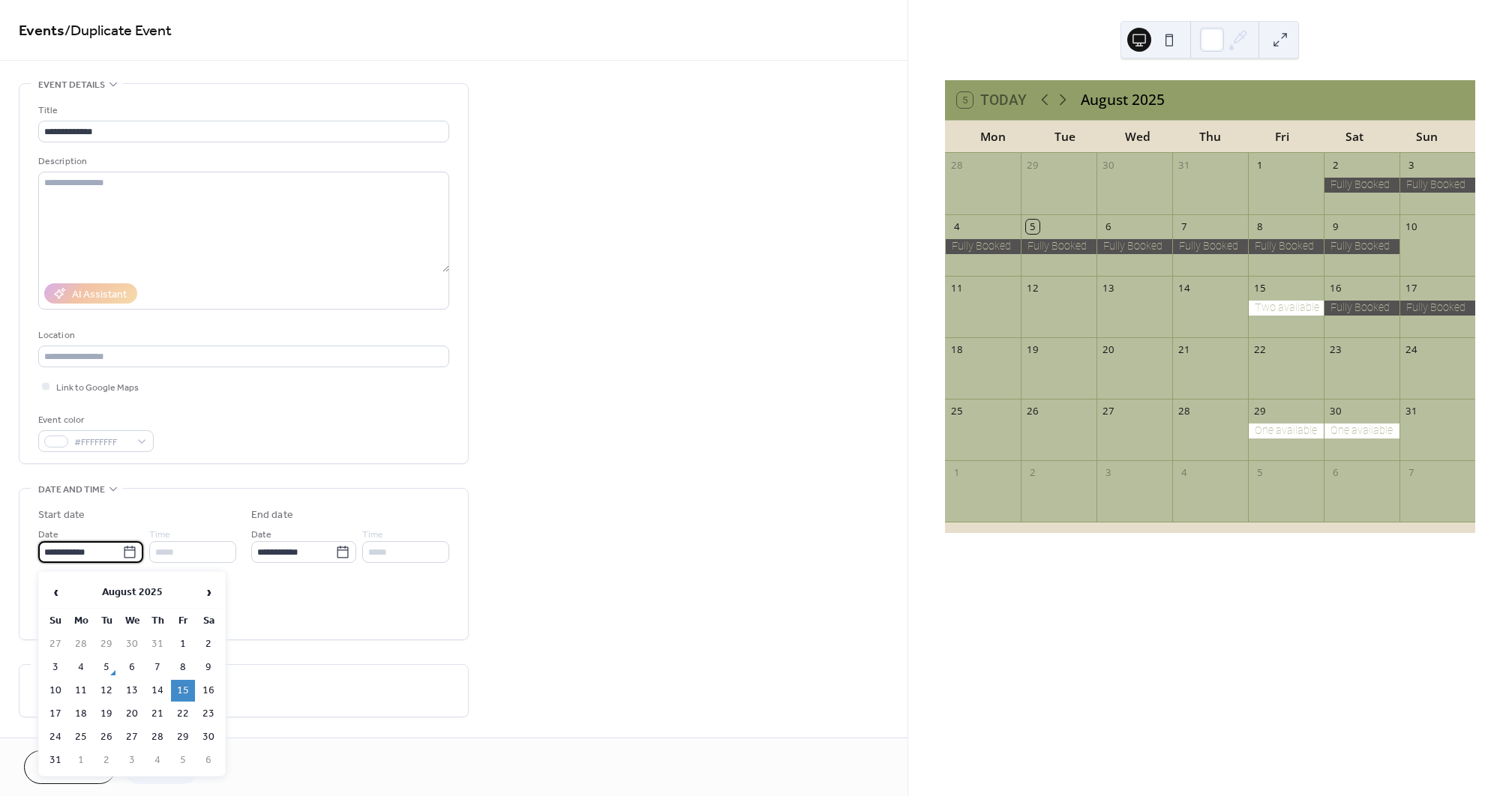 click on "12" at bounding box center [106, 690] 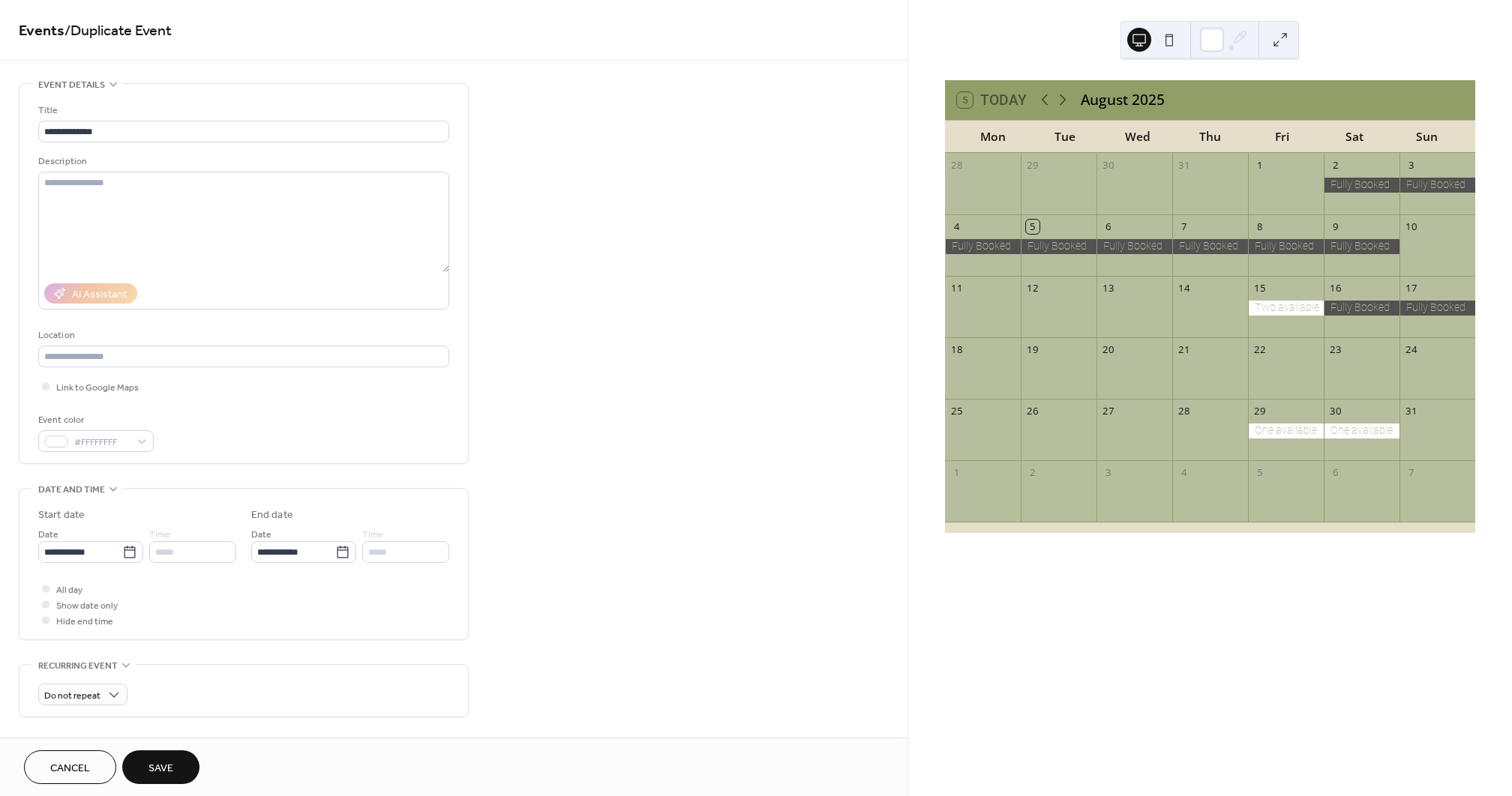 click on "Save" at bounding box center [160, 768] 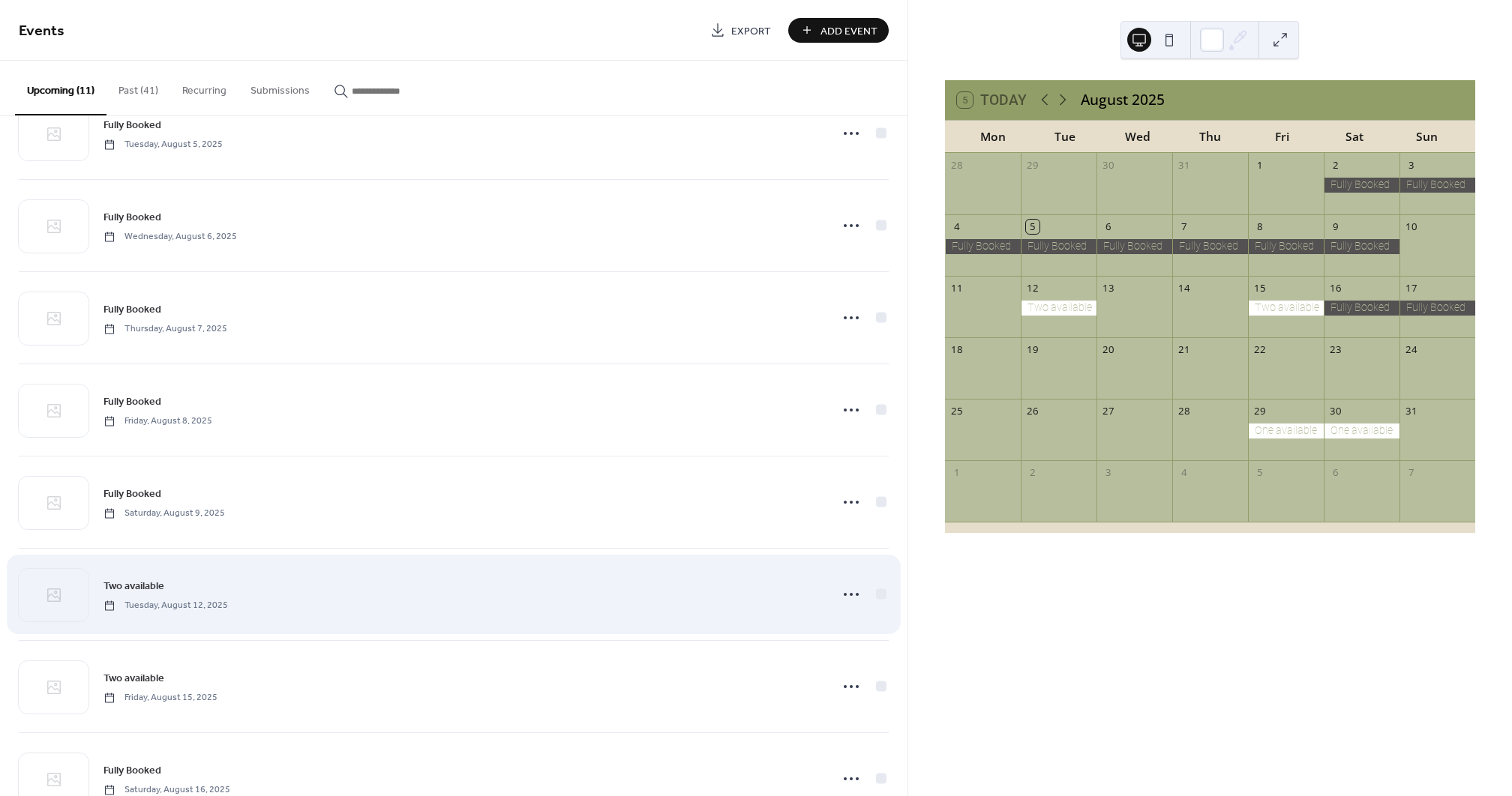 scroll, scrollTop: 112, scrollLeft: 0, axis: vertical 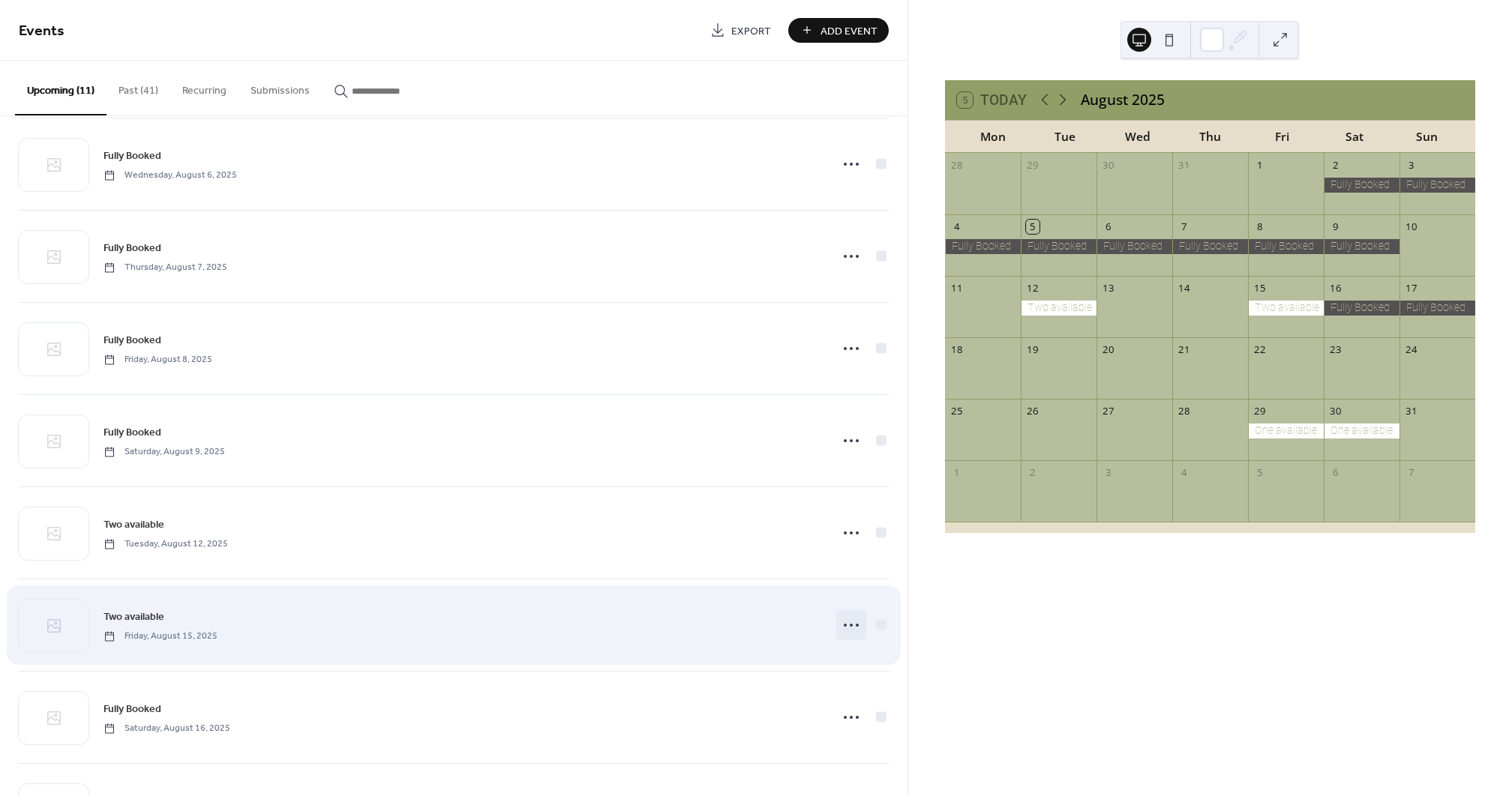 click 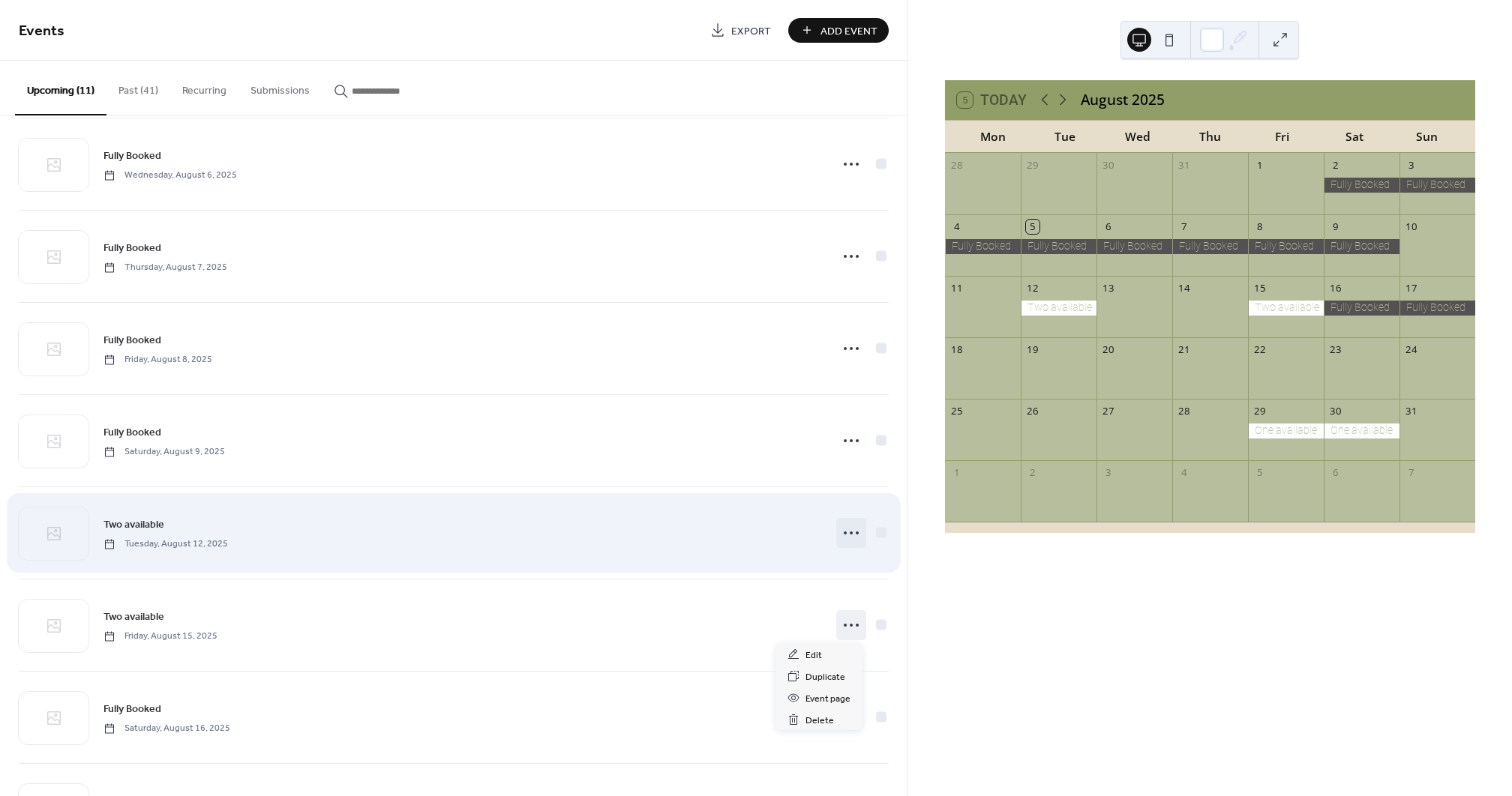 click 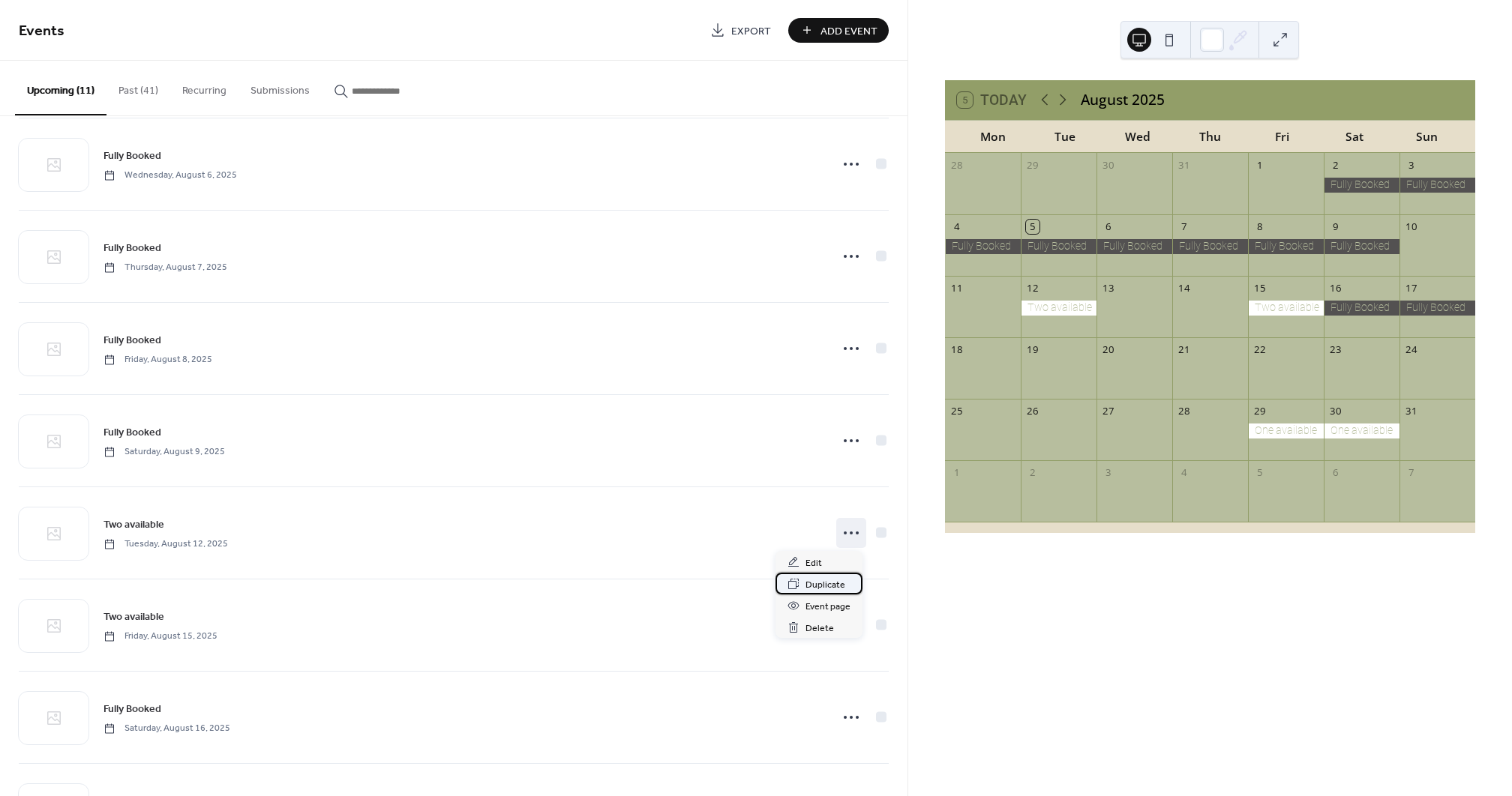 click on "Duplicate" at bounding box center (825, 585) 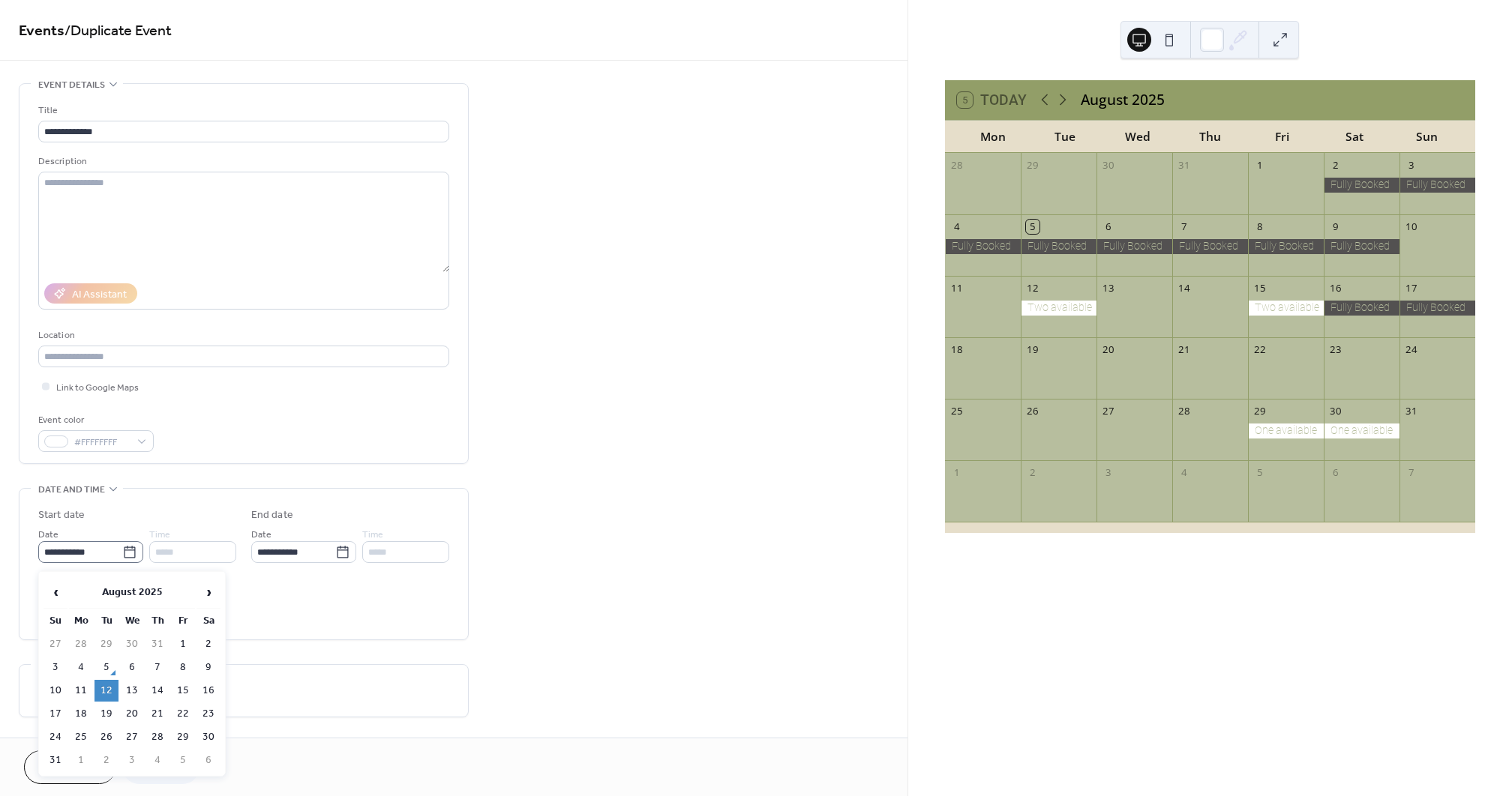 click 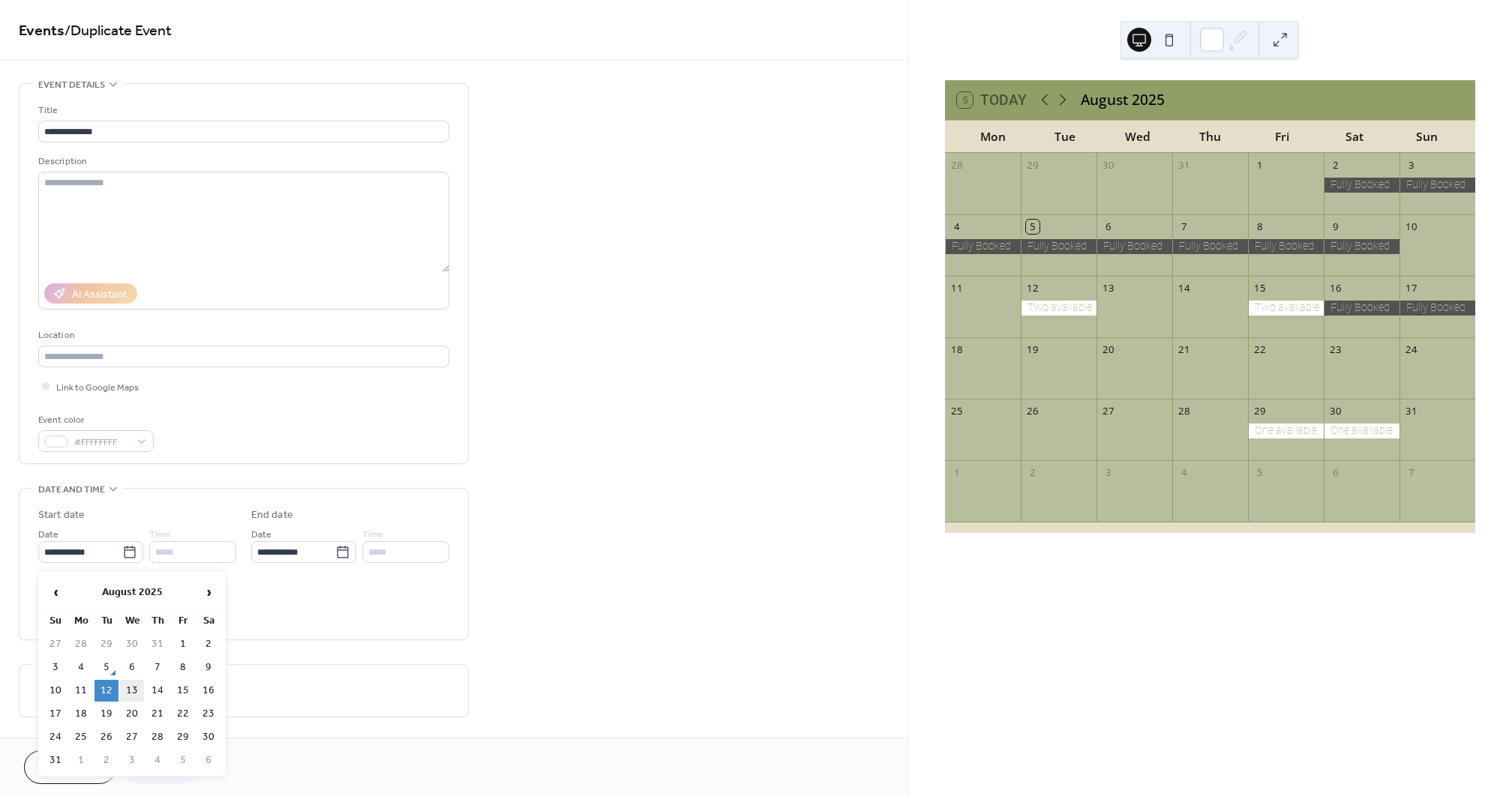 click on "13" at bounding box center (132, 690) 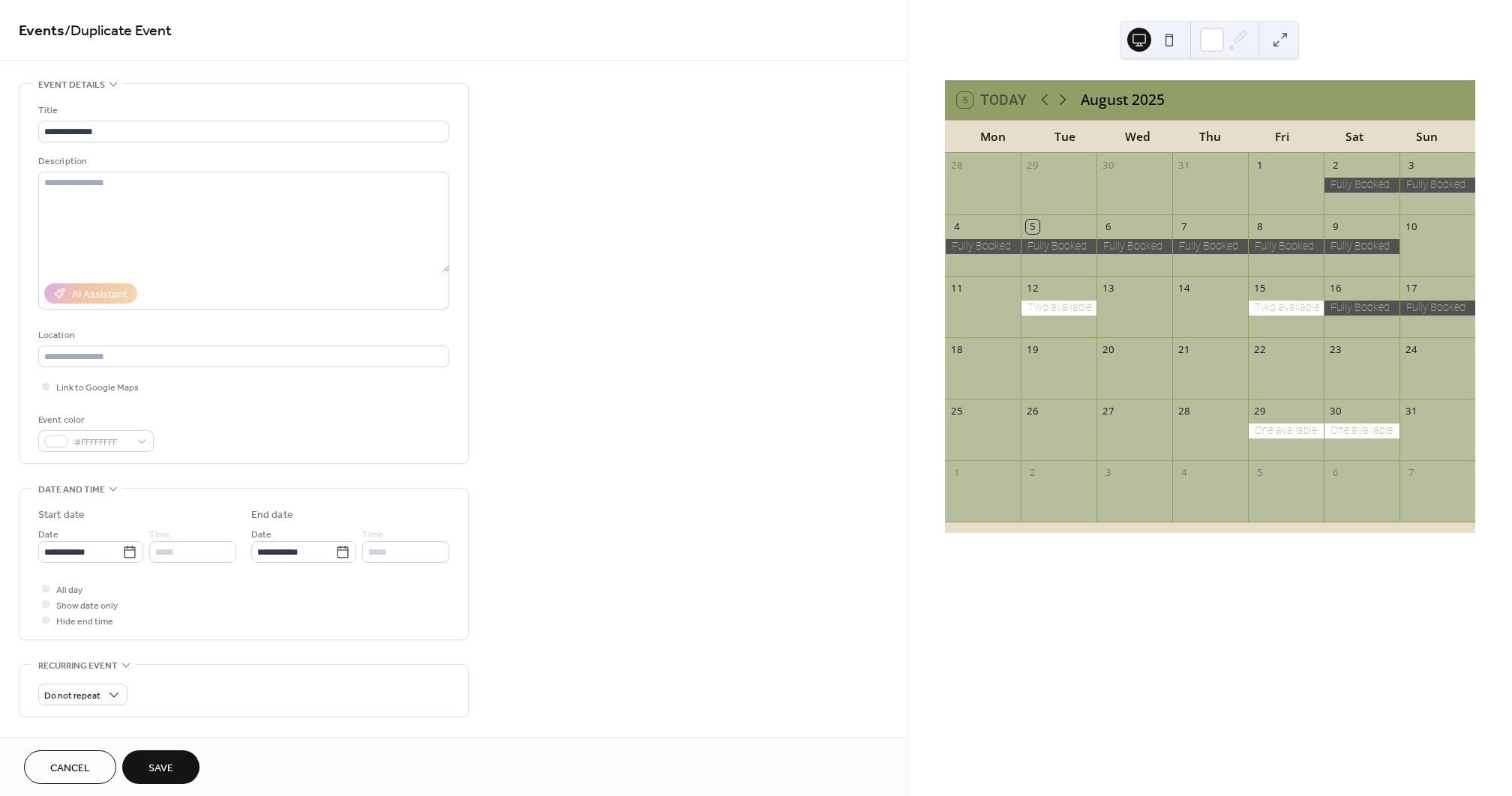 click on "Save" at bounding box center [160, 767] 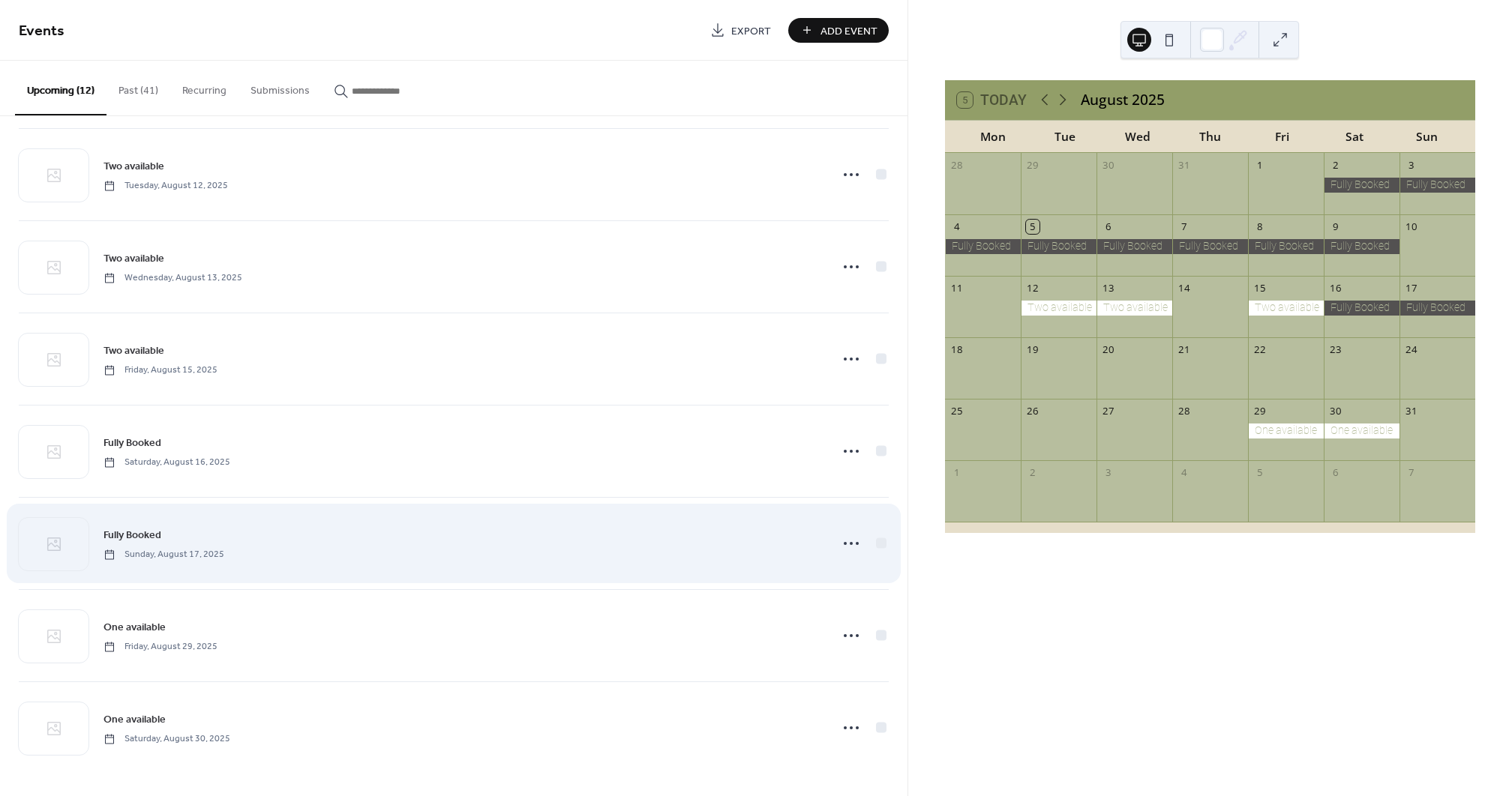 scroll, scrollTop: 471, scrollLeft: 0, axis: vertical 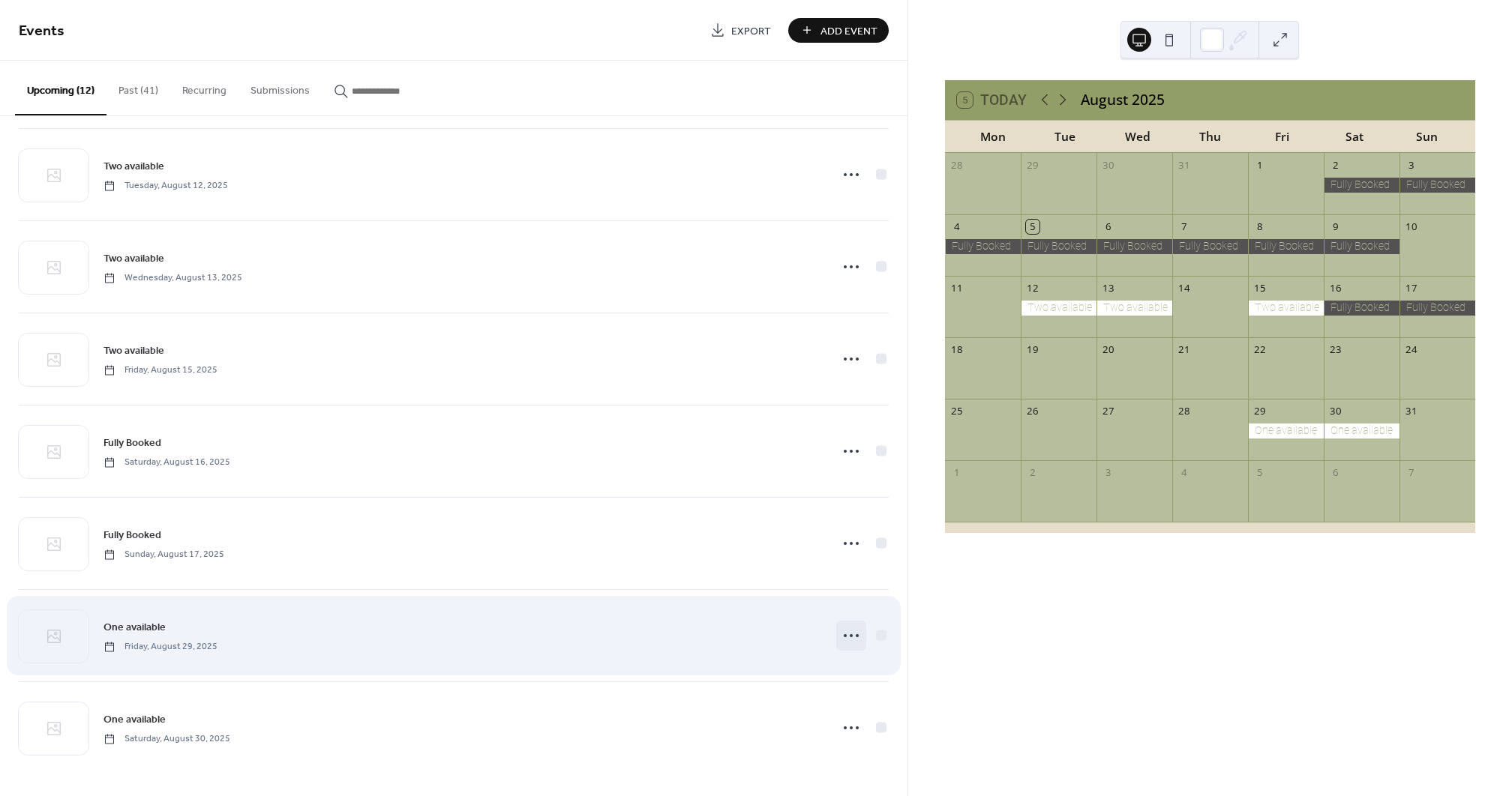 click 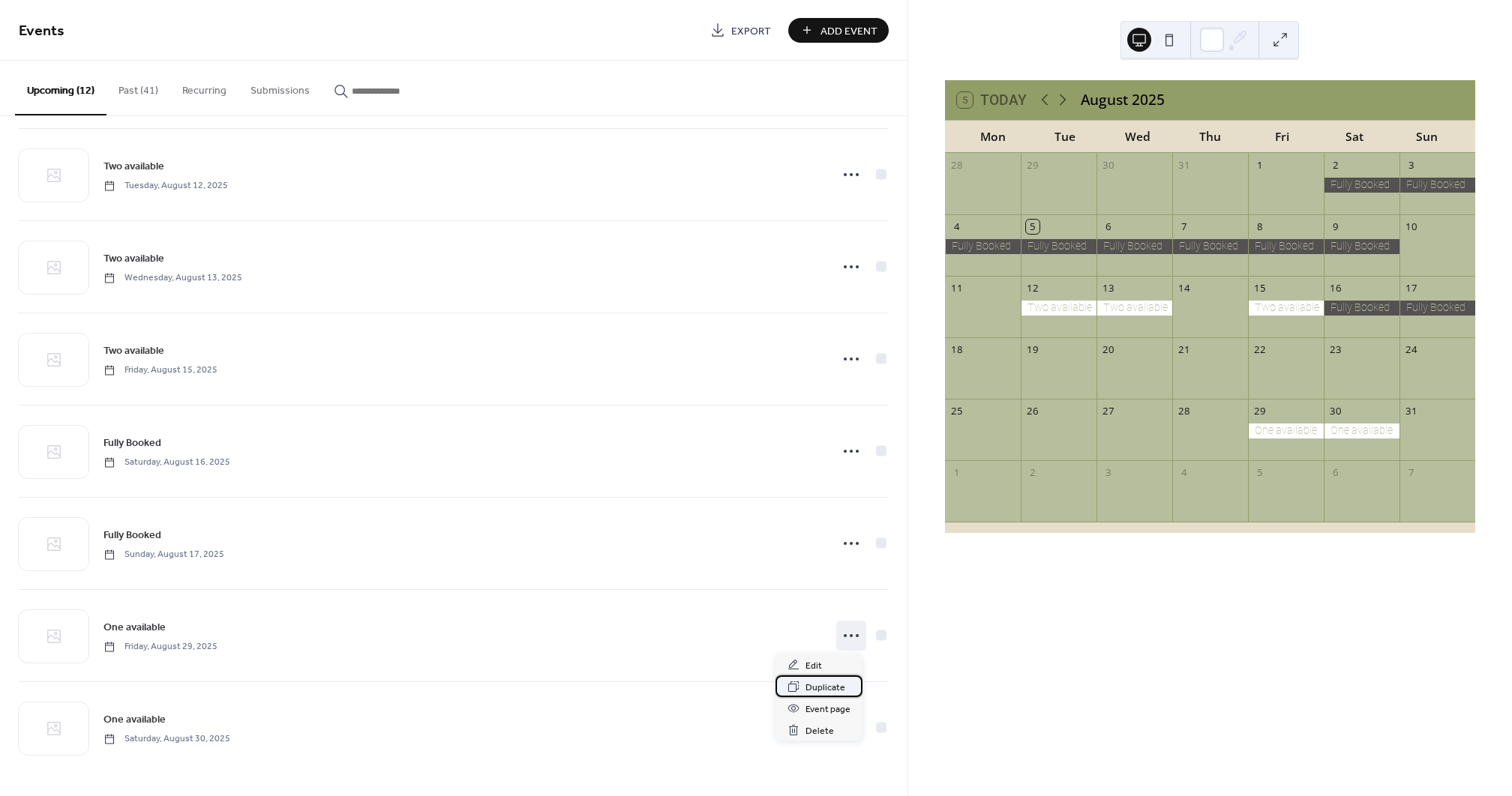 click on "Duplicate" at bounding box center (825, 687) 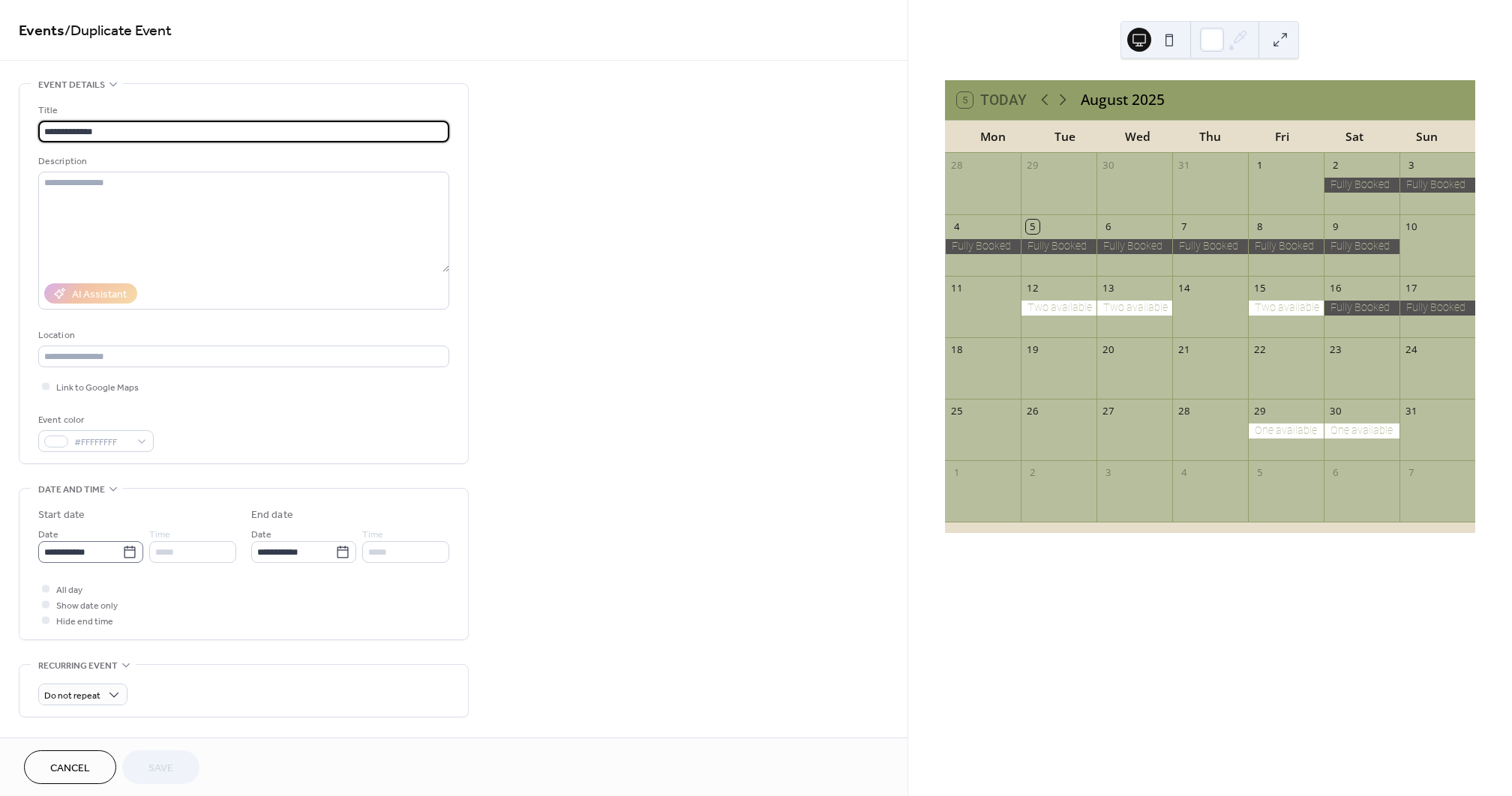 click 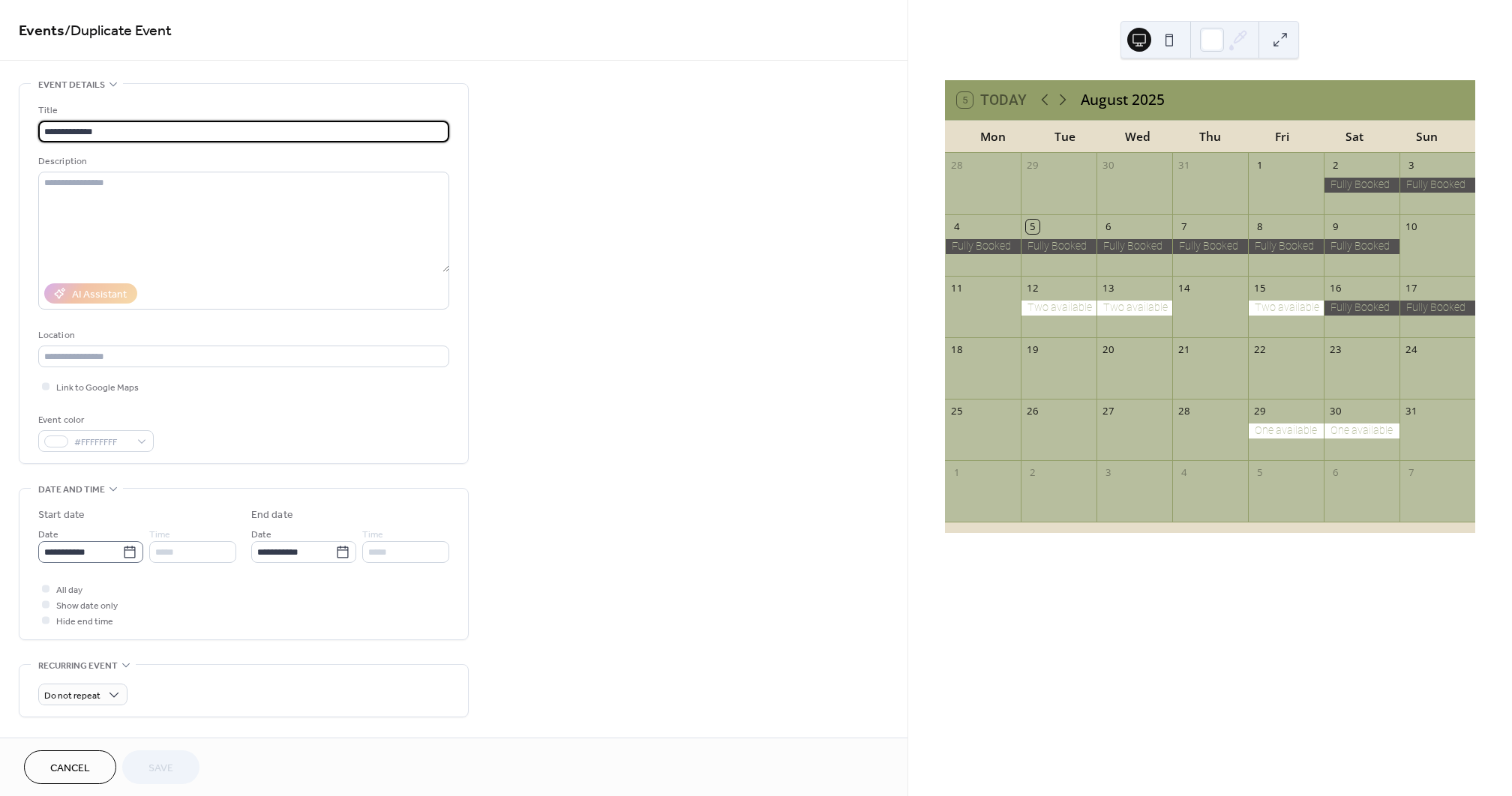 click on "**********" at bounding box center [80, 552] 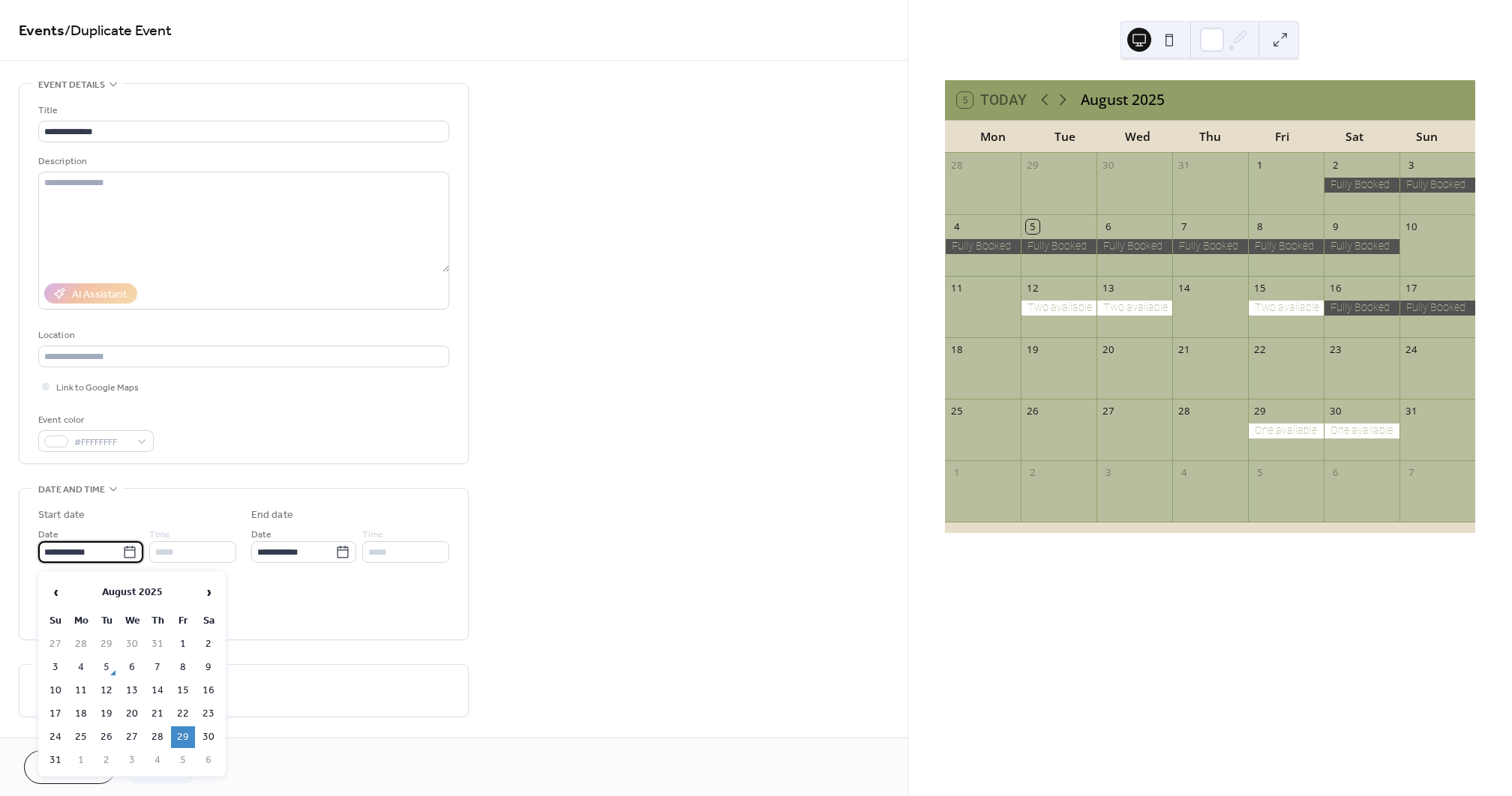 click on "22" at bounding box center (183, 714) 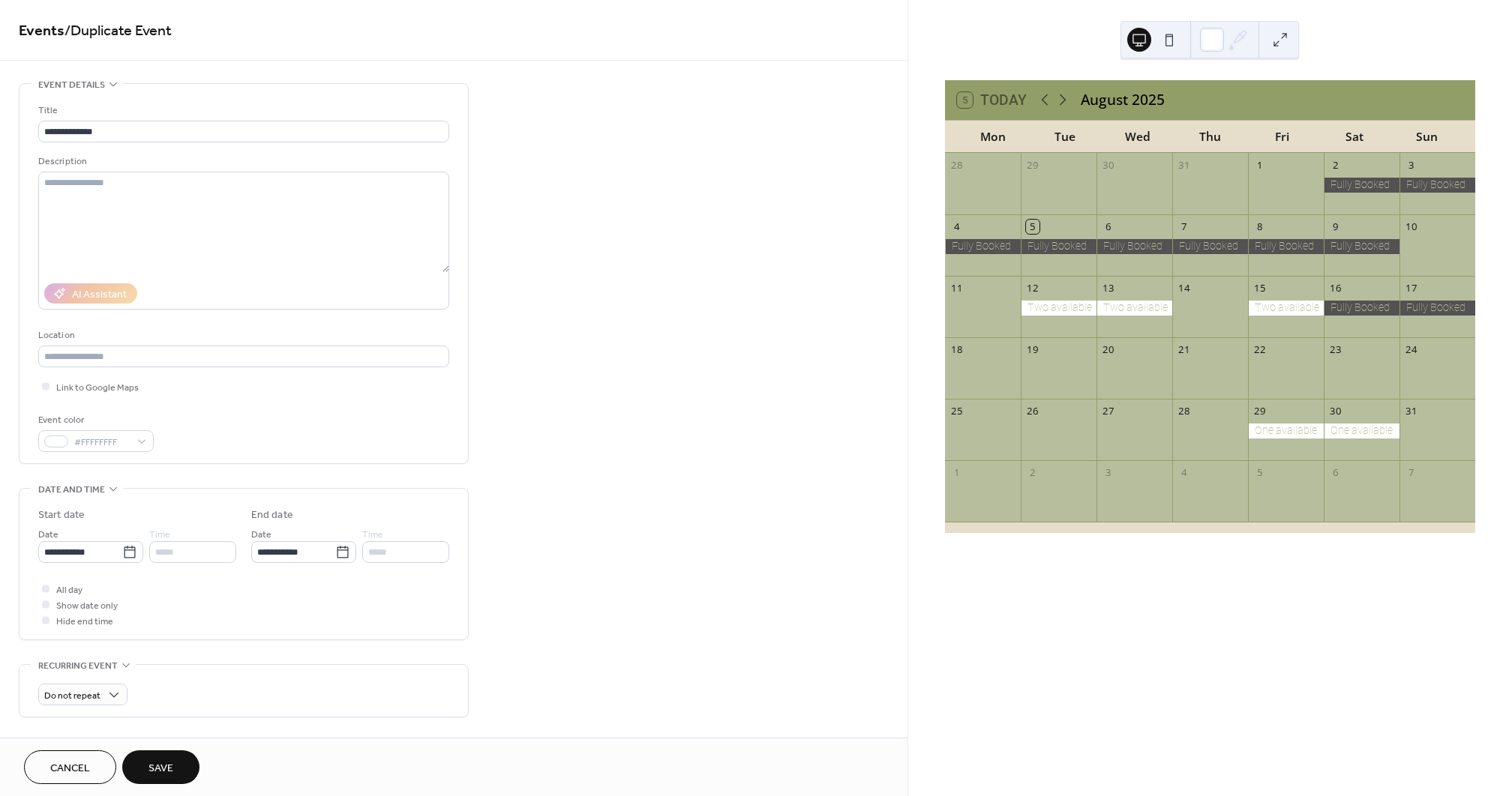 click on "Save" at bounding box center (160, 768) 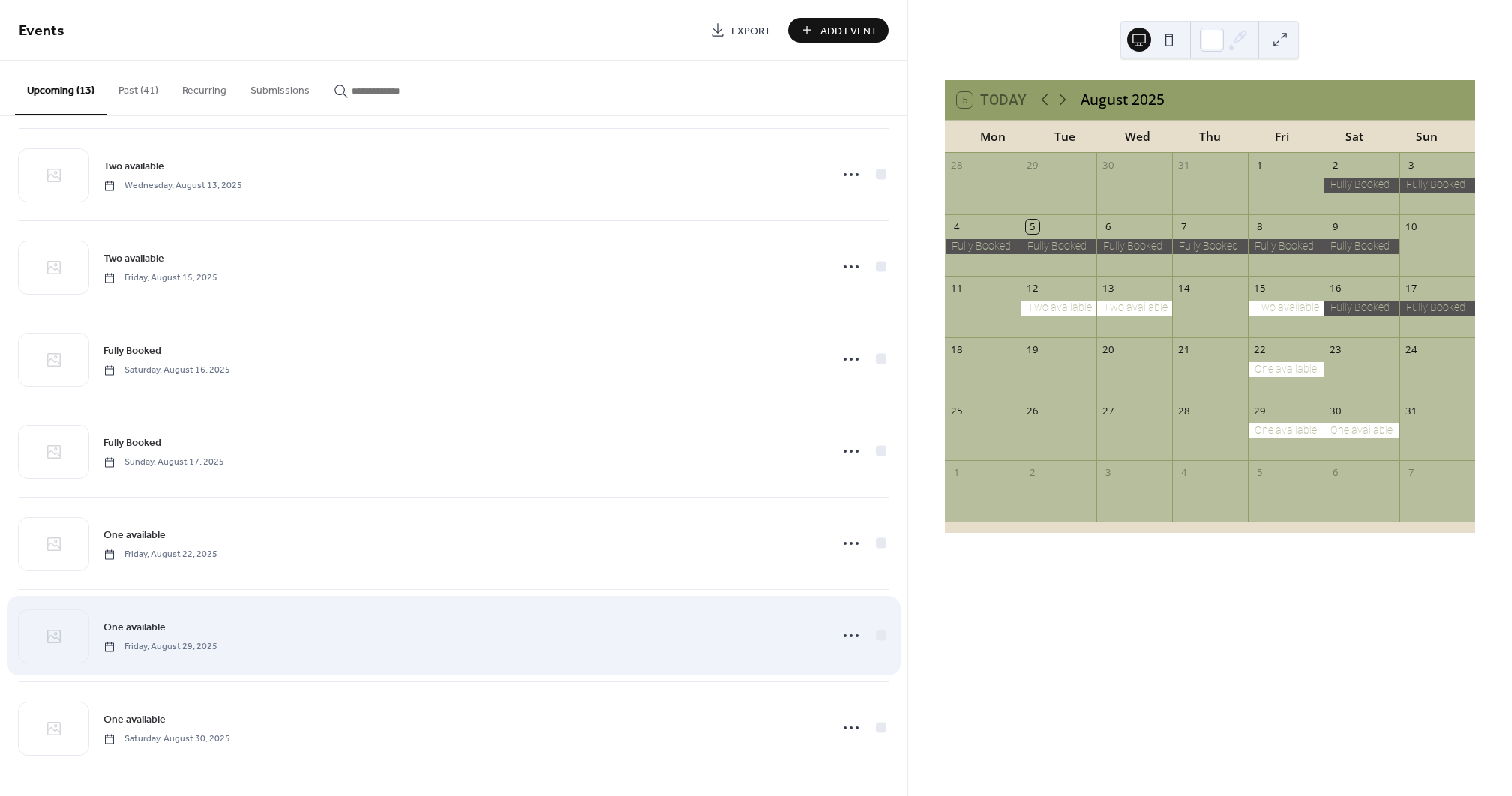 scroll, scrollTop: 563, scrollLeft: 0, axis: vertical 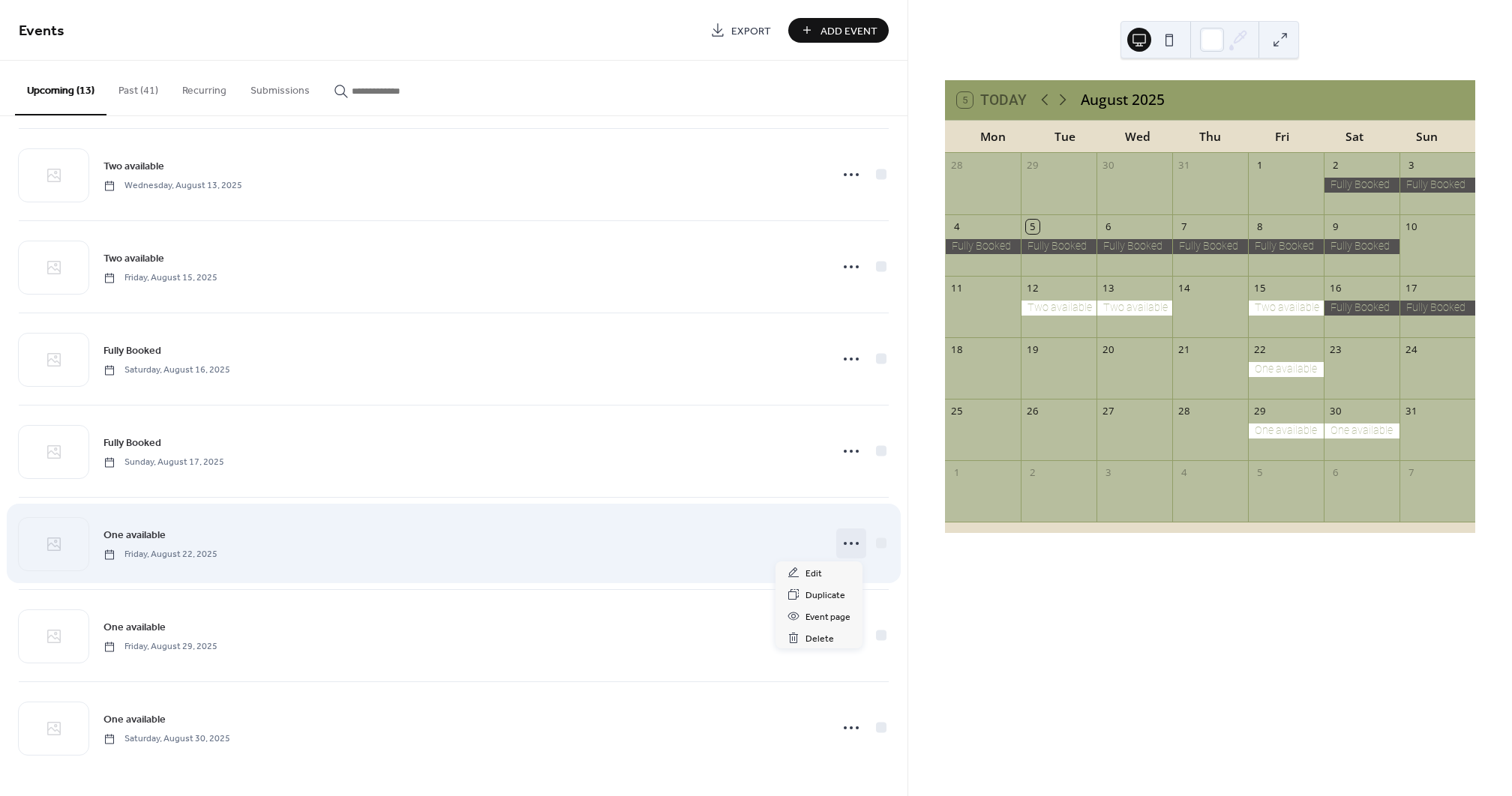 click 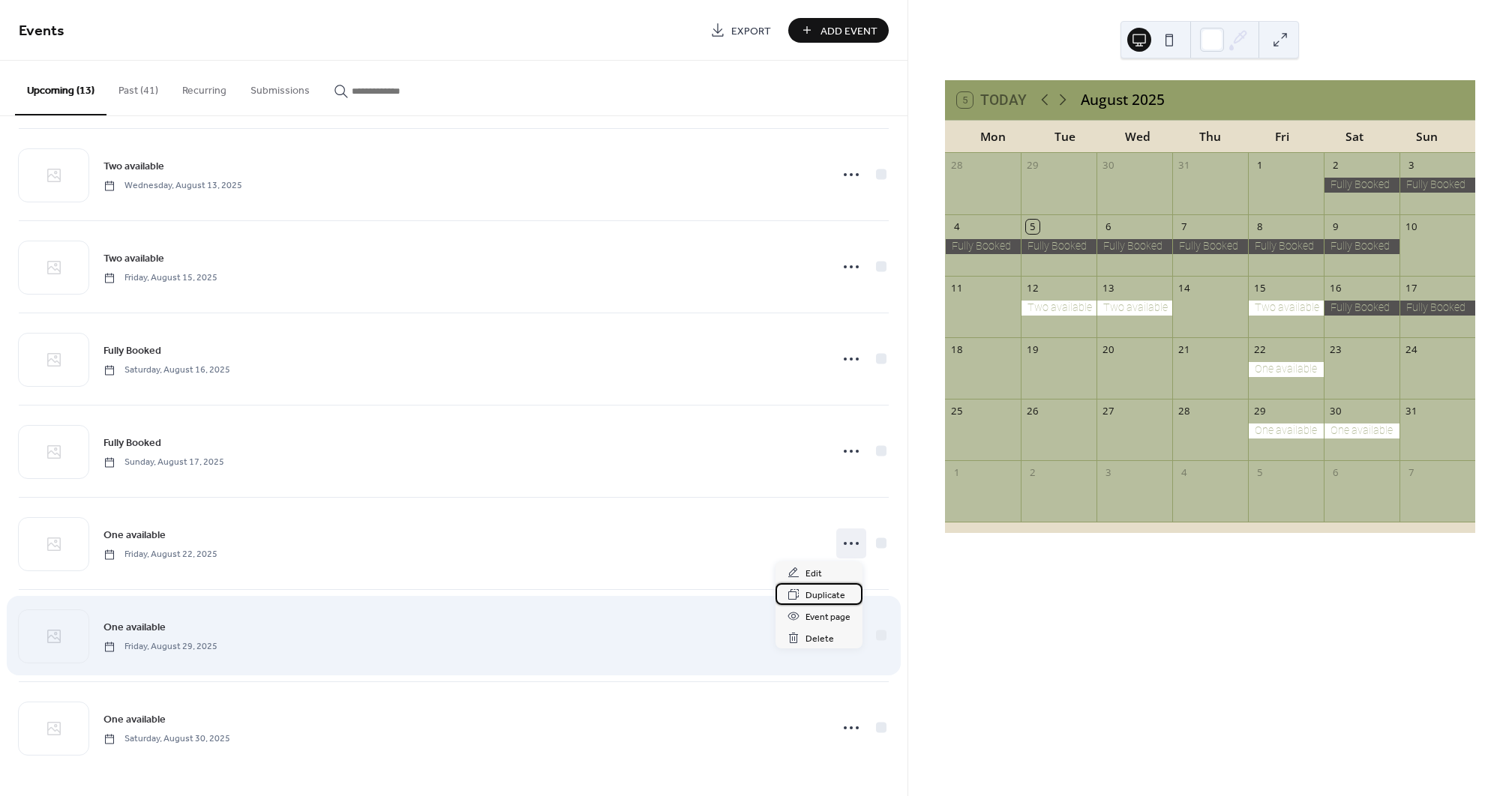 click on "Duplicate" at bounding box center (825, 595) 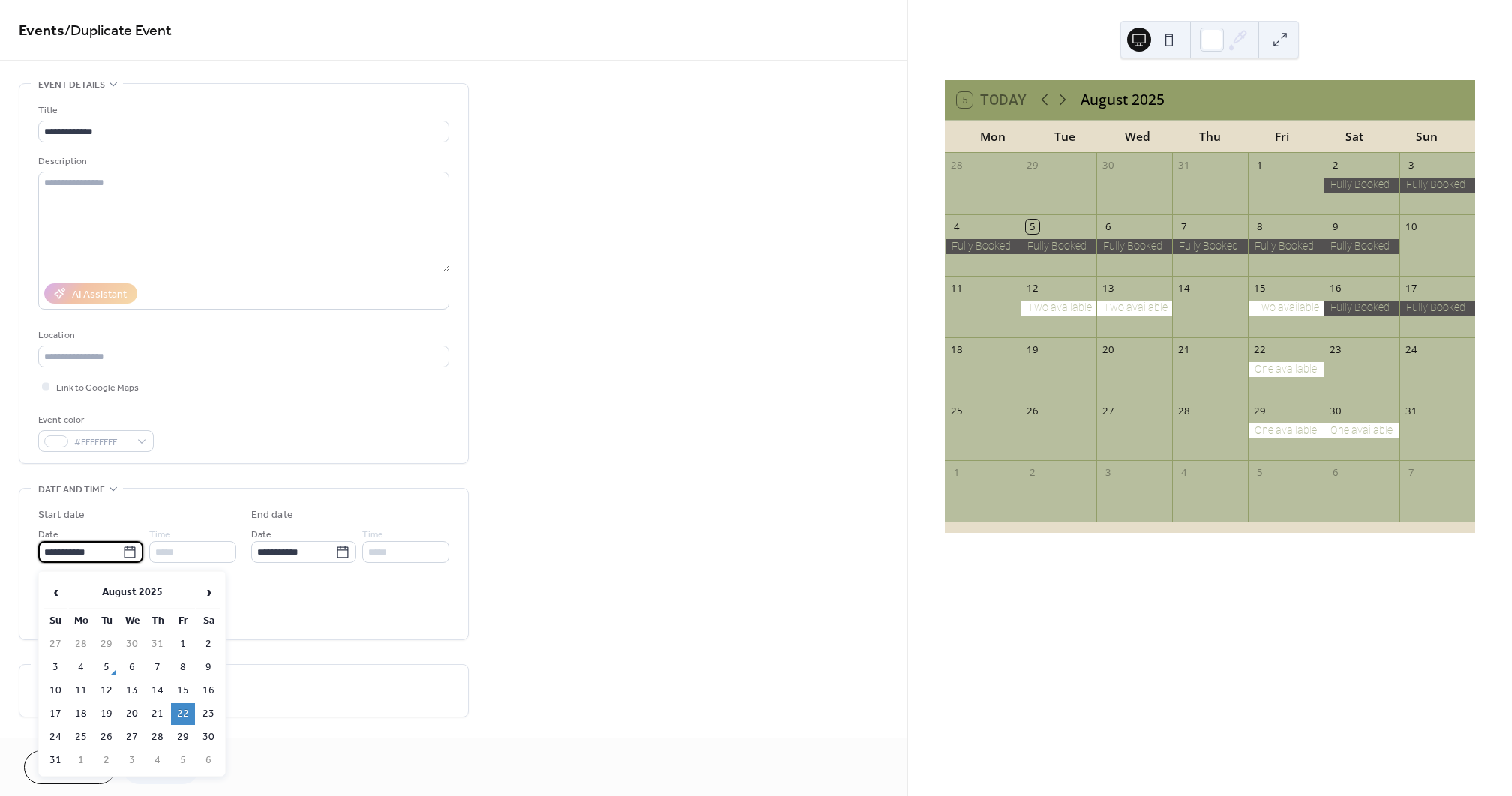 click on "**********" at bounding box center (80, 552) 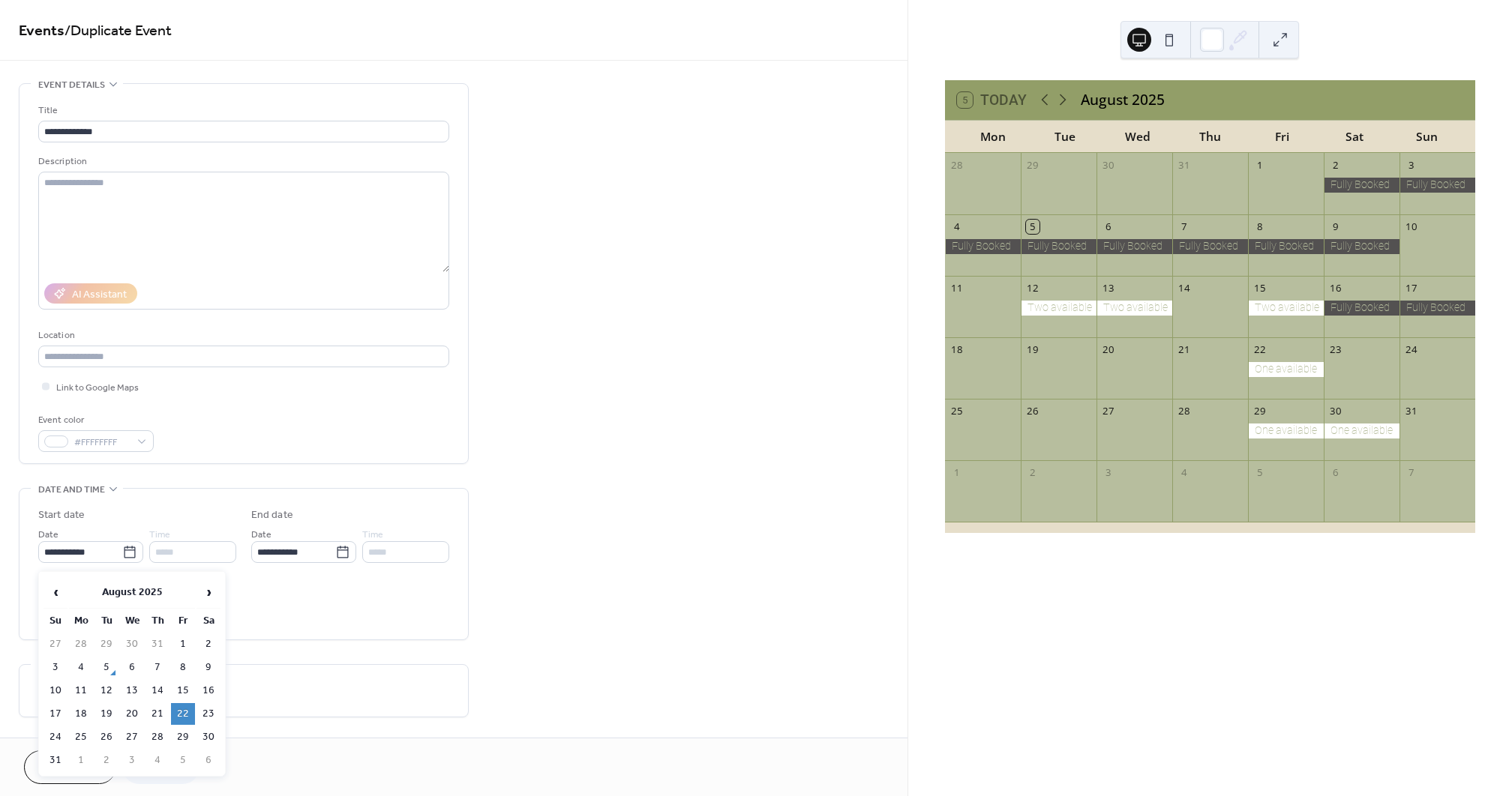 click on "23" at bounding box center [208, 714] 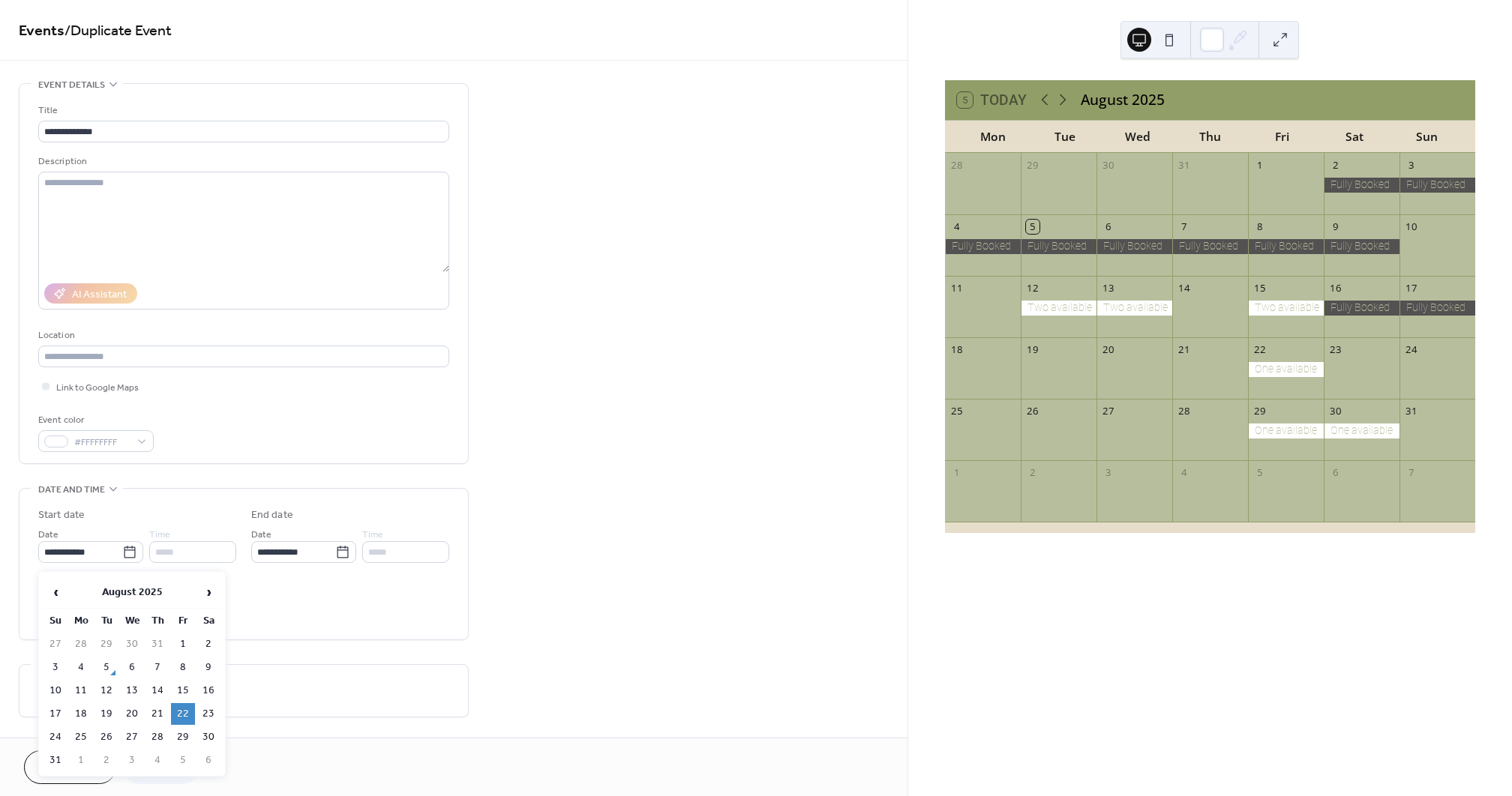 type on "**********" 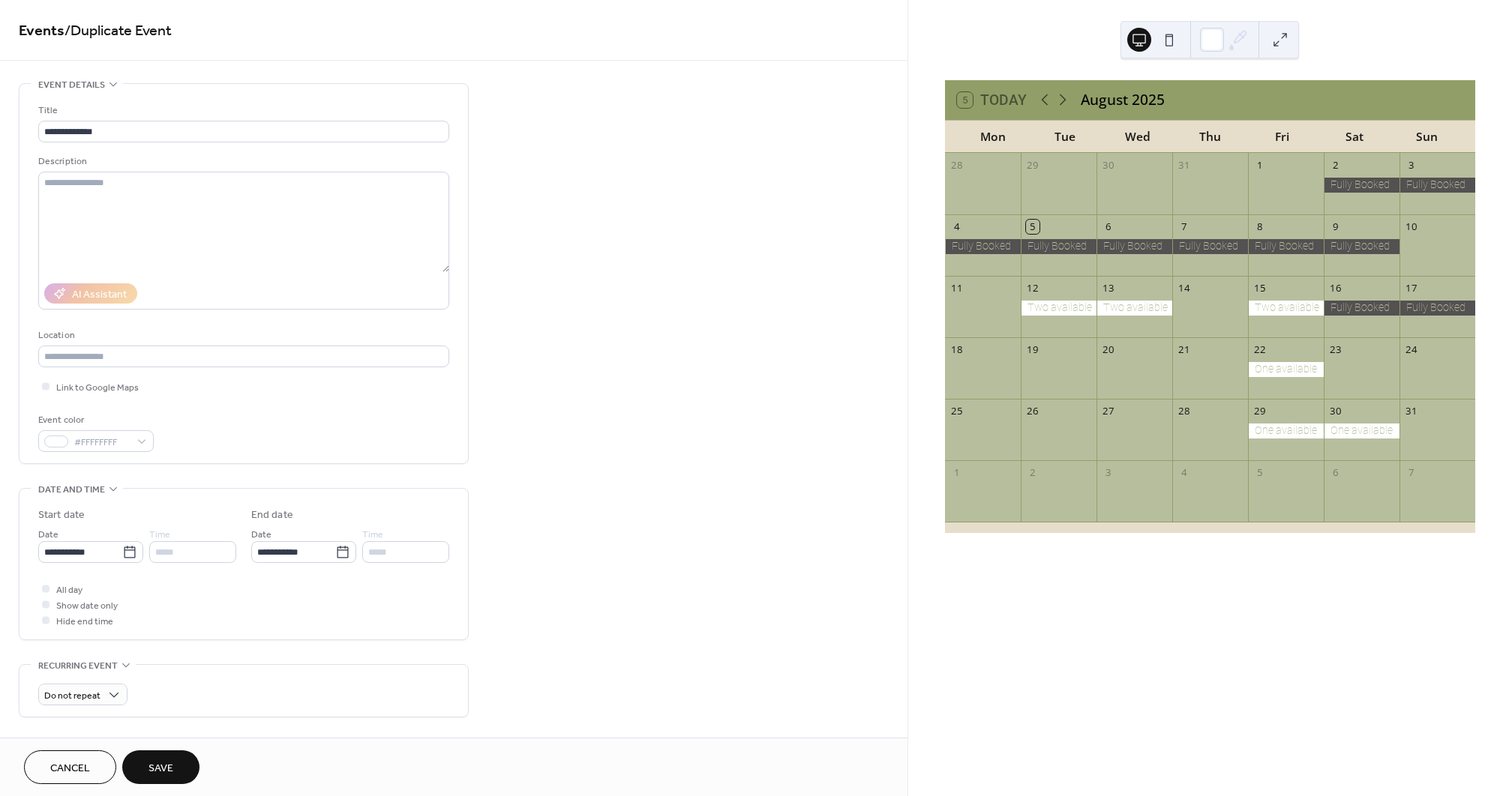 click on "Save" at bounding box center (160, 768) 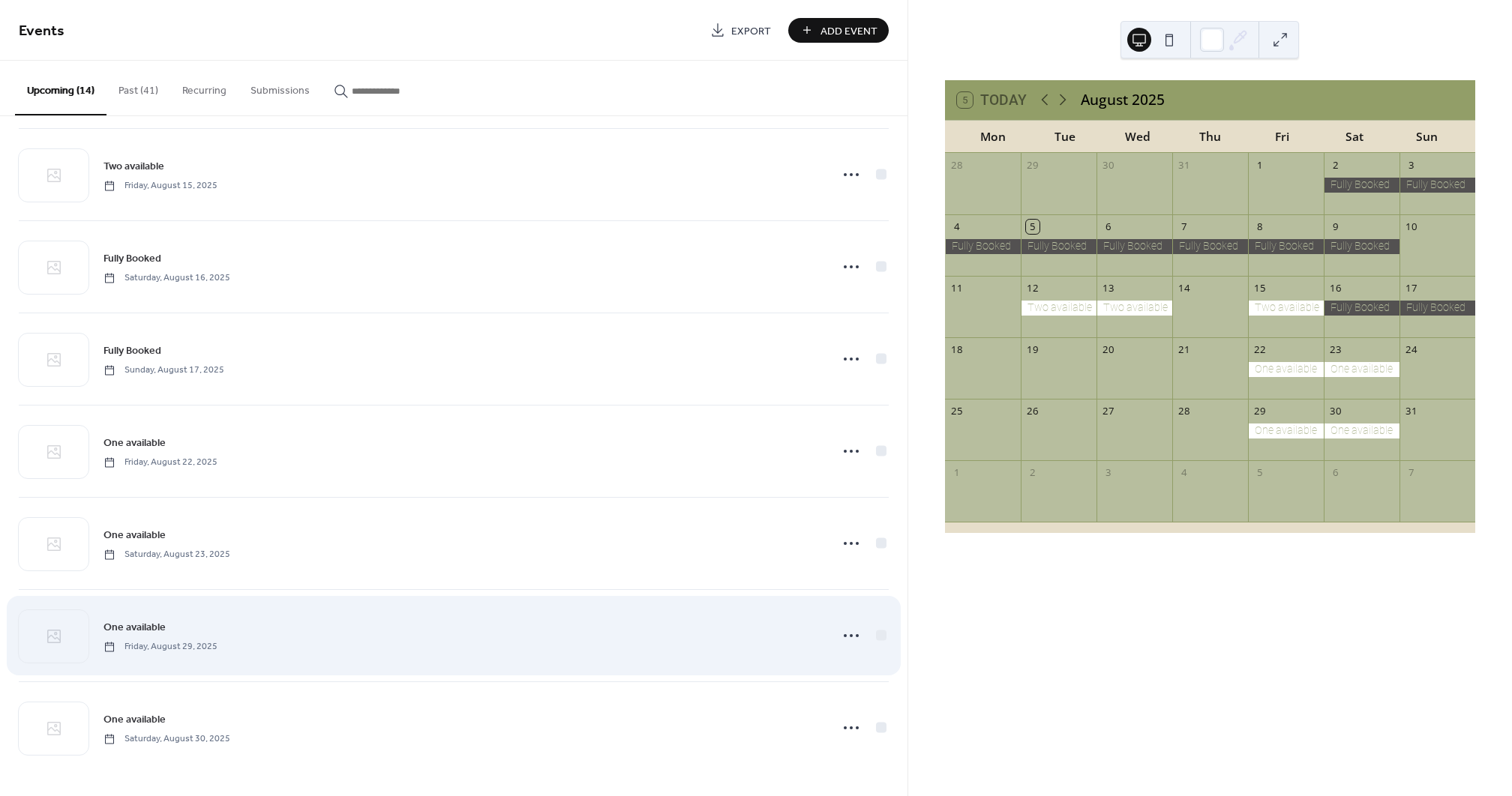 scroll, scrollTop: 655, scrollLeft: 0, axis: vertical 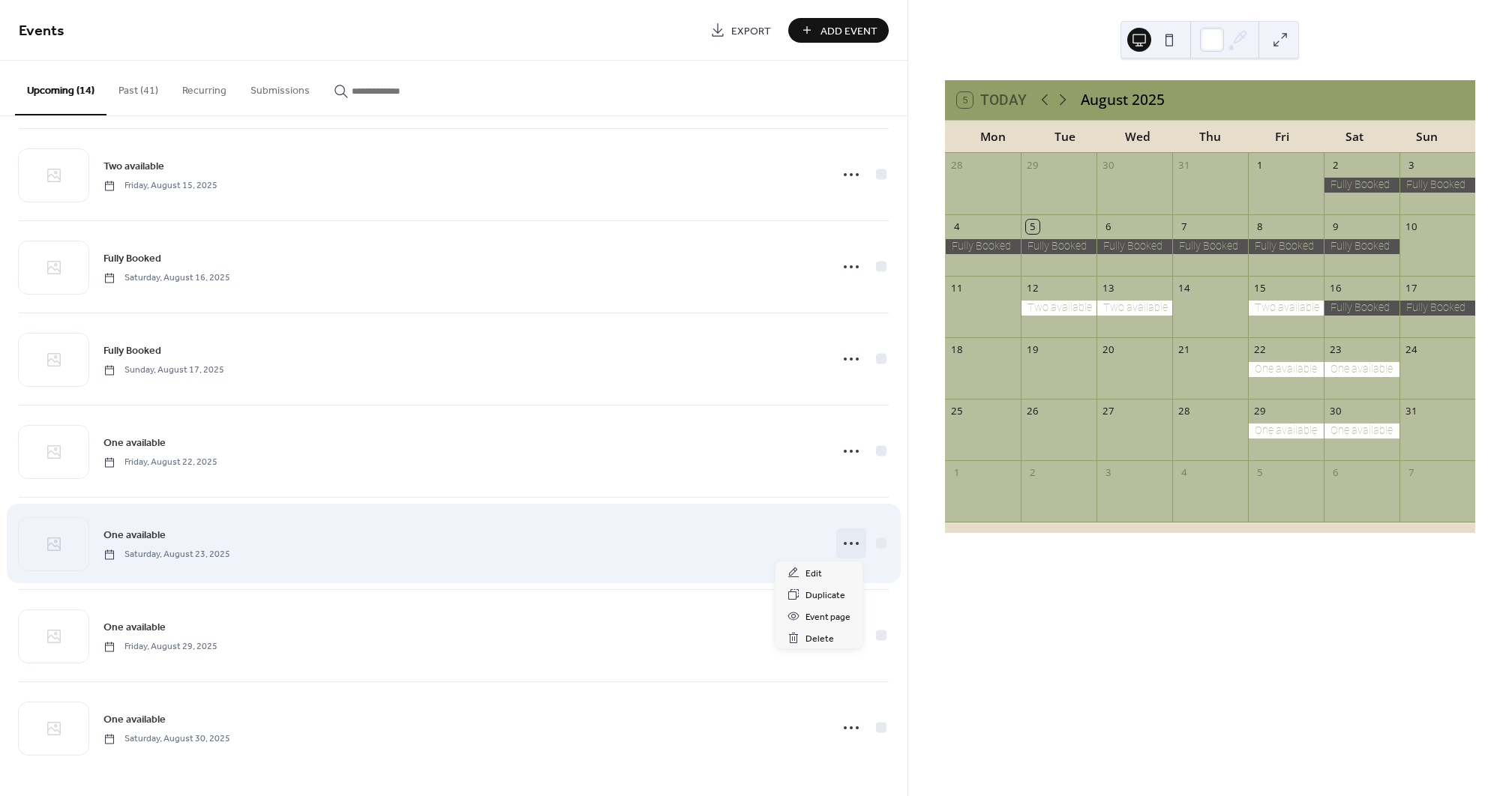 click 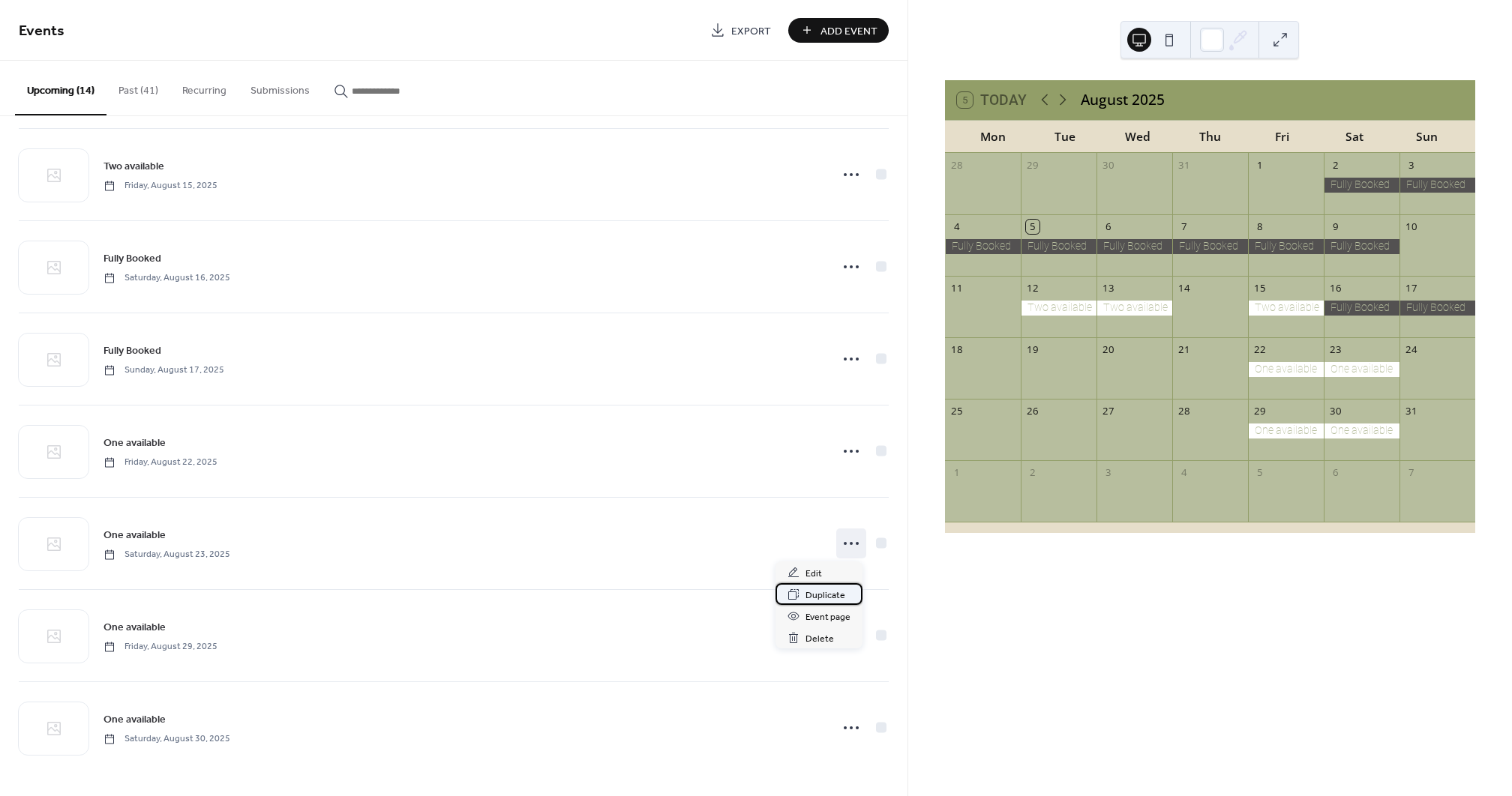 click on "Duplicate" at bounding box center (825, 595) 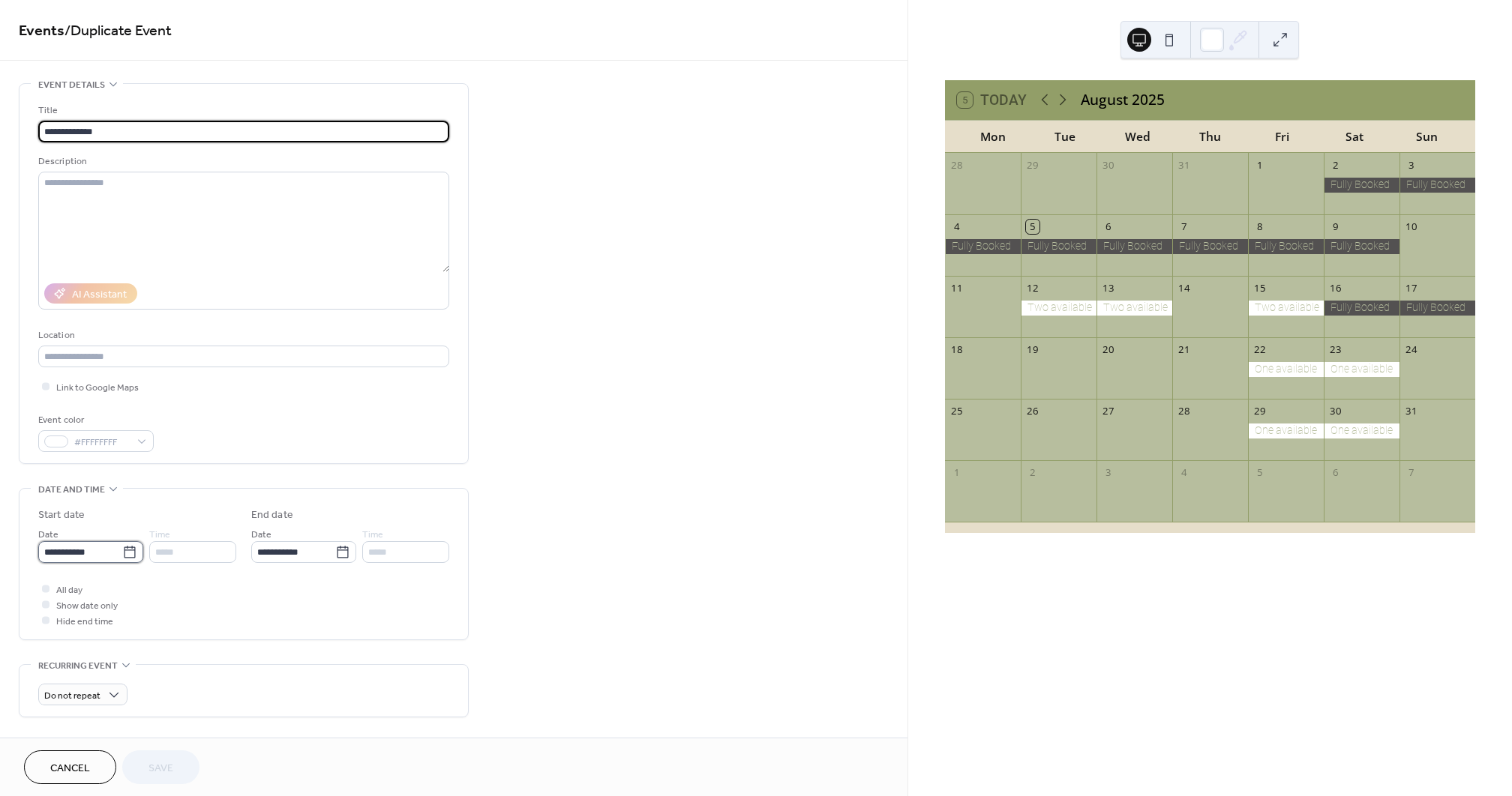 click on "**********" at bounding box center [80, 552] 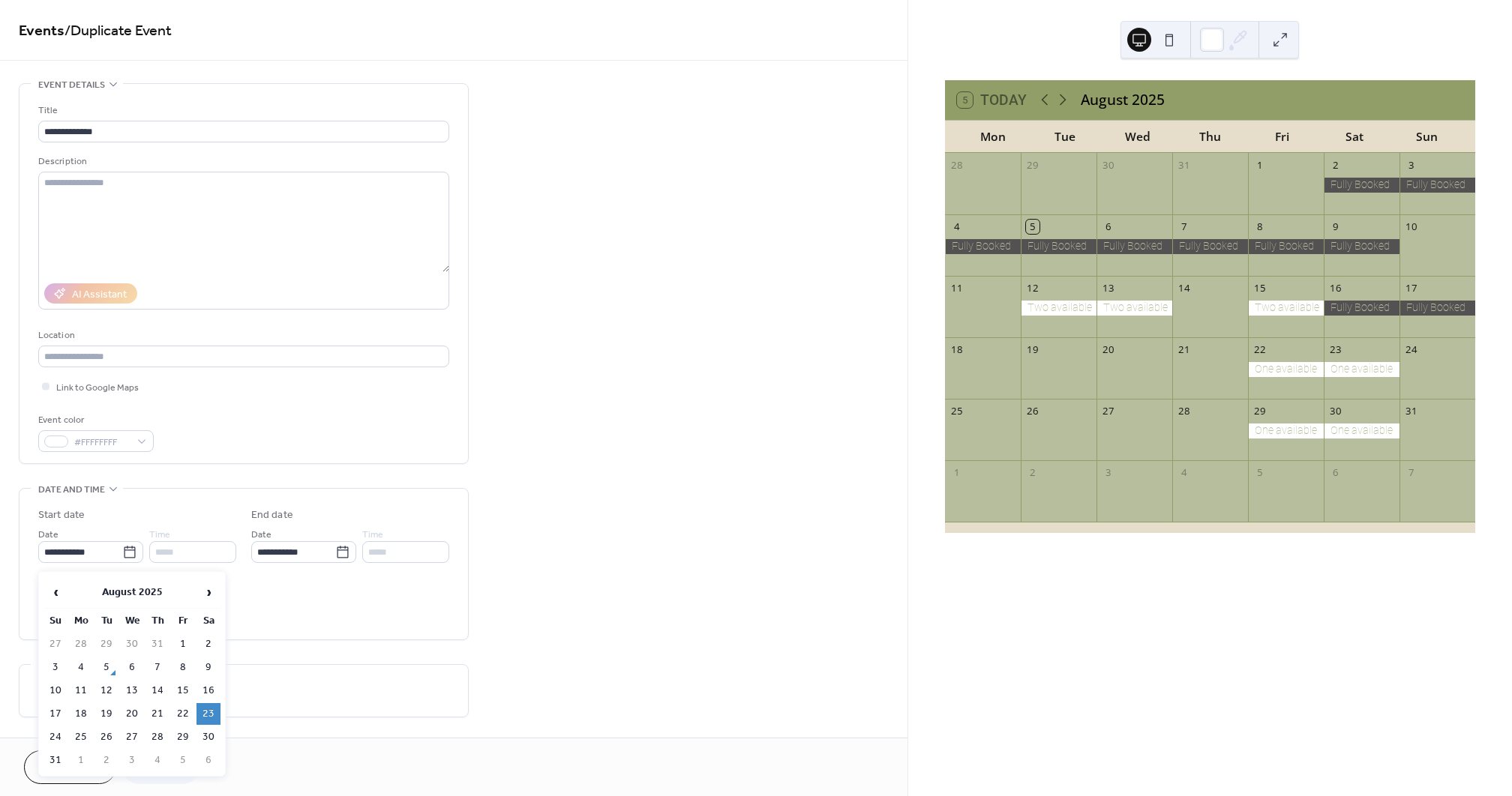 click on "24" at bounding box center [56, 737] 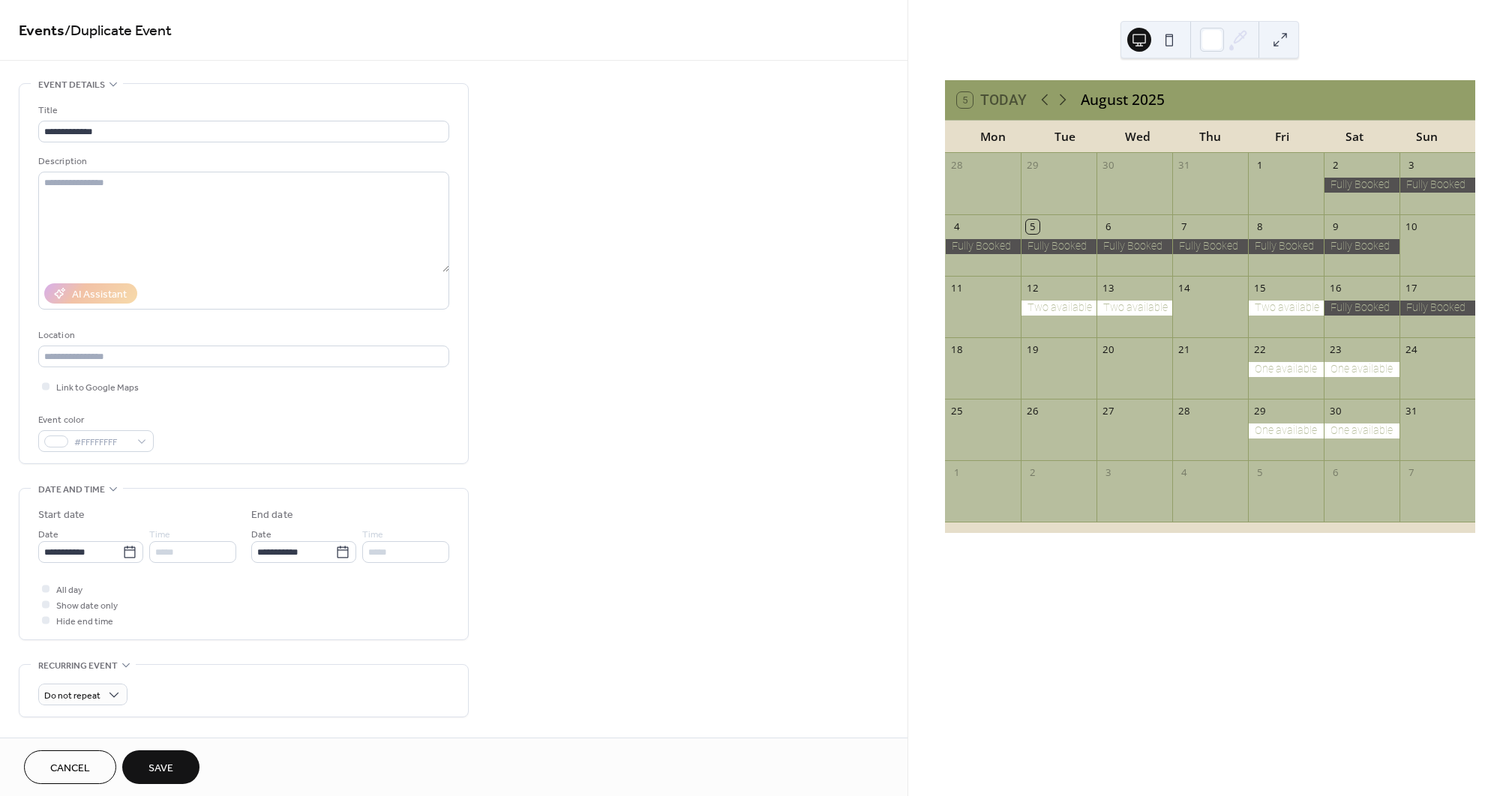 click on "Save" at bounding box center [160, 767] 